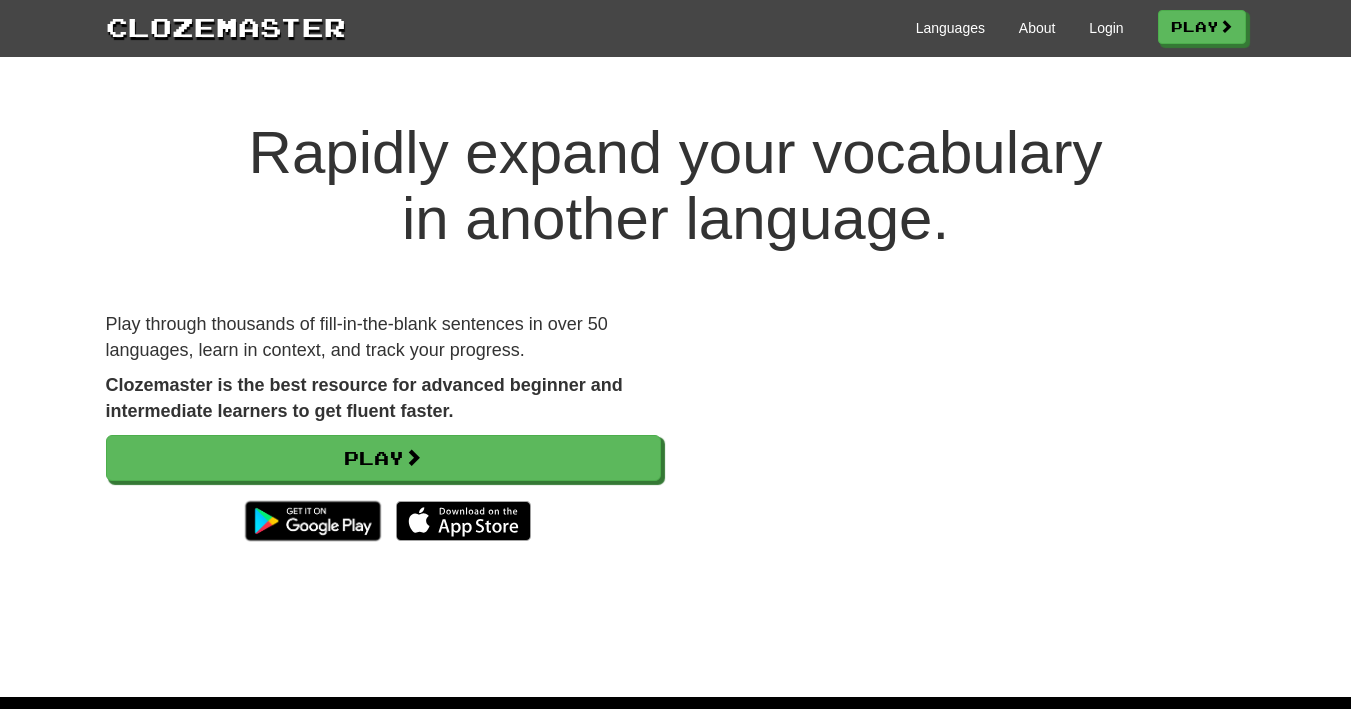 scroll, scrollTop: 0, scrollLeft: 0, axis: both 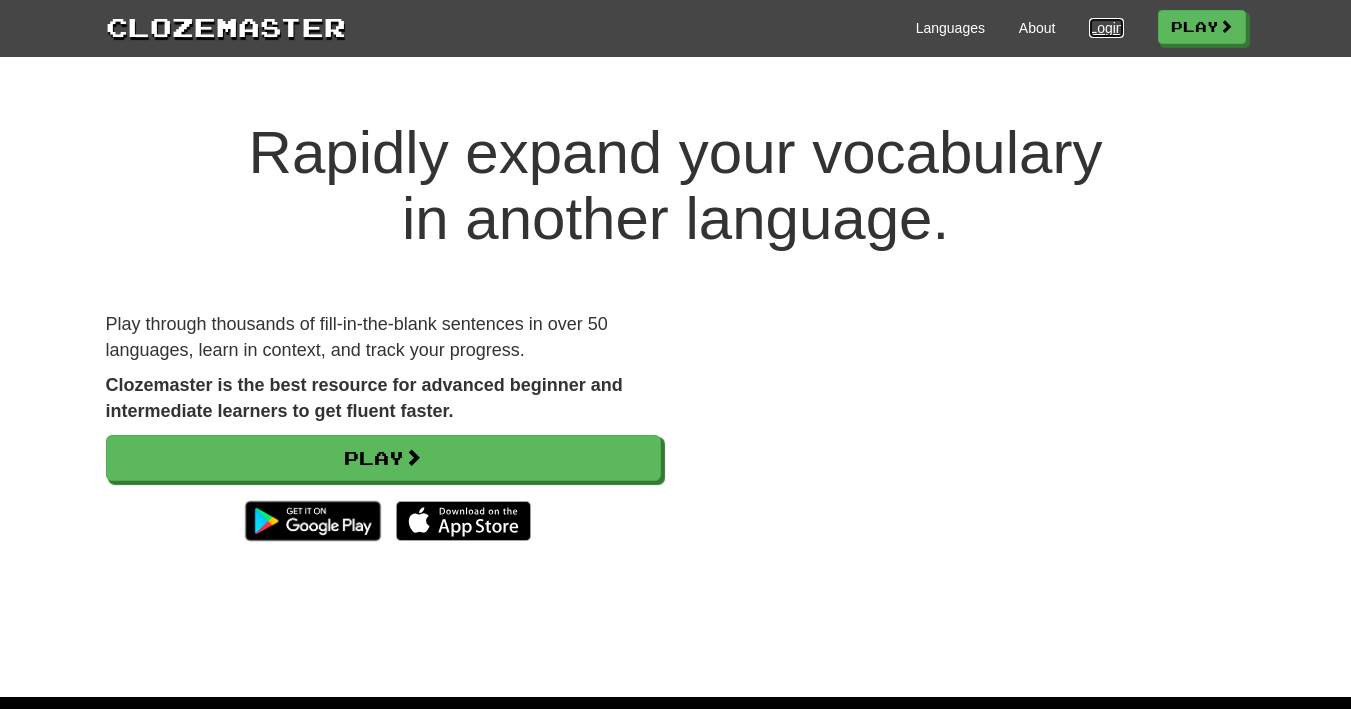 click on "Login" at bounding box center [1106, 28] 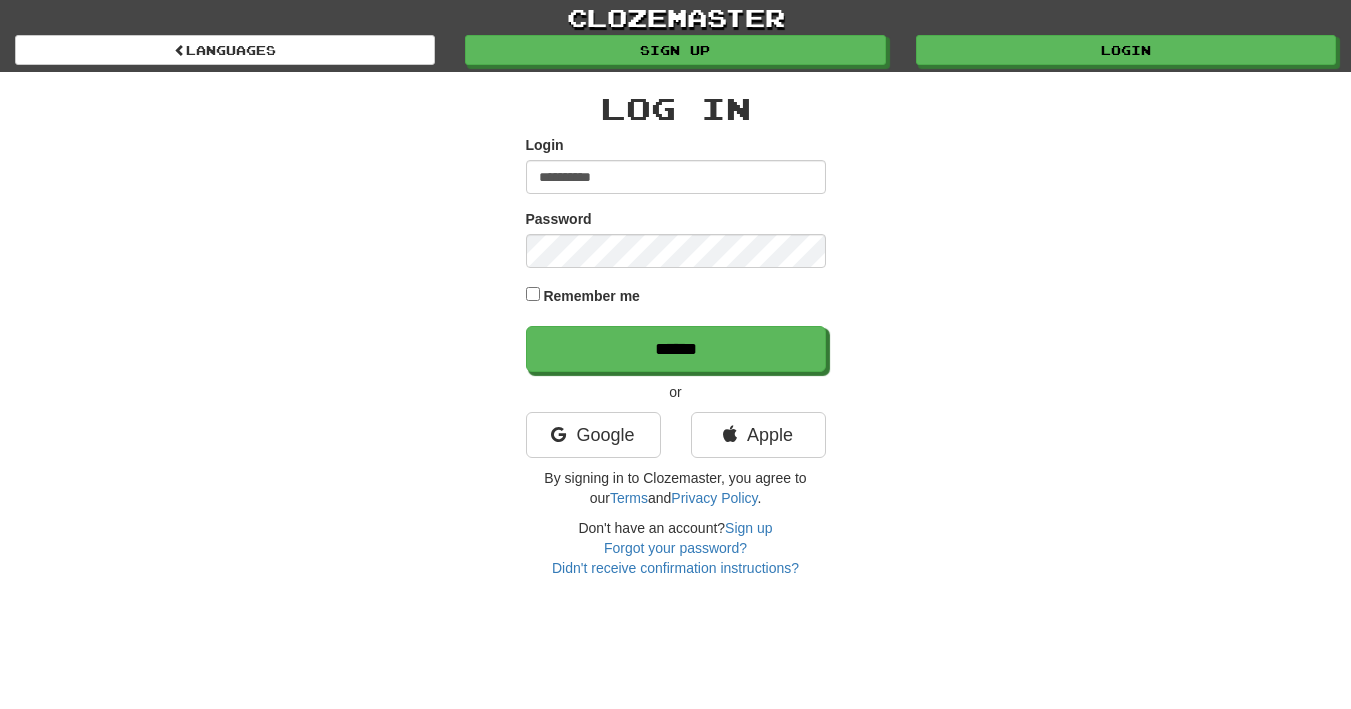 scroll, scrollTop: 0, scrollLeft: 0, axis: both 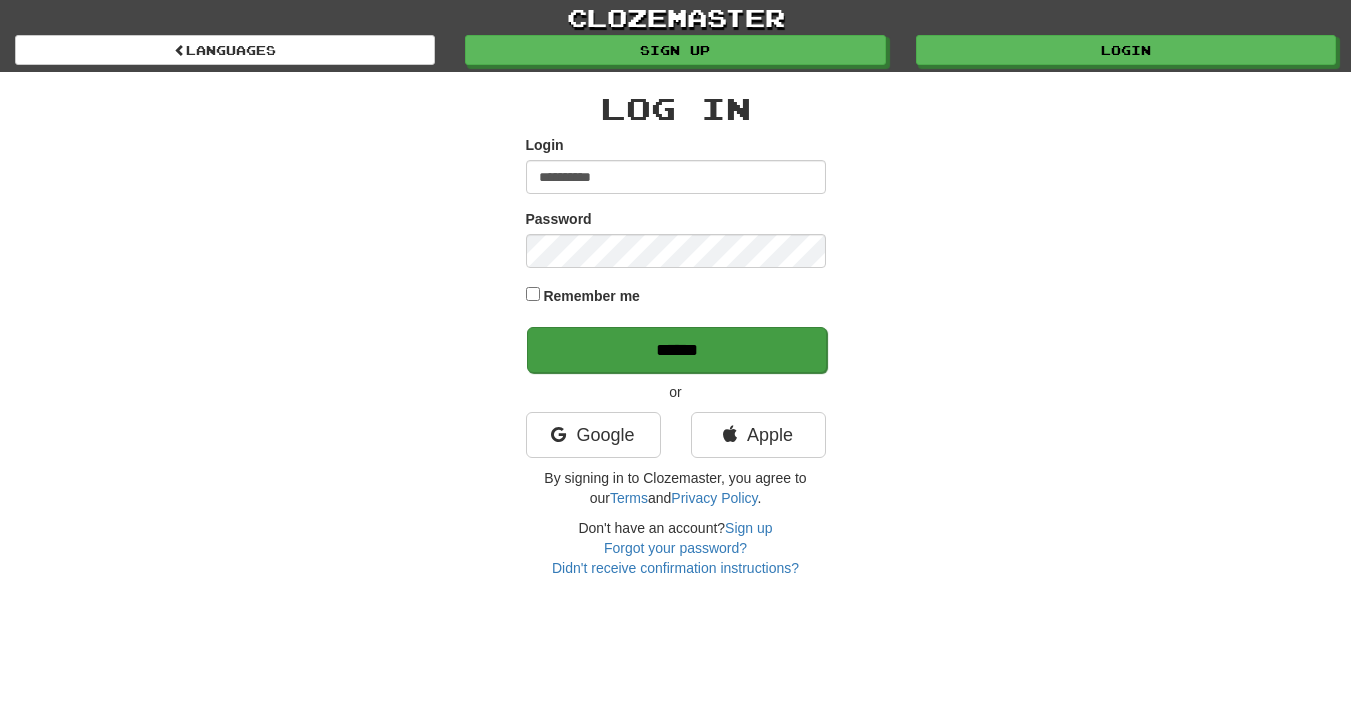 type on "**********" 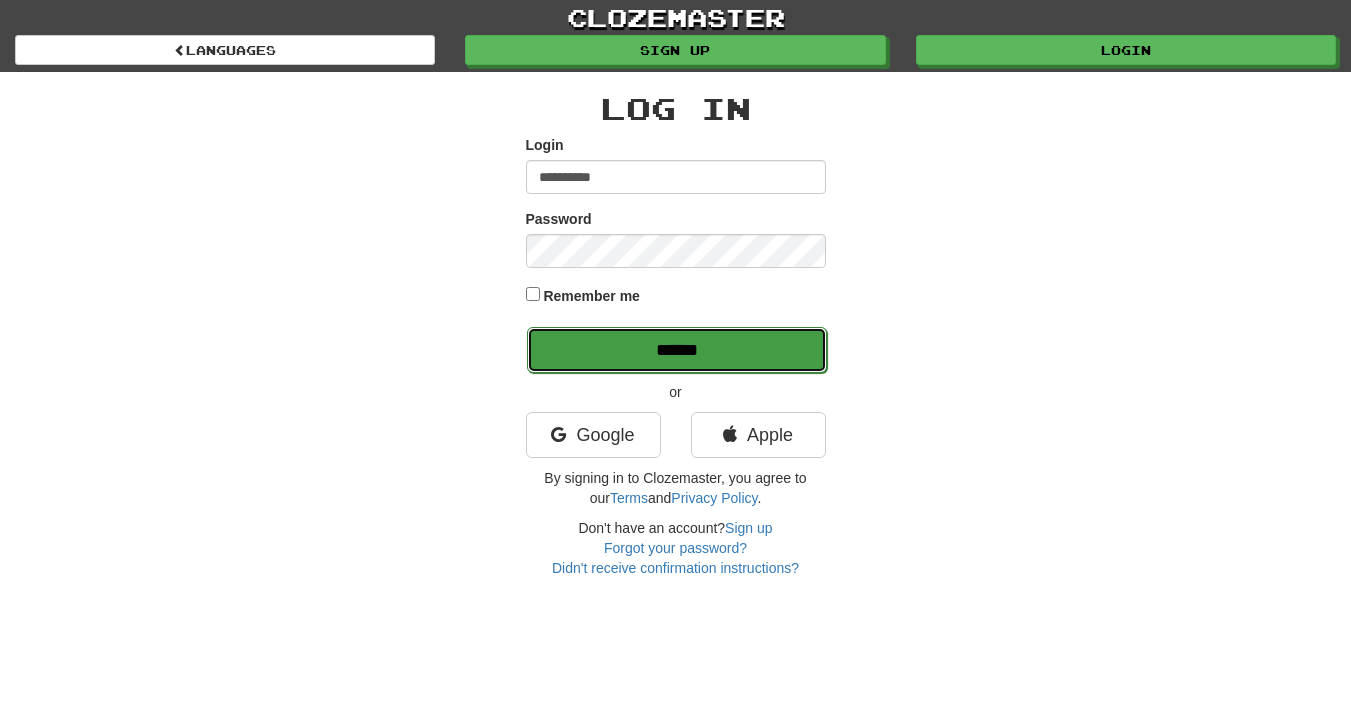 click on "******" at bounding box center [677, 350] 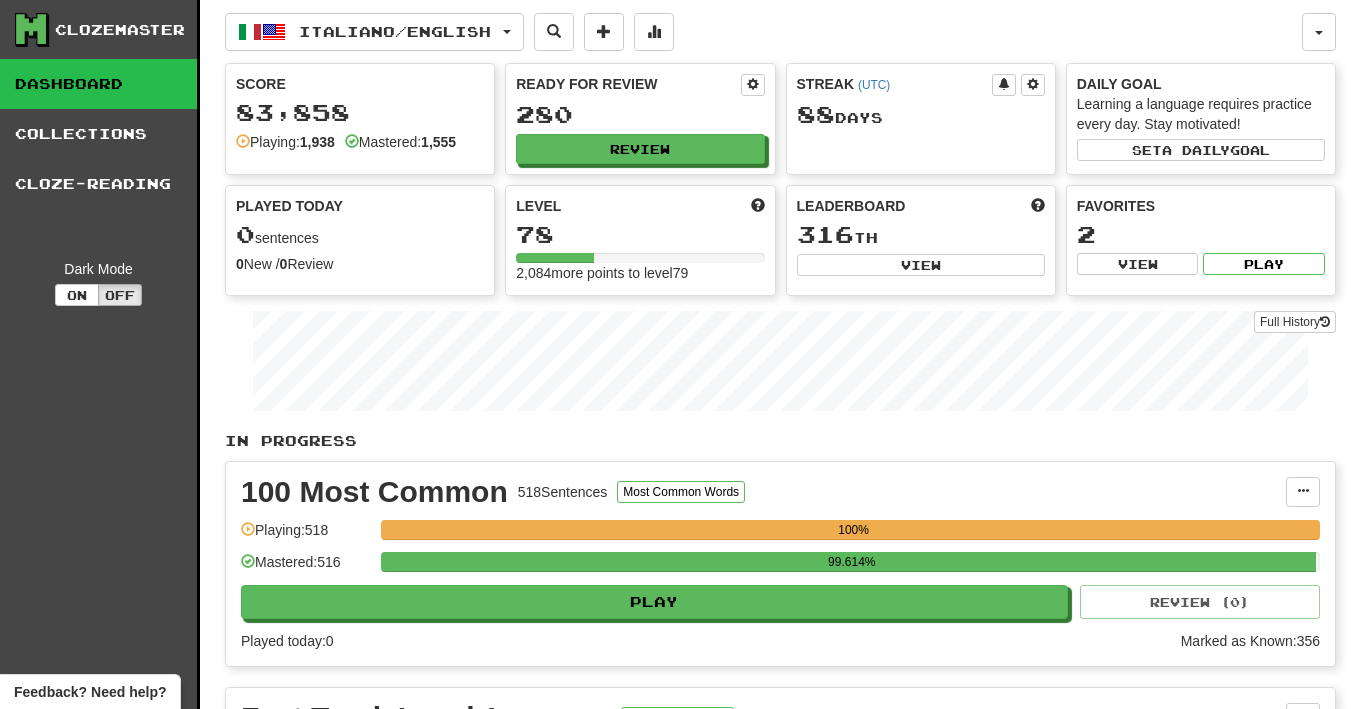 scroll, scrollTop: 0, scrollLeft: 0, axis: both 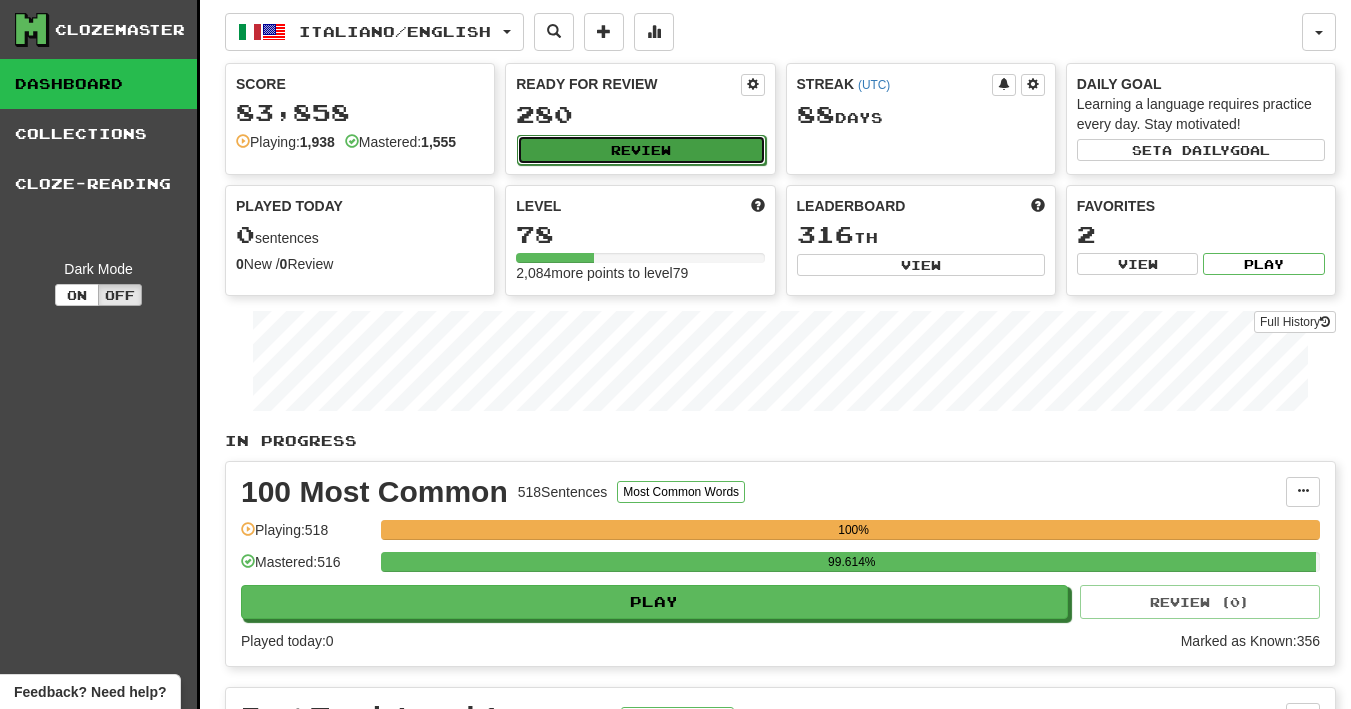 click on "Review" at bounding box center [641, 150] 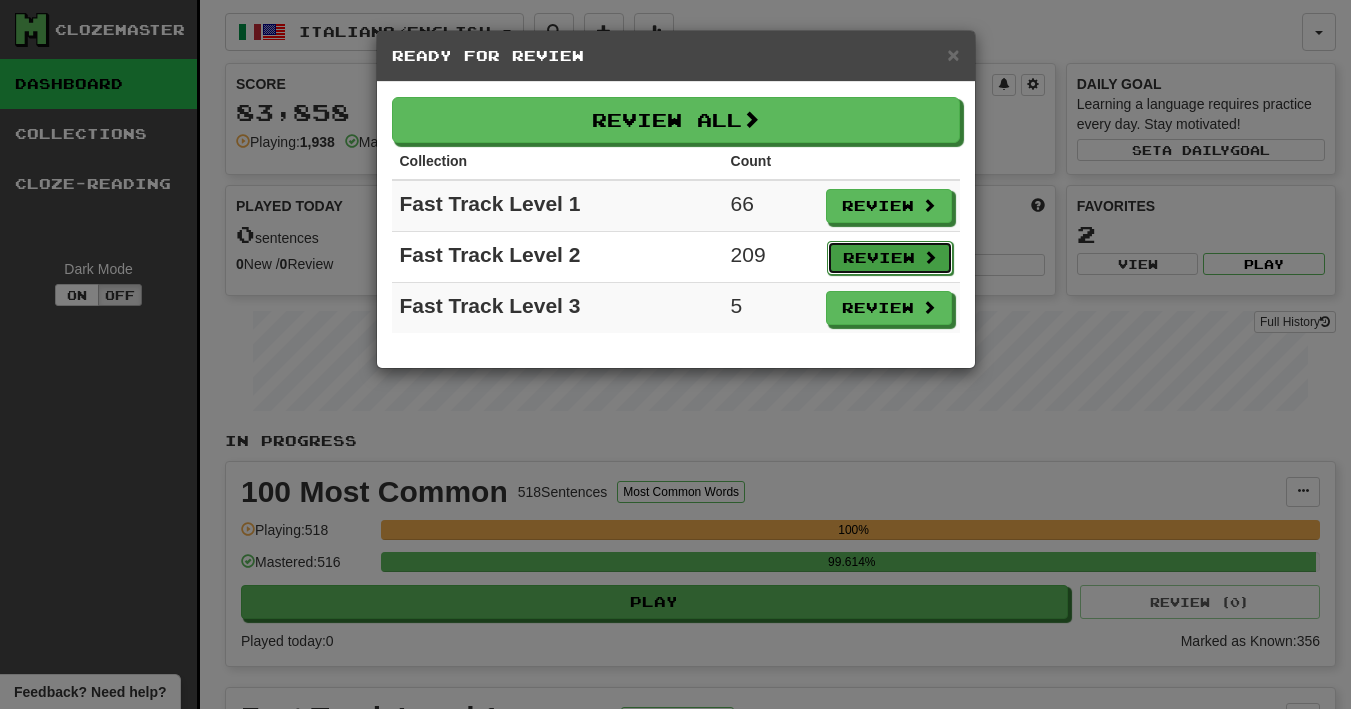 click on "Review" at bounding box center (890, 258) 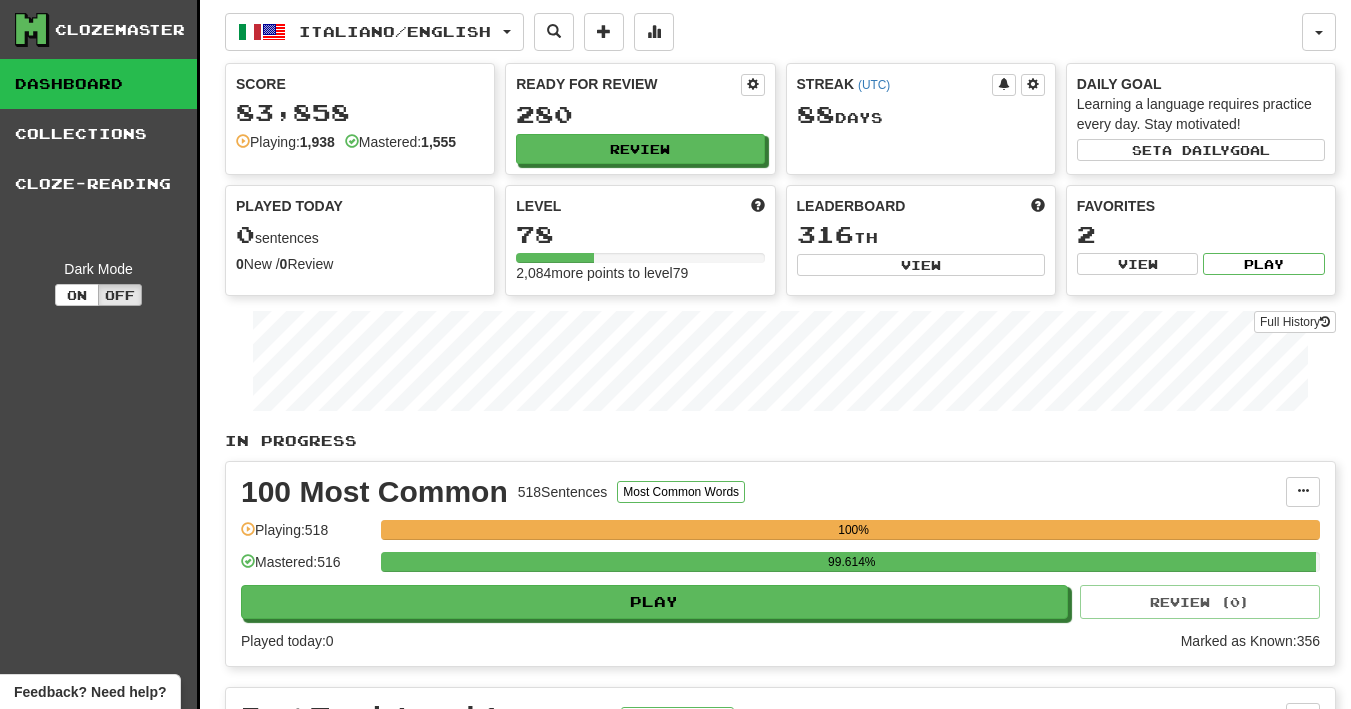 select on "**" 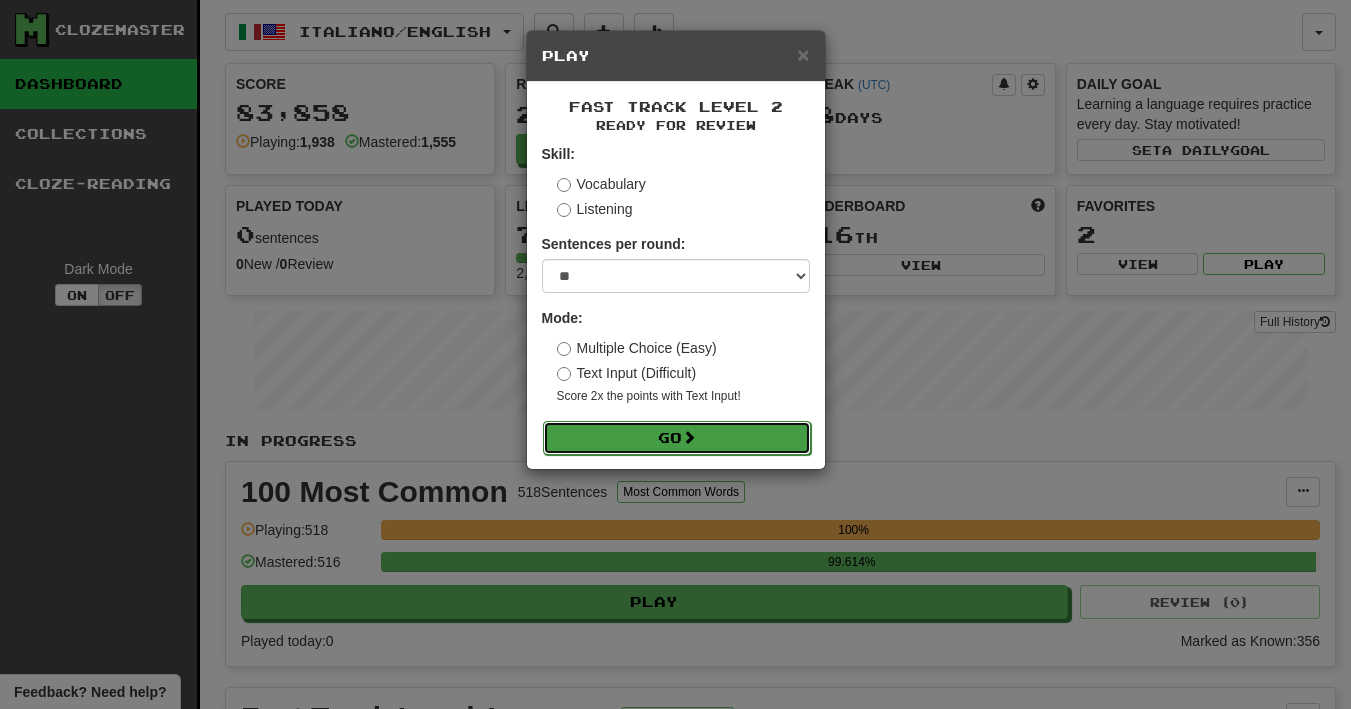 click on "Go" at bounding box center [677, 438] 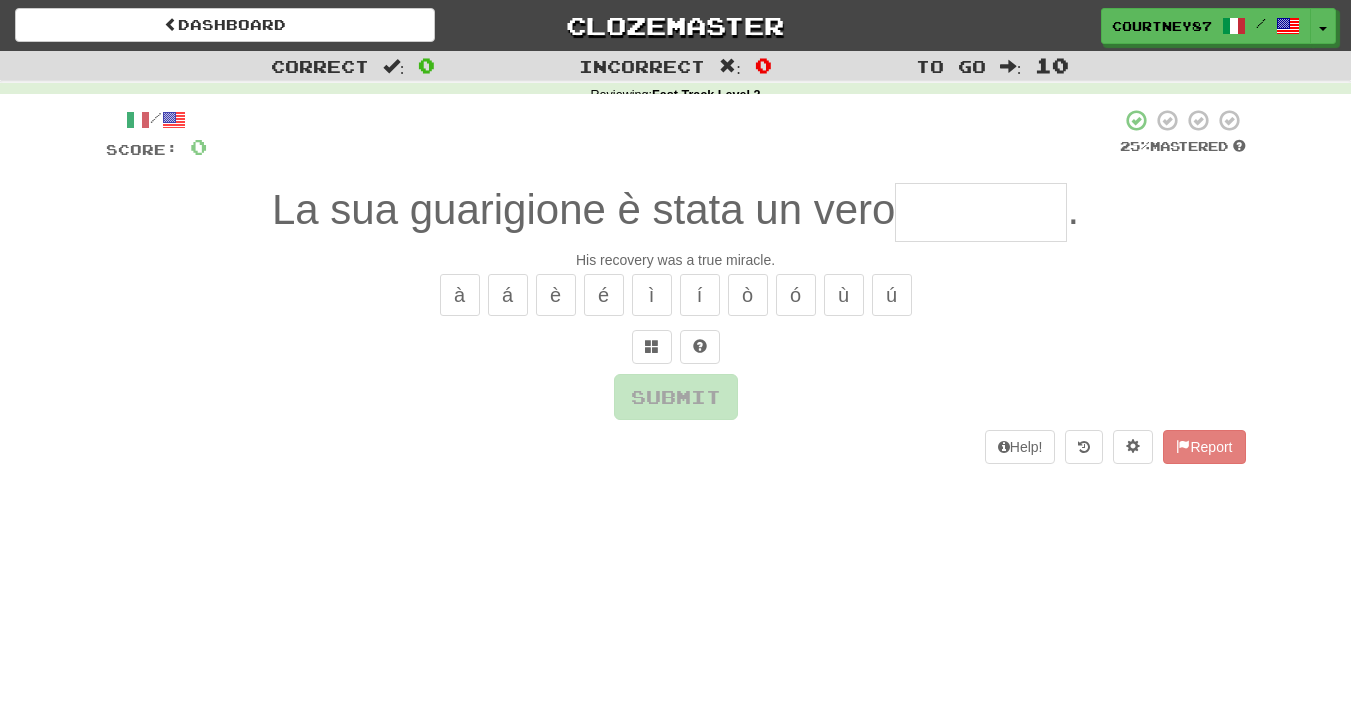 scroll, scrollTop: 0, scrollLeft: 0, axis: both 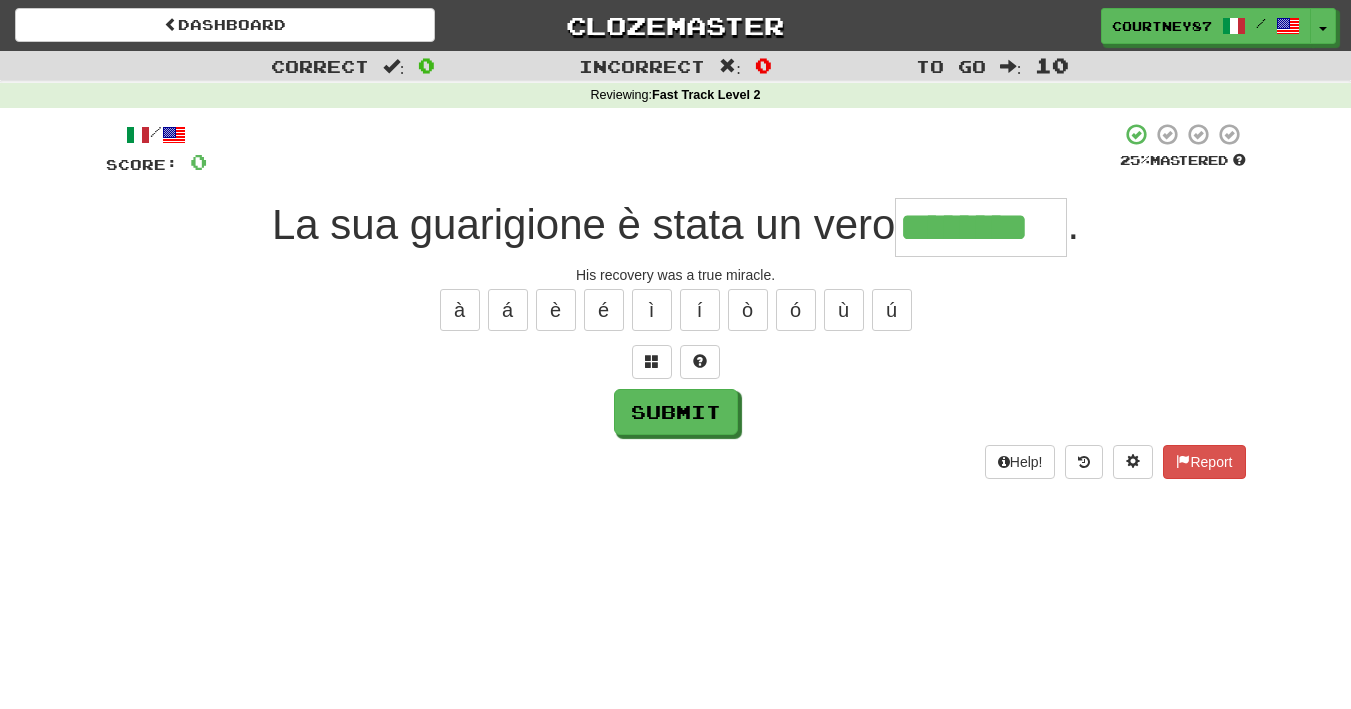 type on "********" 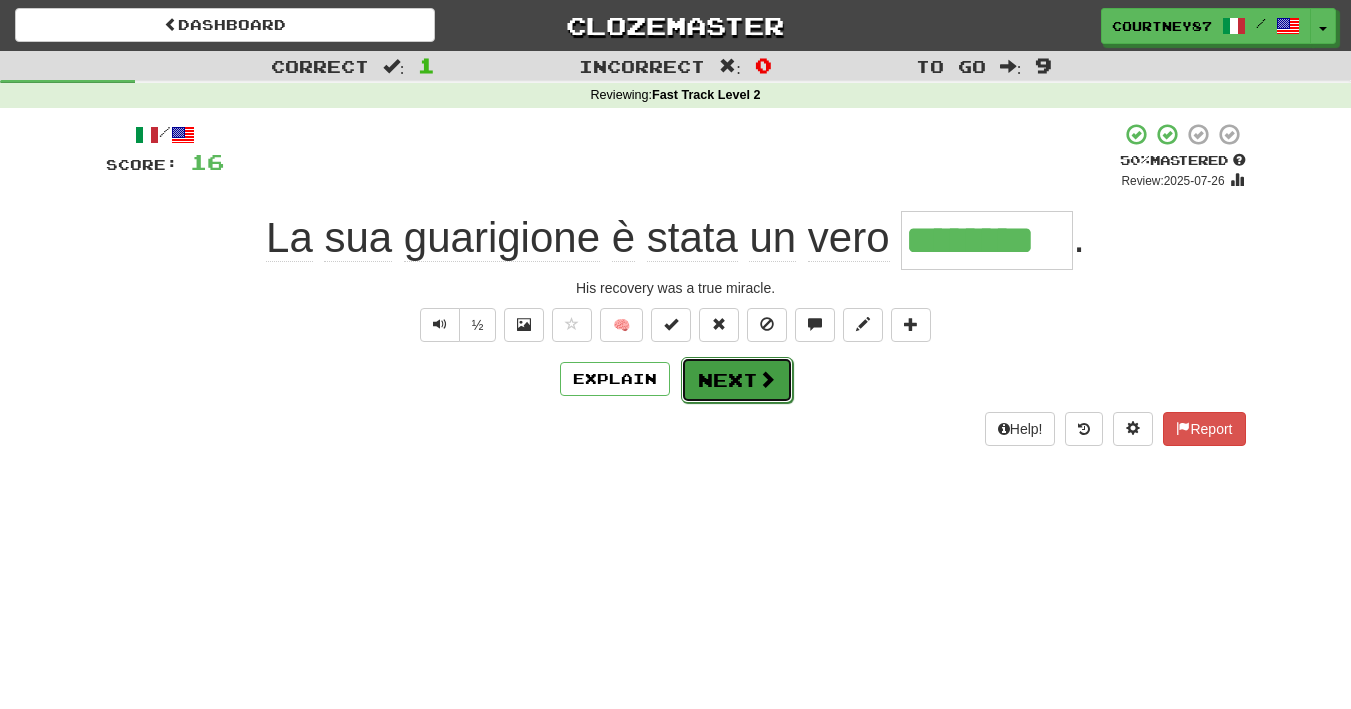 click on "Next" at bounding box center [737, 380] 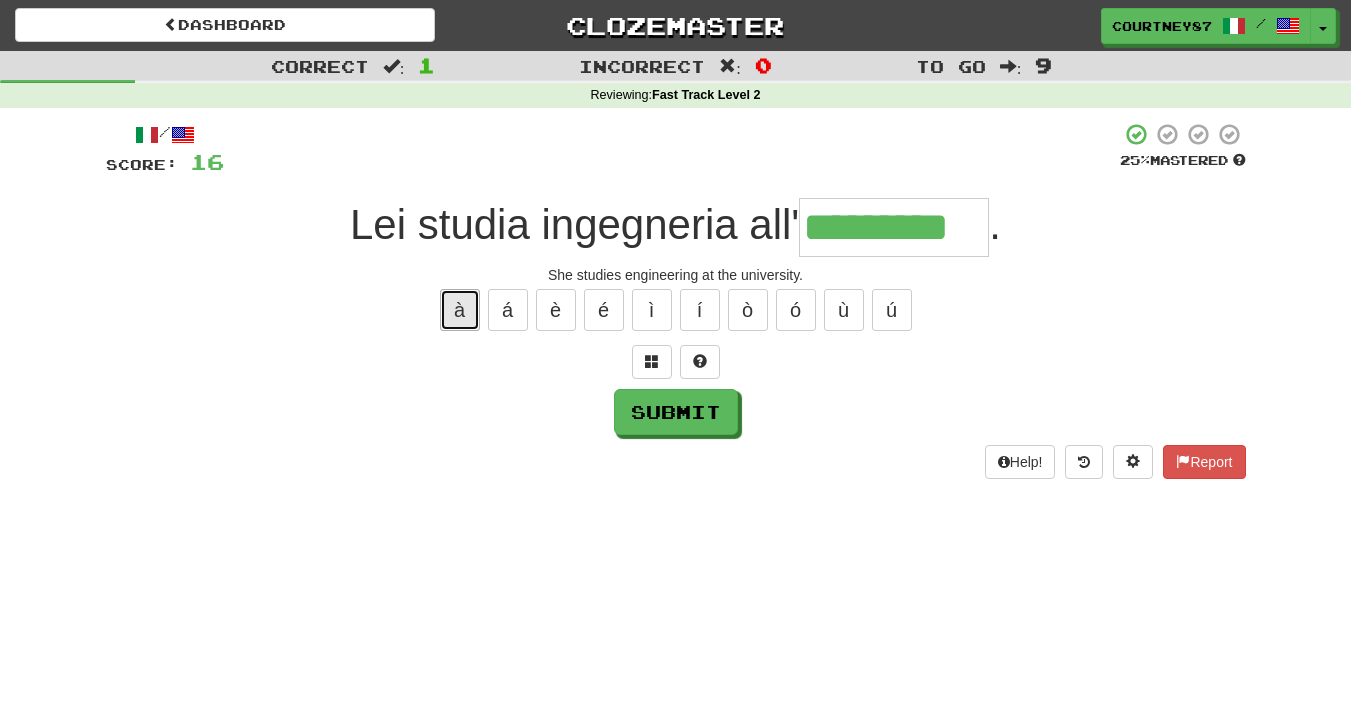 click on "à" at bounding box center [460, 310] 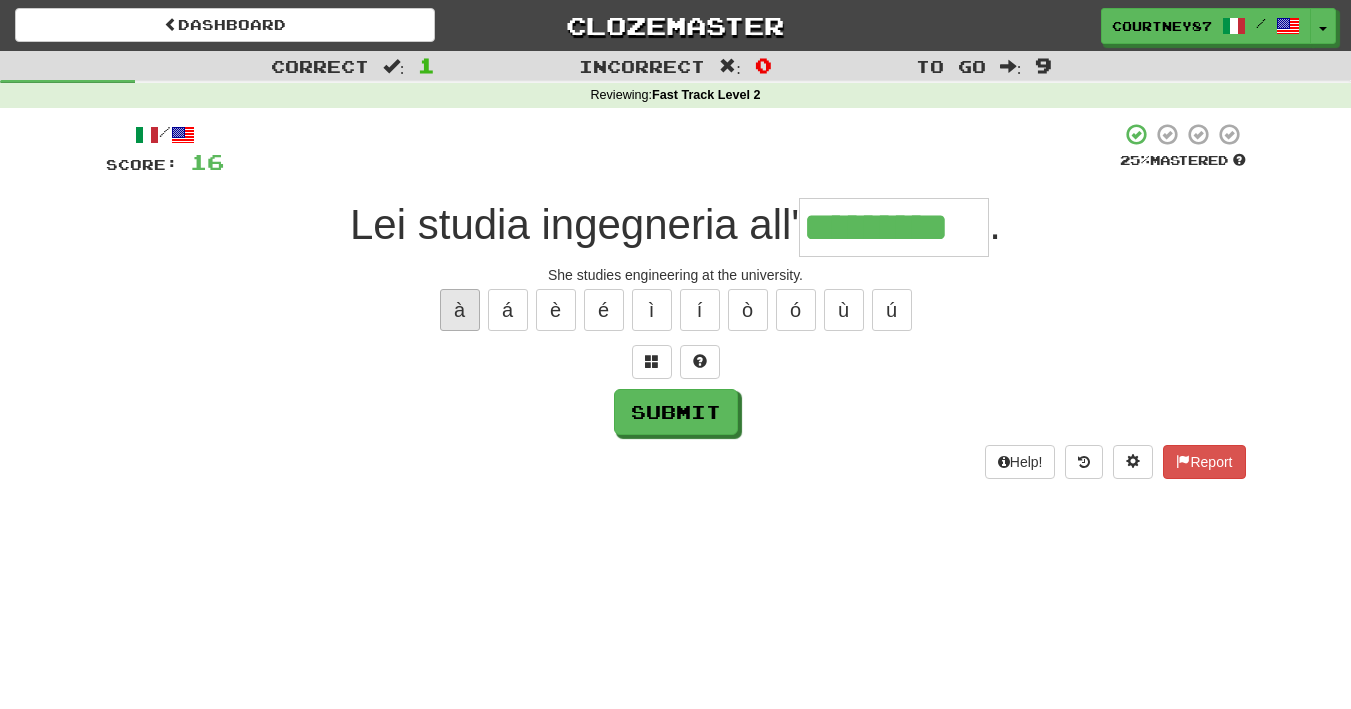 type on "**********" 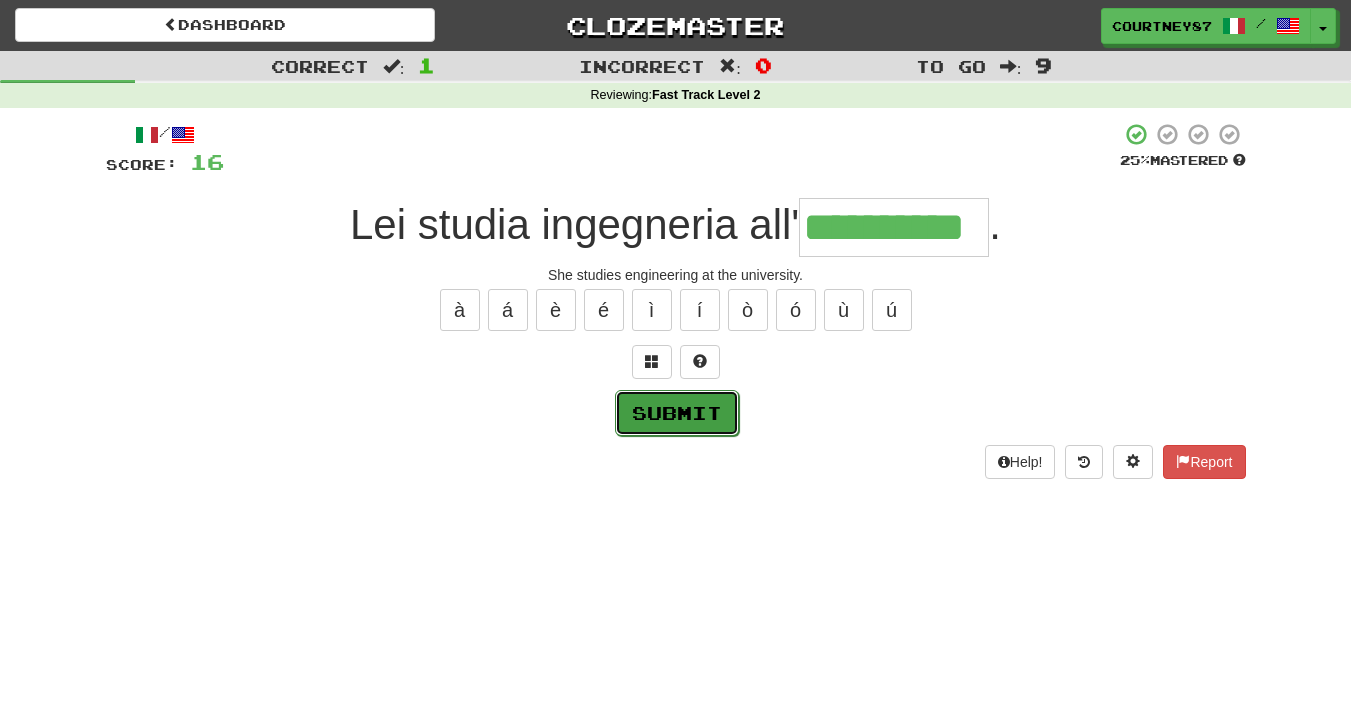 click on "Submit" at bounding box center [677, 413] 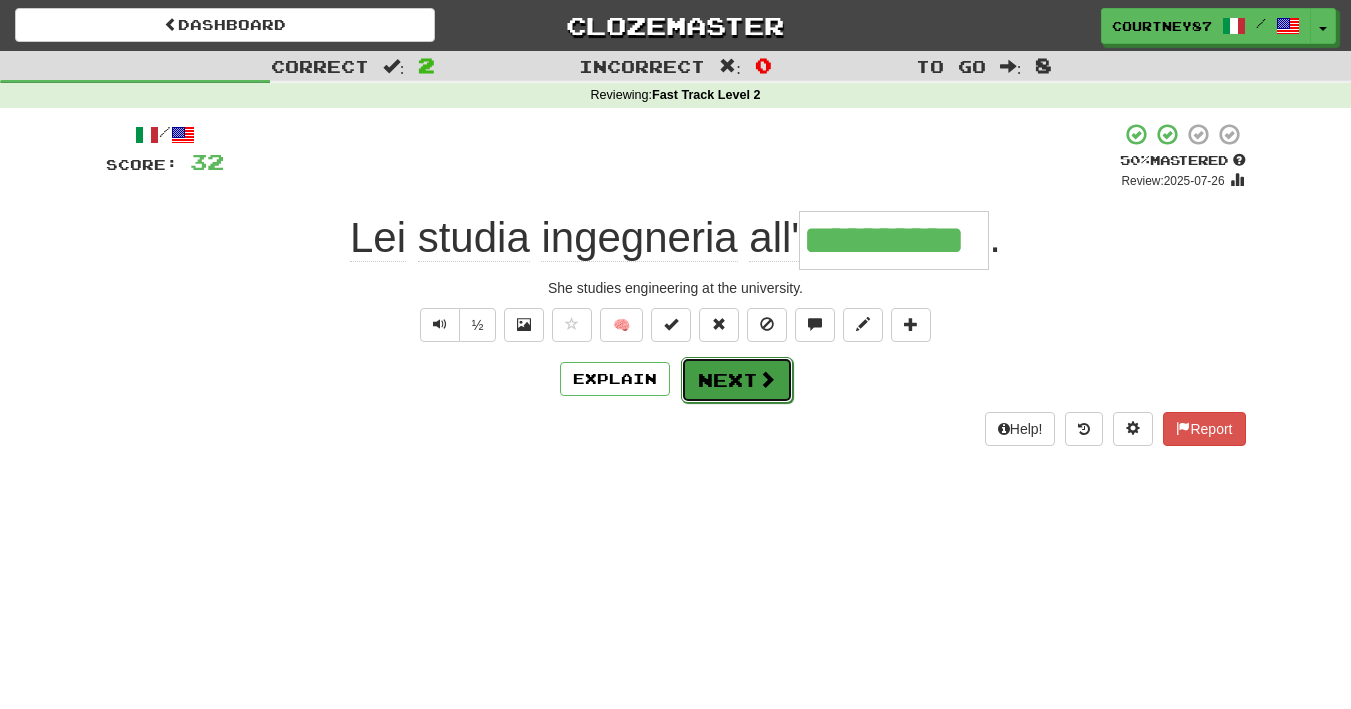 click on "Next" at bounding box center [737, 380] 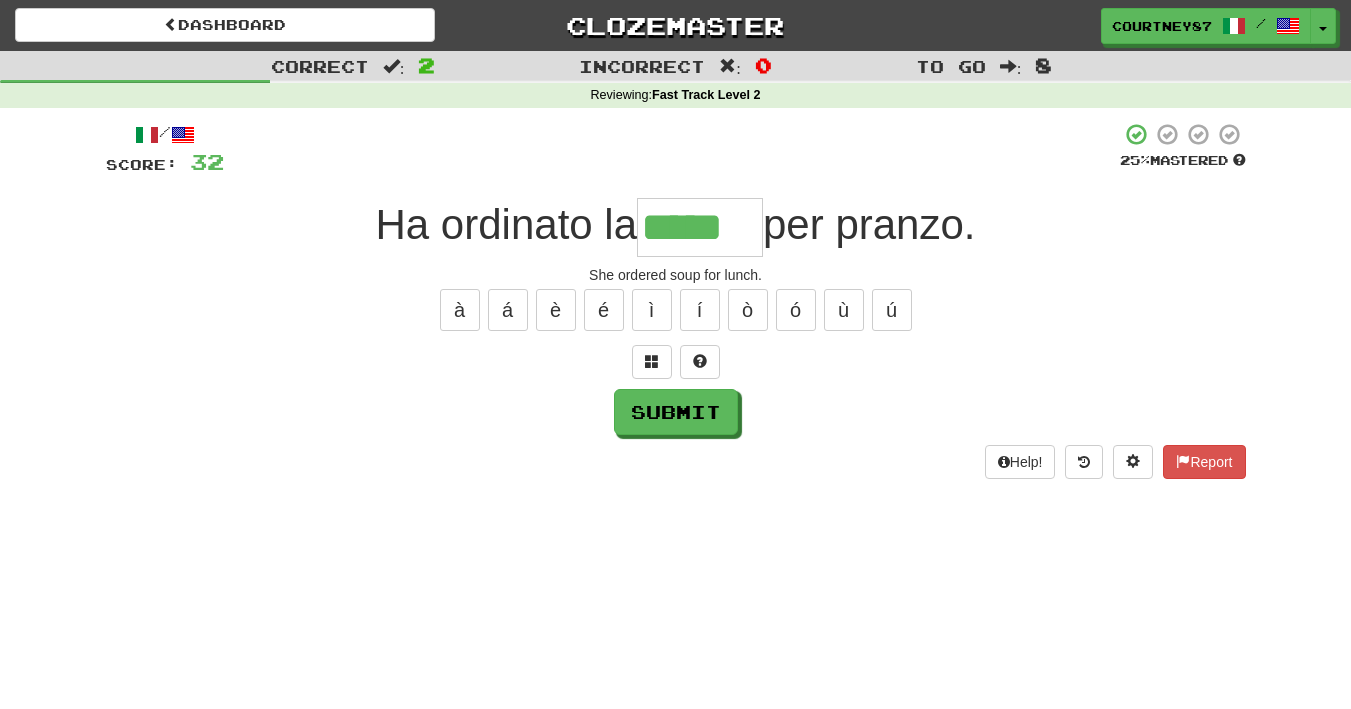 type on "*****" 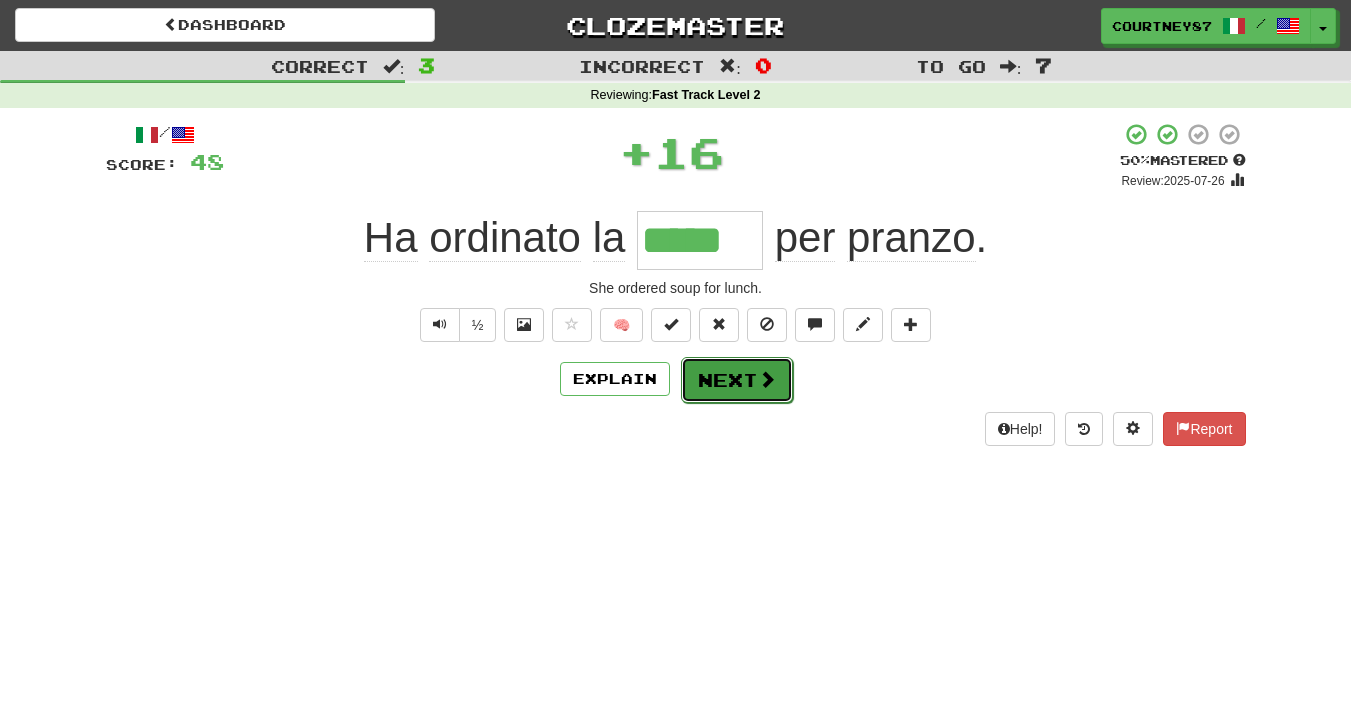 click at bounding box center (767, 379) 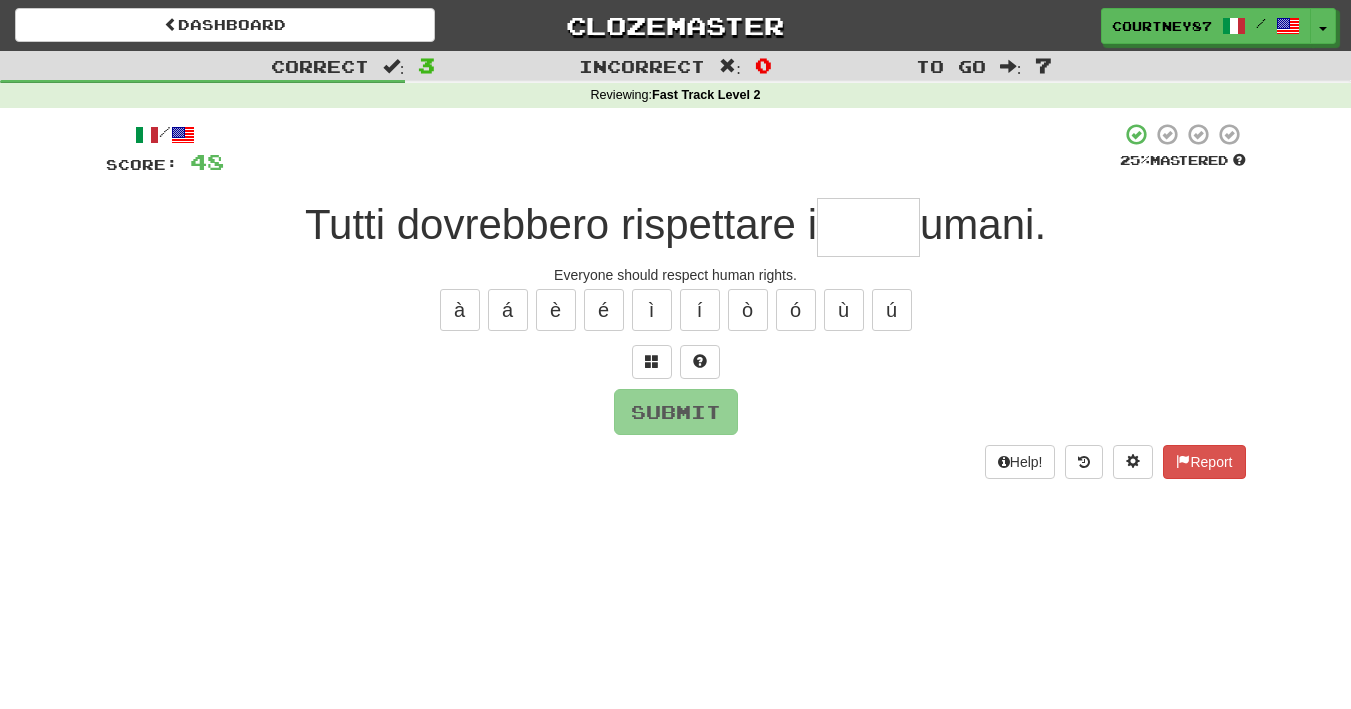 type on "*" 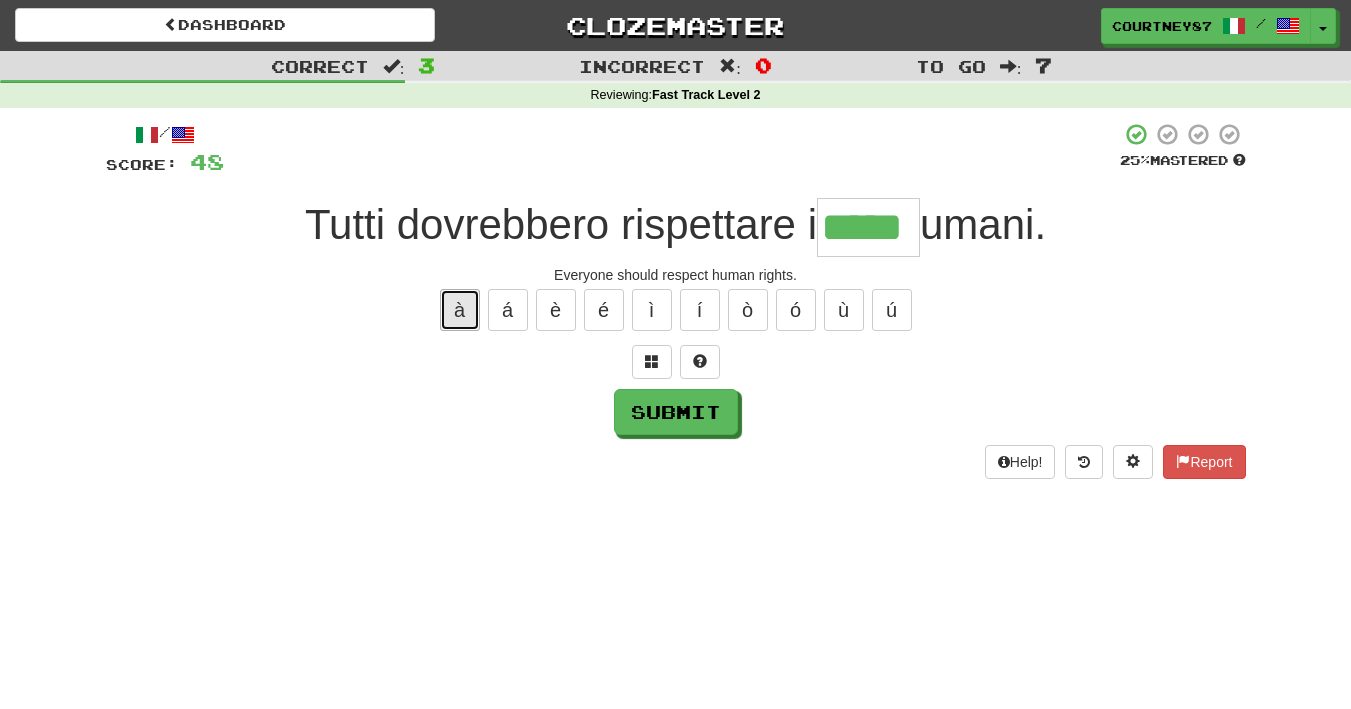 click on "à" at bounding box center (460, 310) 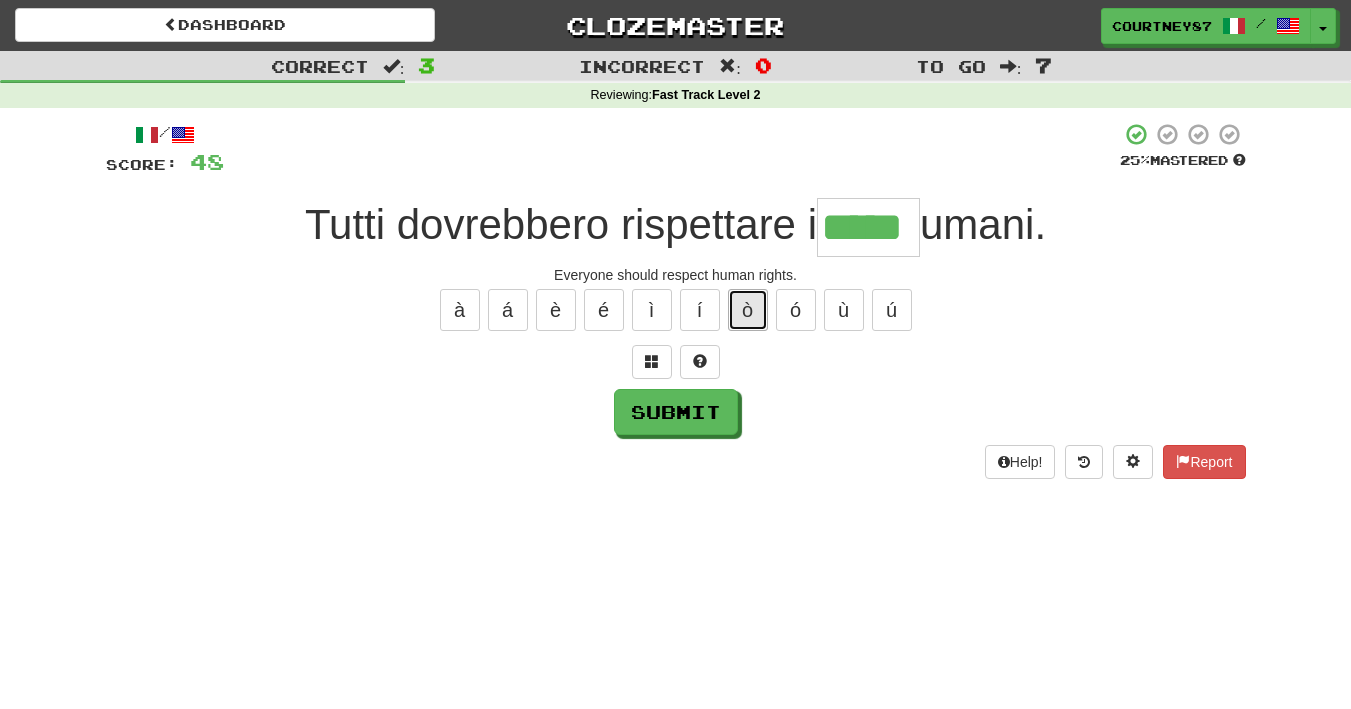 click on "ò" at bounding box center (748, 310) 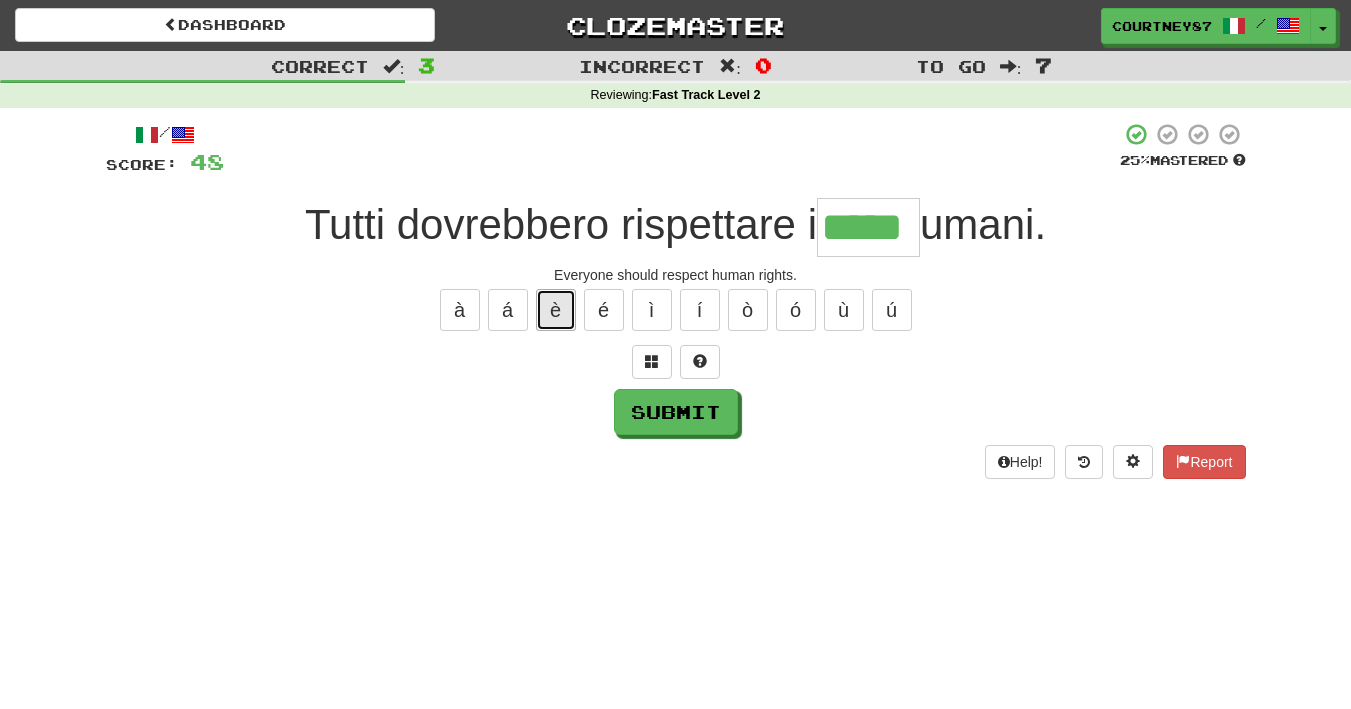 click on "è" at bounding box center [556, 310] 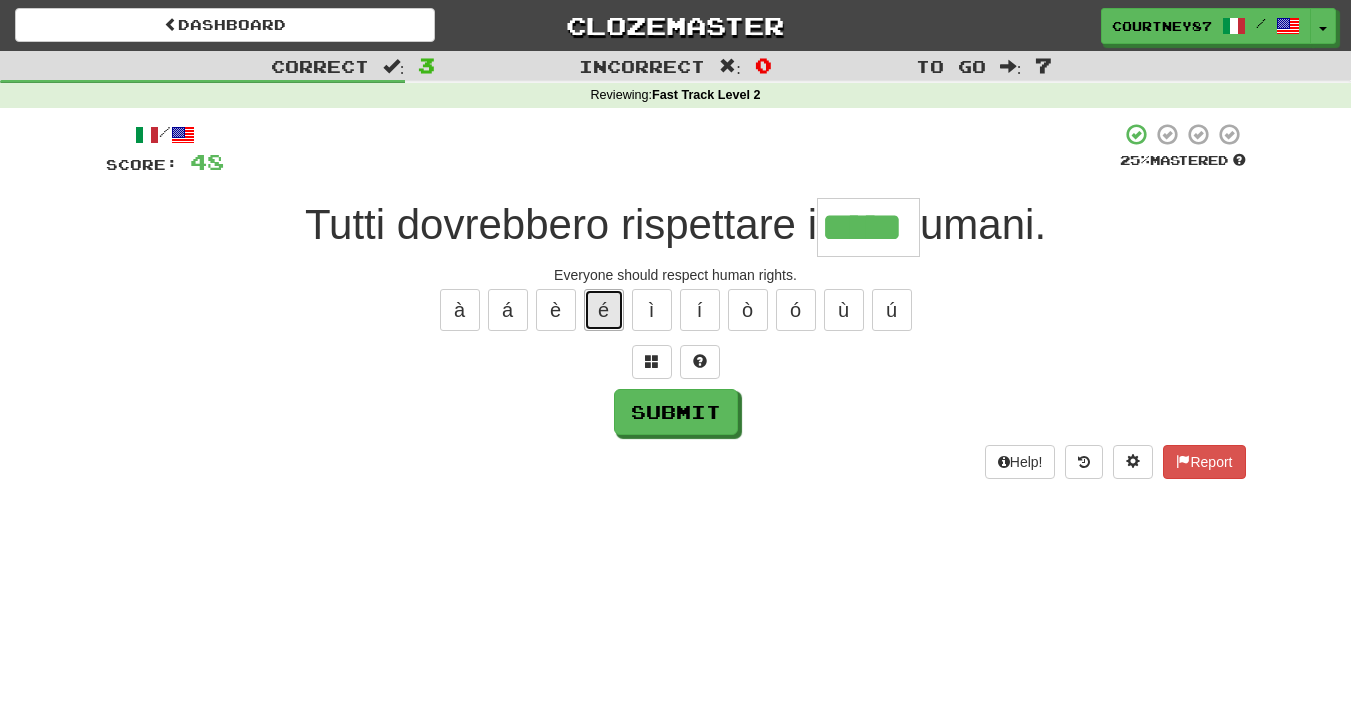 click on "é" at bounding box center [604, 310] 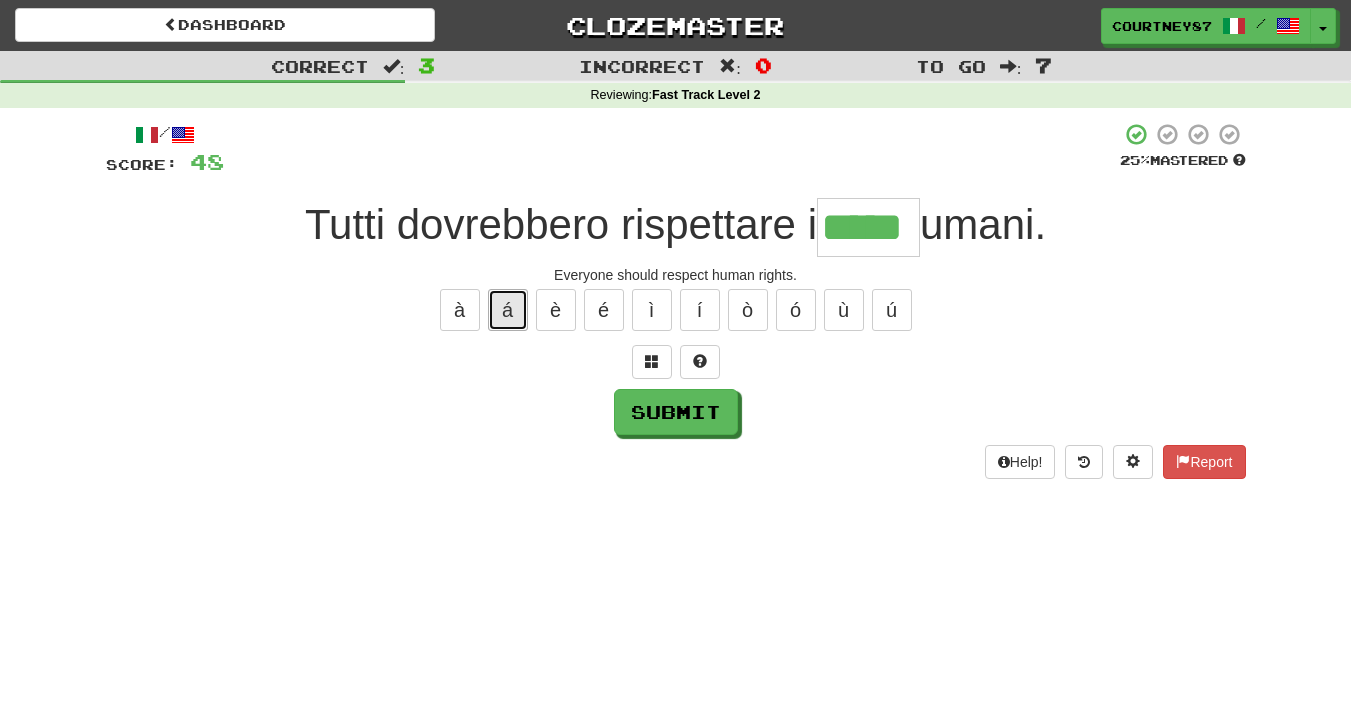 click on "á" at bounding box center [508, 310] 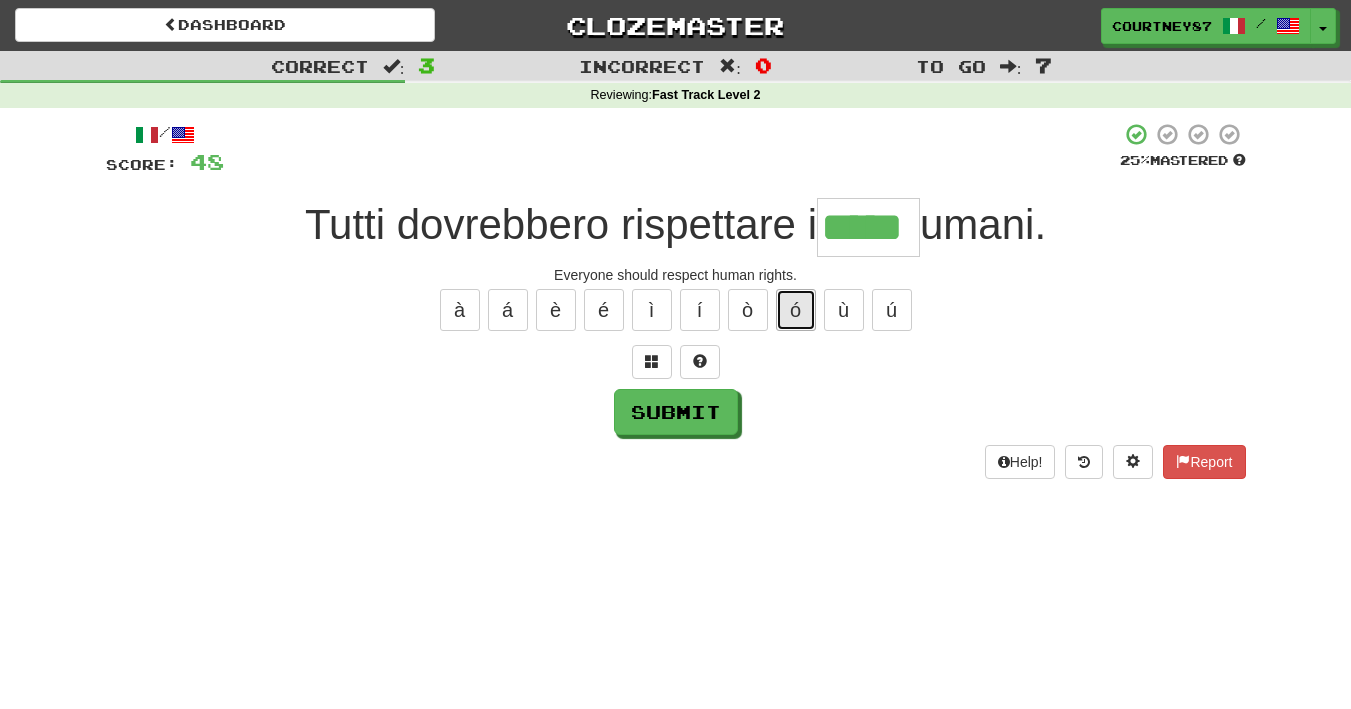 click on "ó" at bounding box center [796, 310] 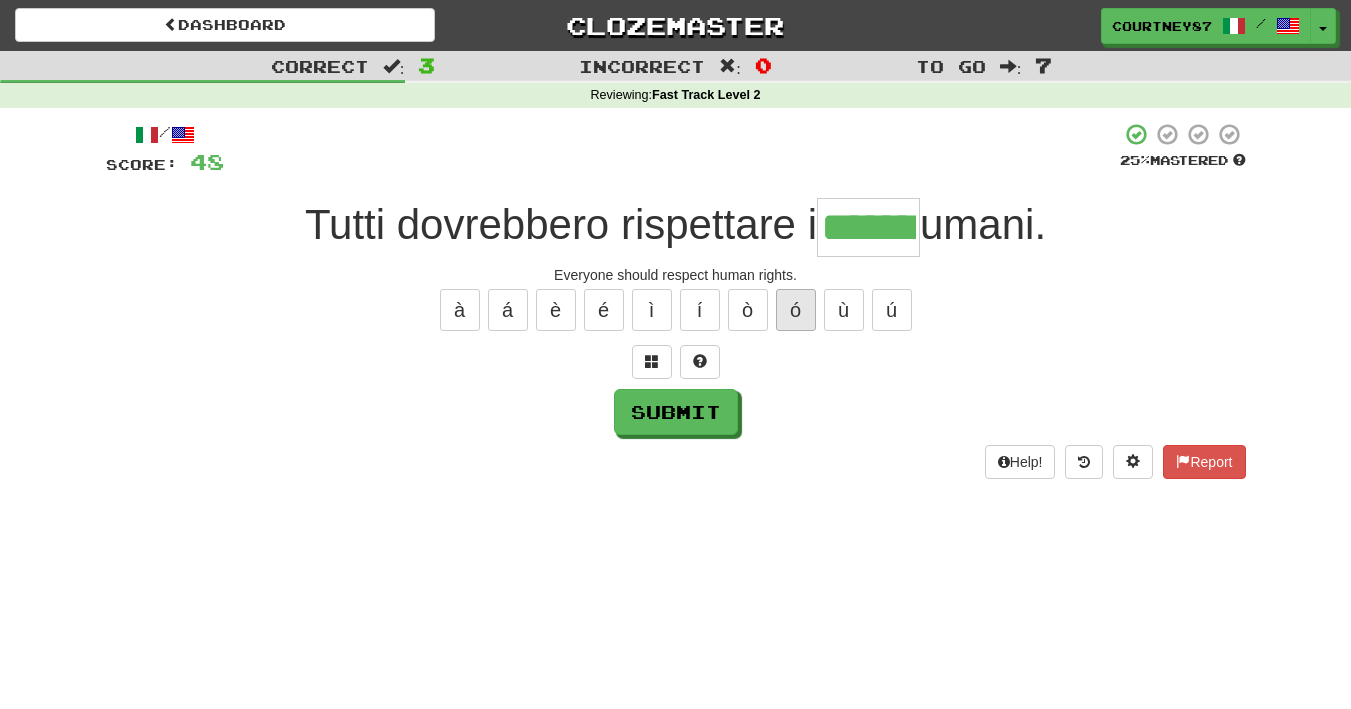 type on "*******" 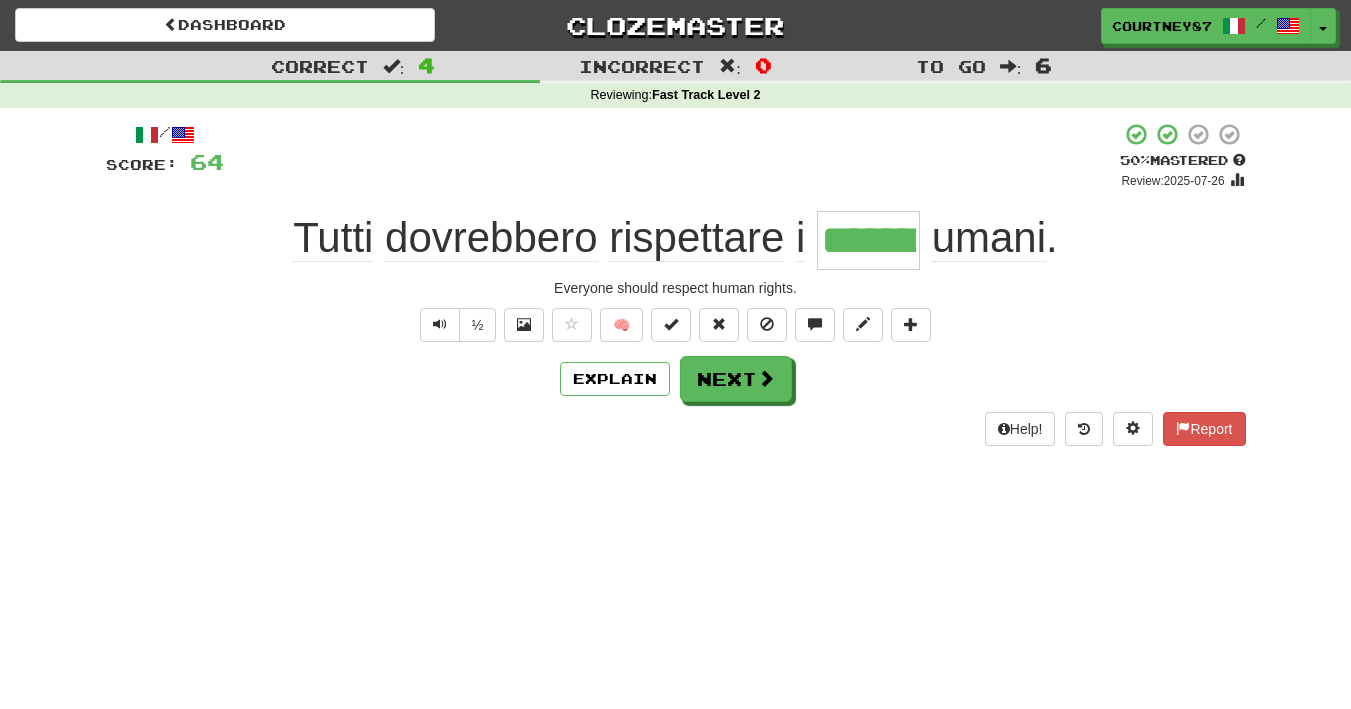 click on "Explain Next" at bounding box center [676, 379] 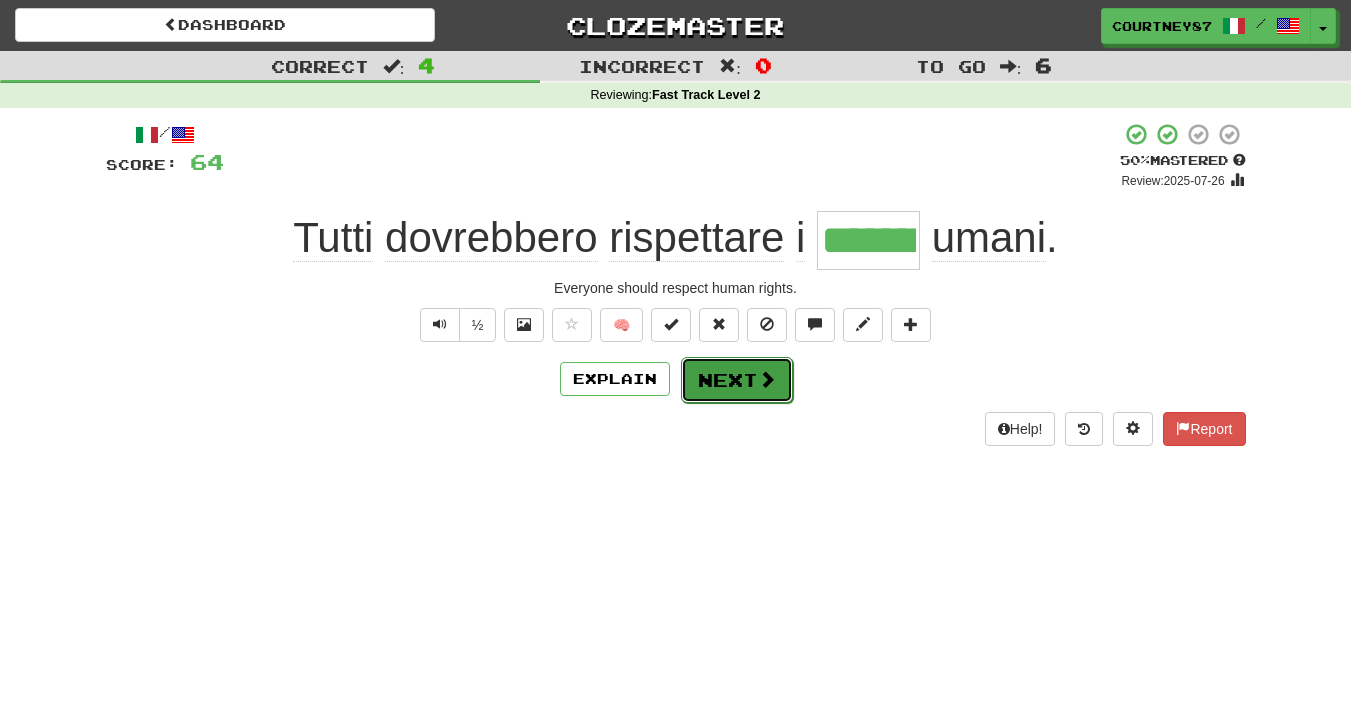 click on "Next" at bounding box center [737, 380] 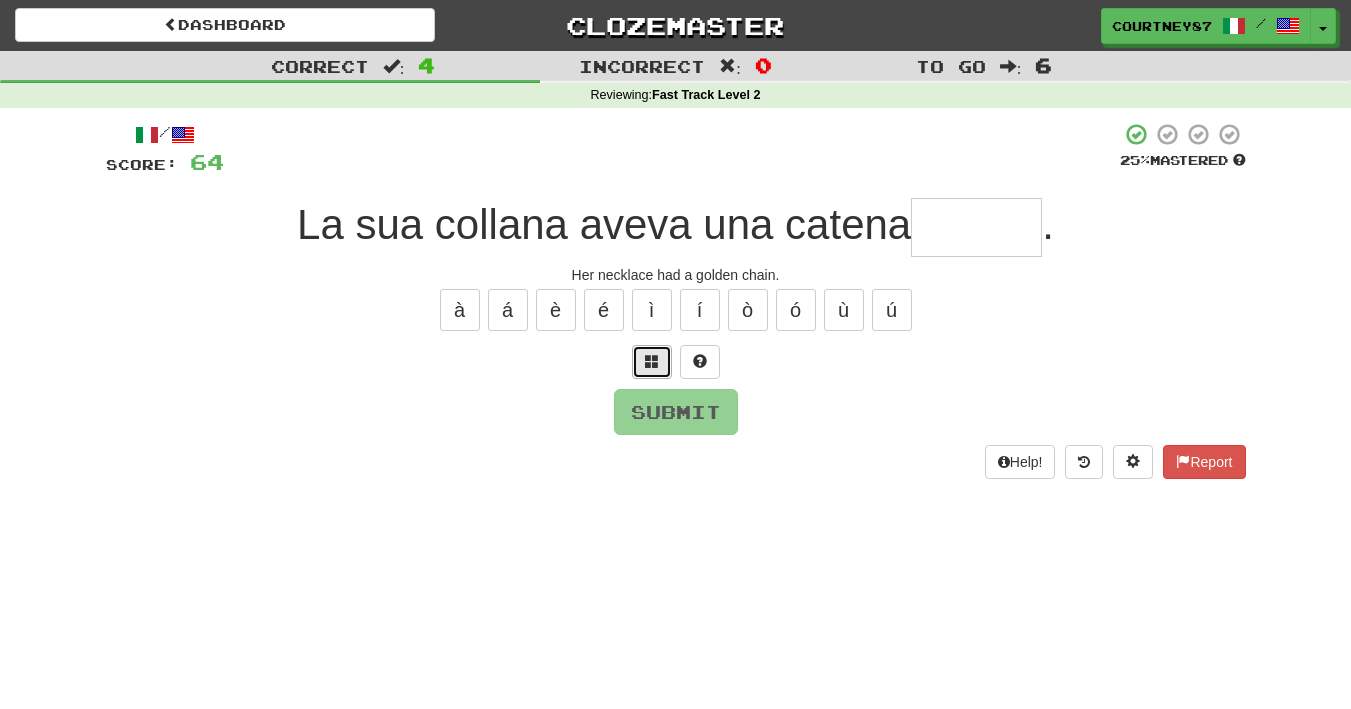 click at bounding box center [652, 362] 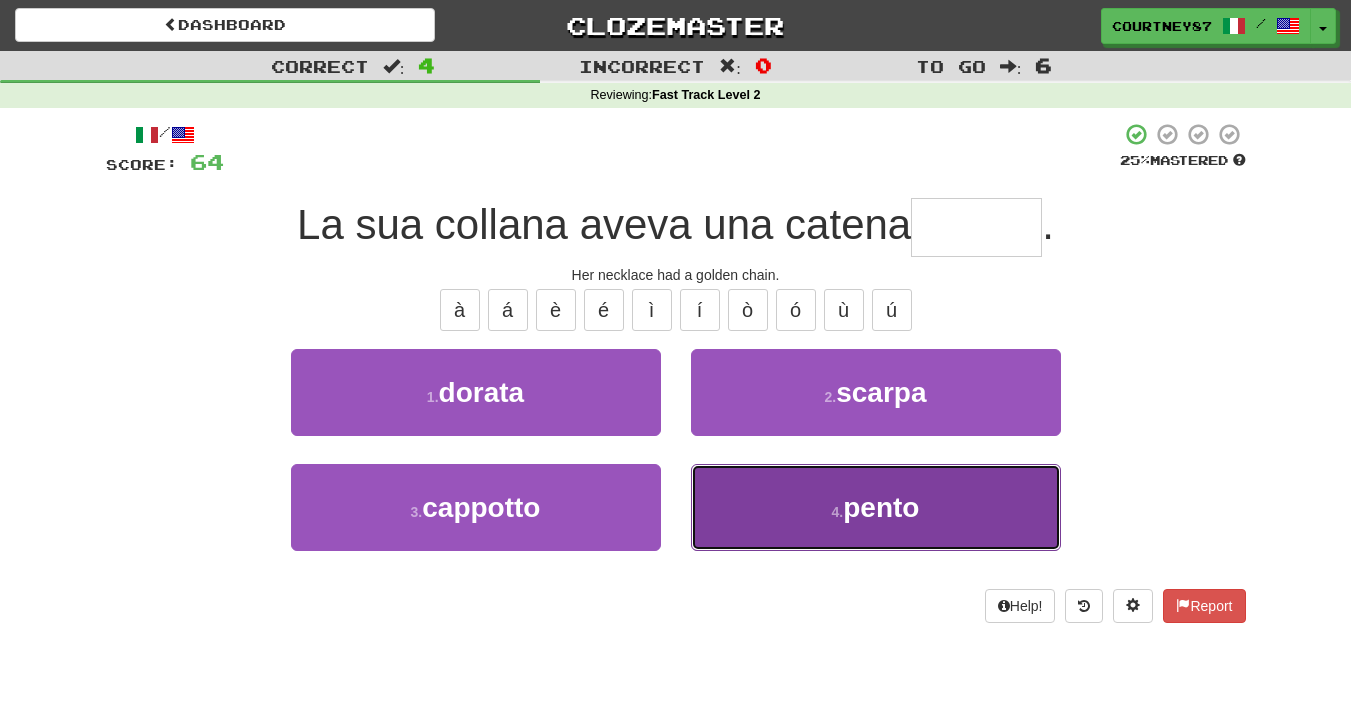click on "4 .  pento" at bounding box center (876, 507) 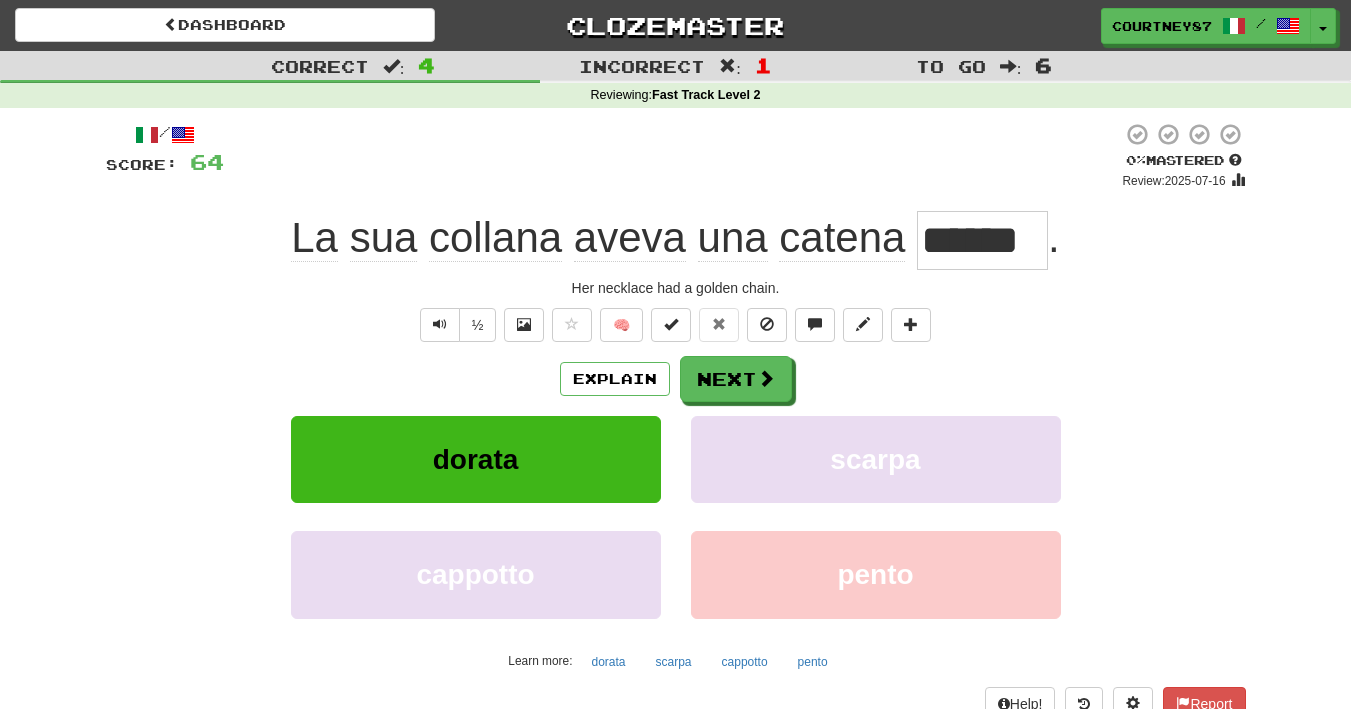 click on "Explain Next dorata scarpa cappotto pento Learn more: dorata scarpa cappotto pento" at bounding box center [676, 516] 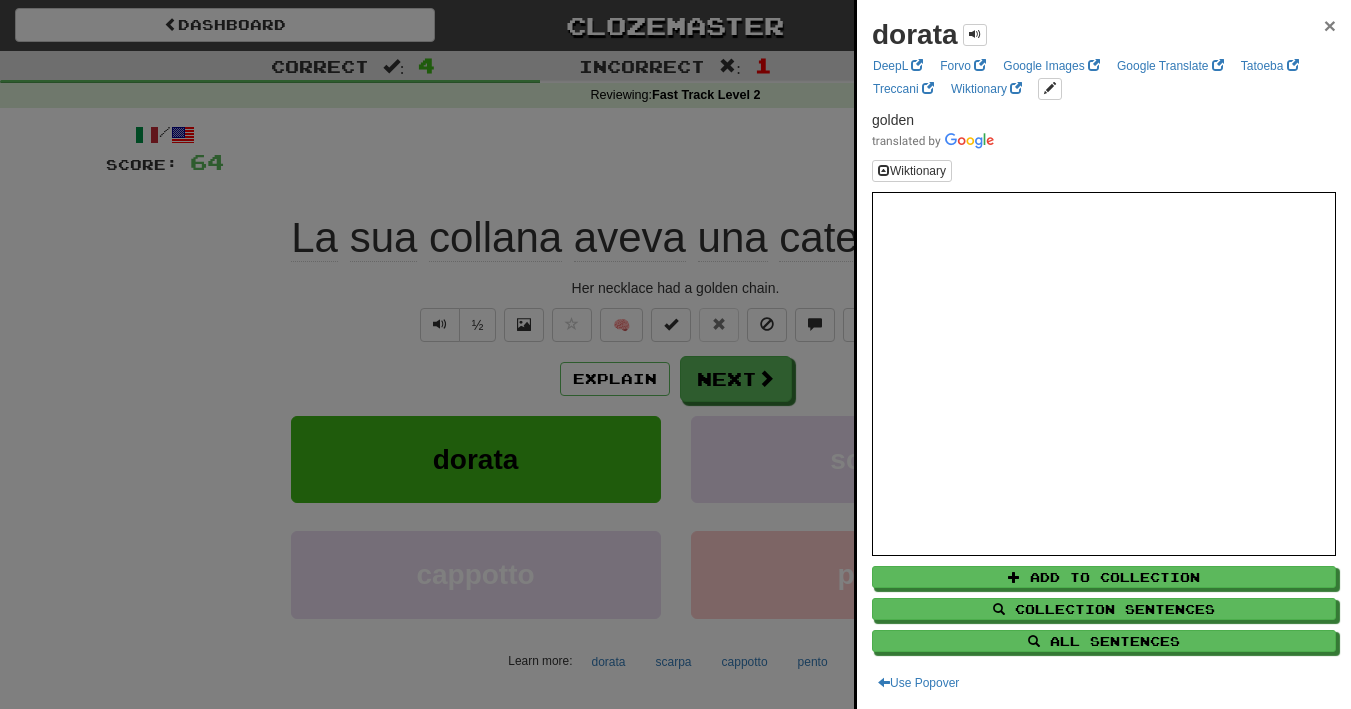 click on "×" at bounding box center [1330, 25] 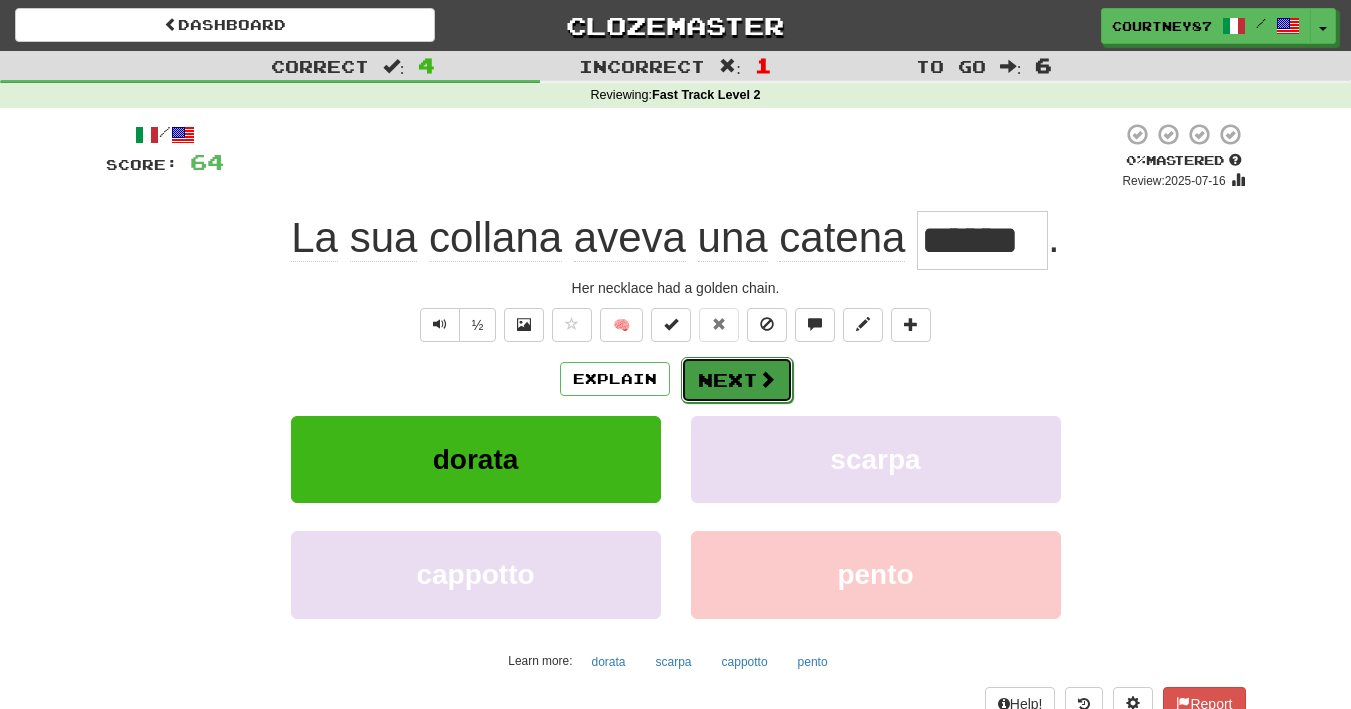 click on "Next" at bounding box center [737, 380] 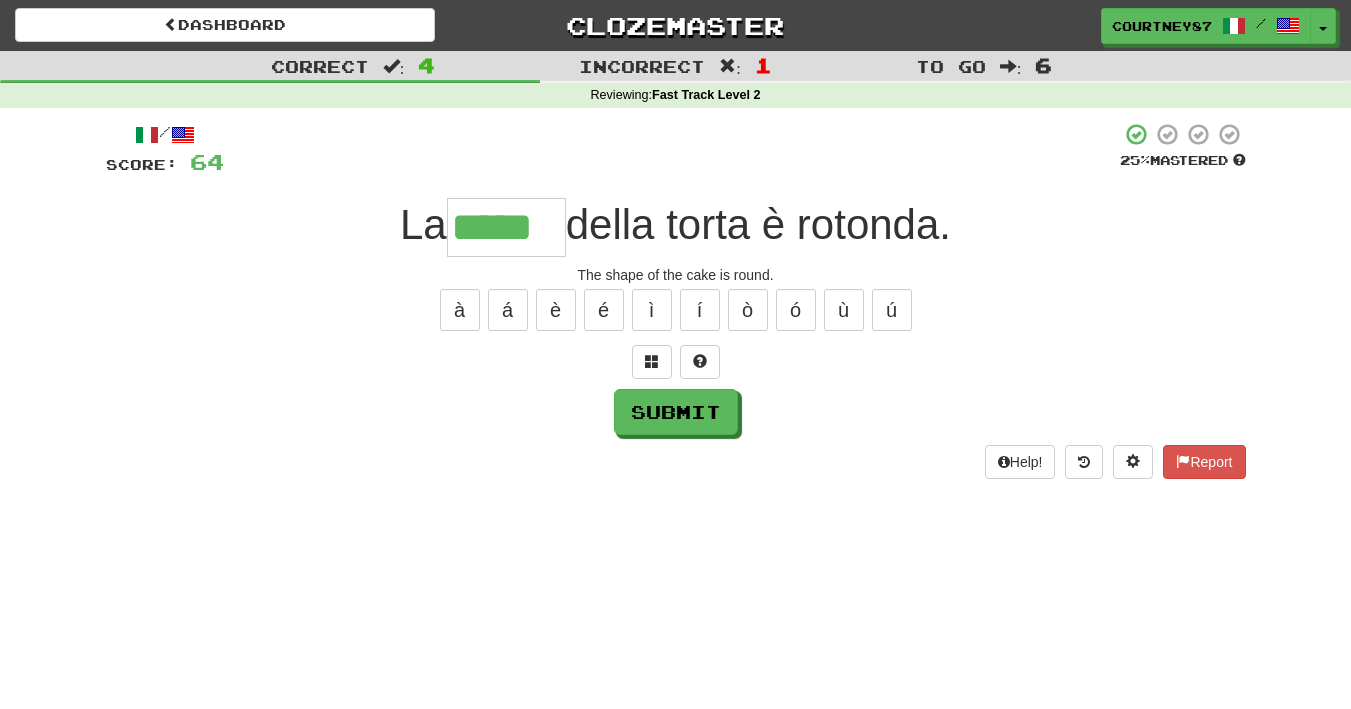 type on "*****" 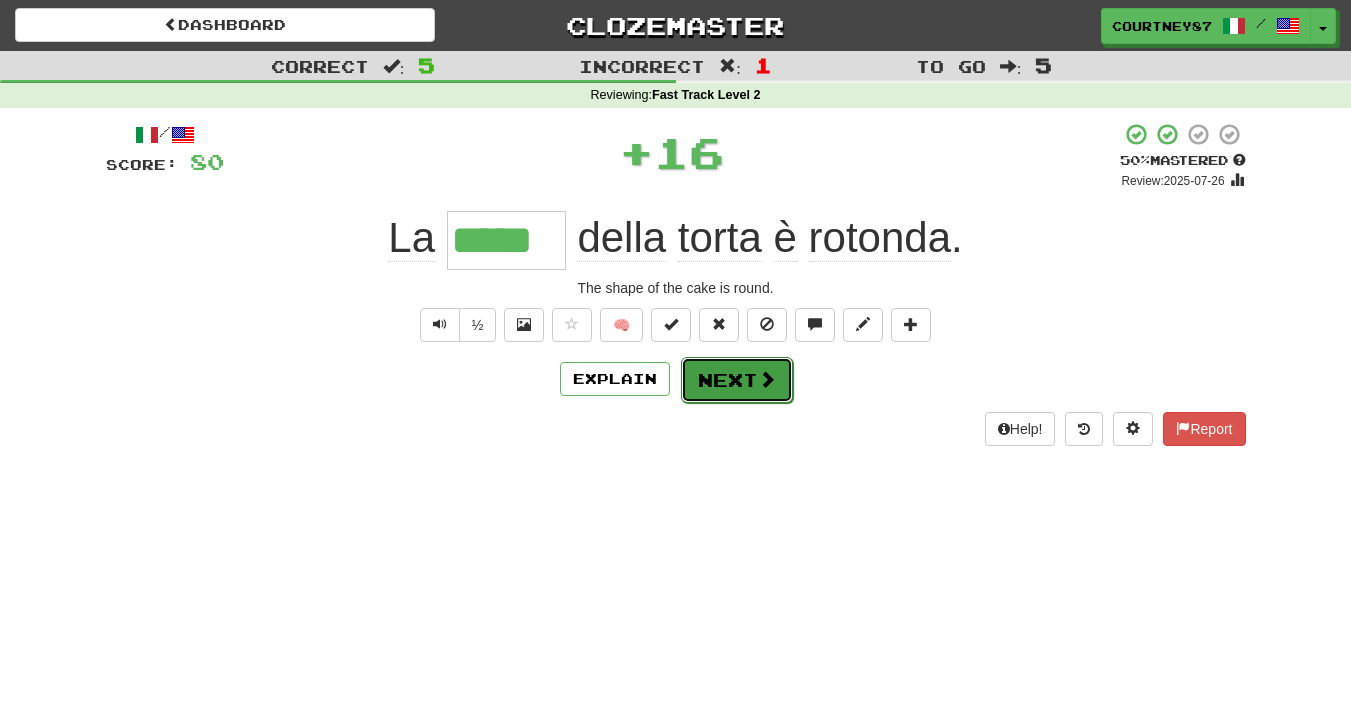 click on "Next" at bounding box center (737, 380) 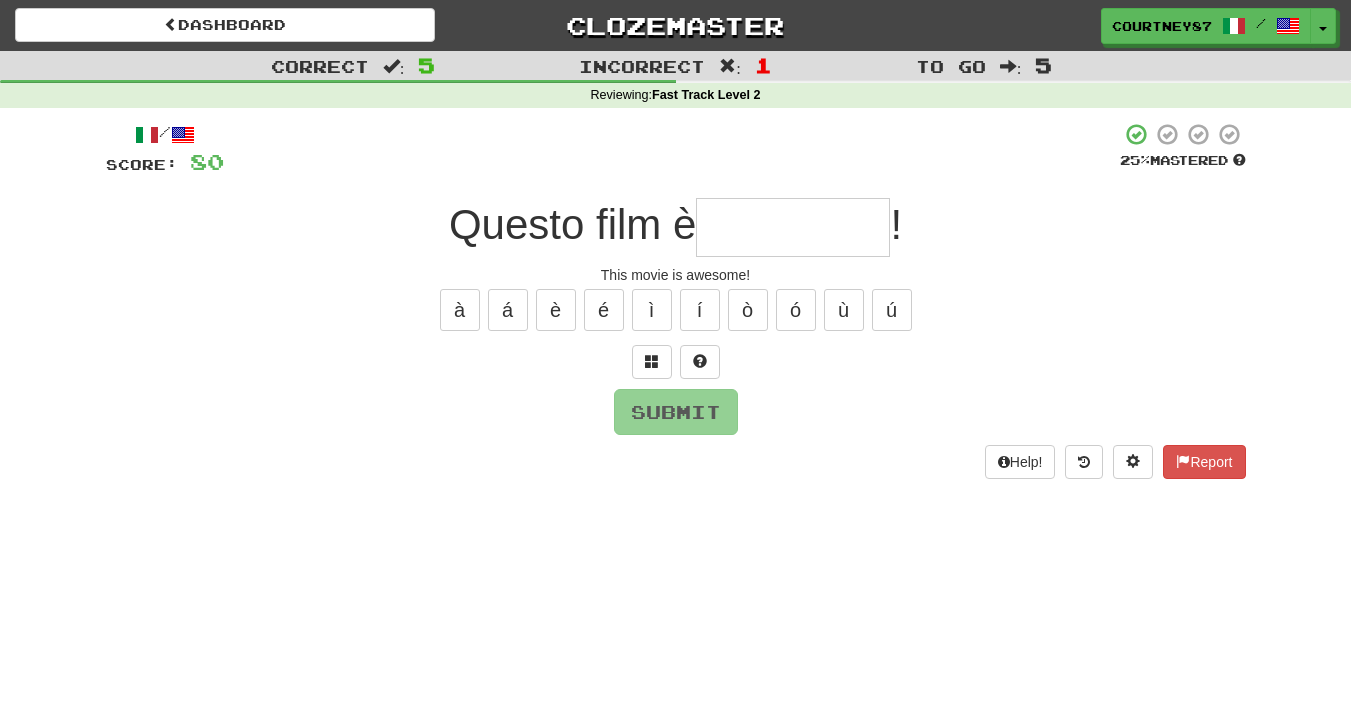 type on "*" 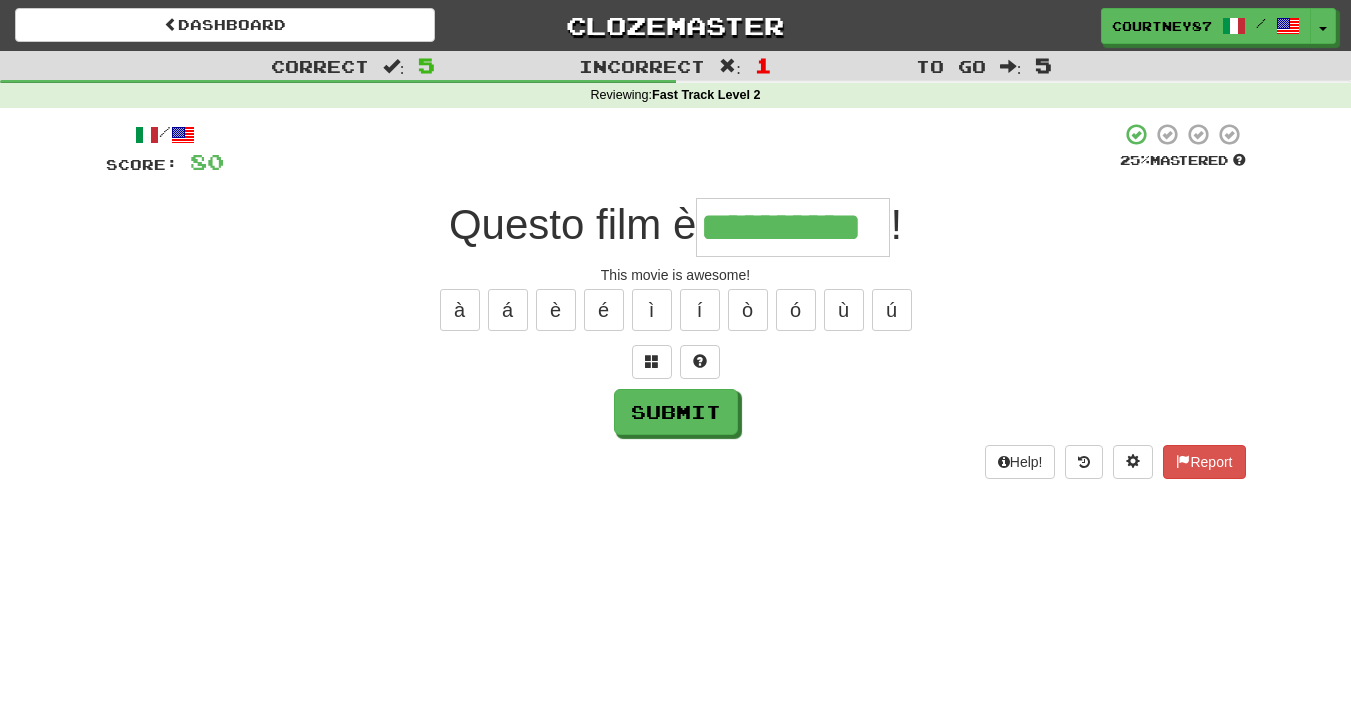 type on "**********" 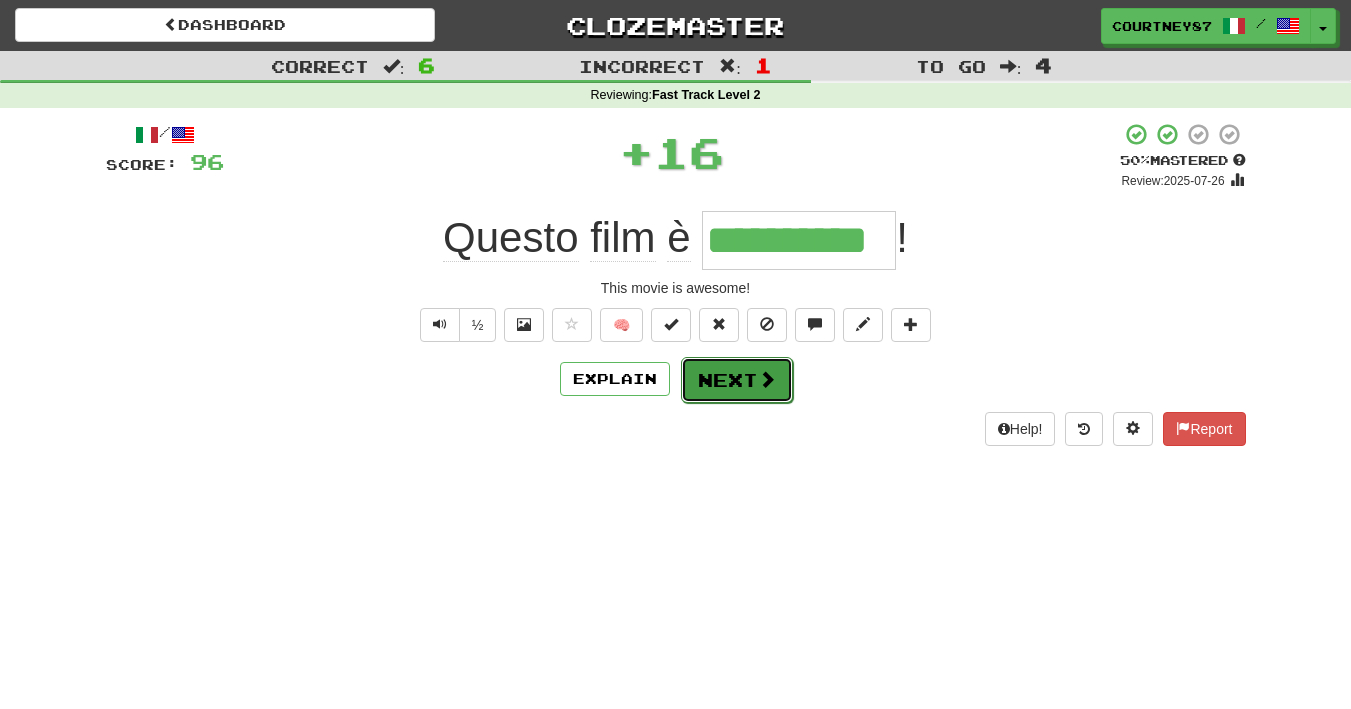 click at bounding box center [767, 379] 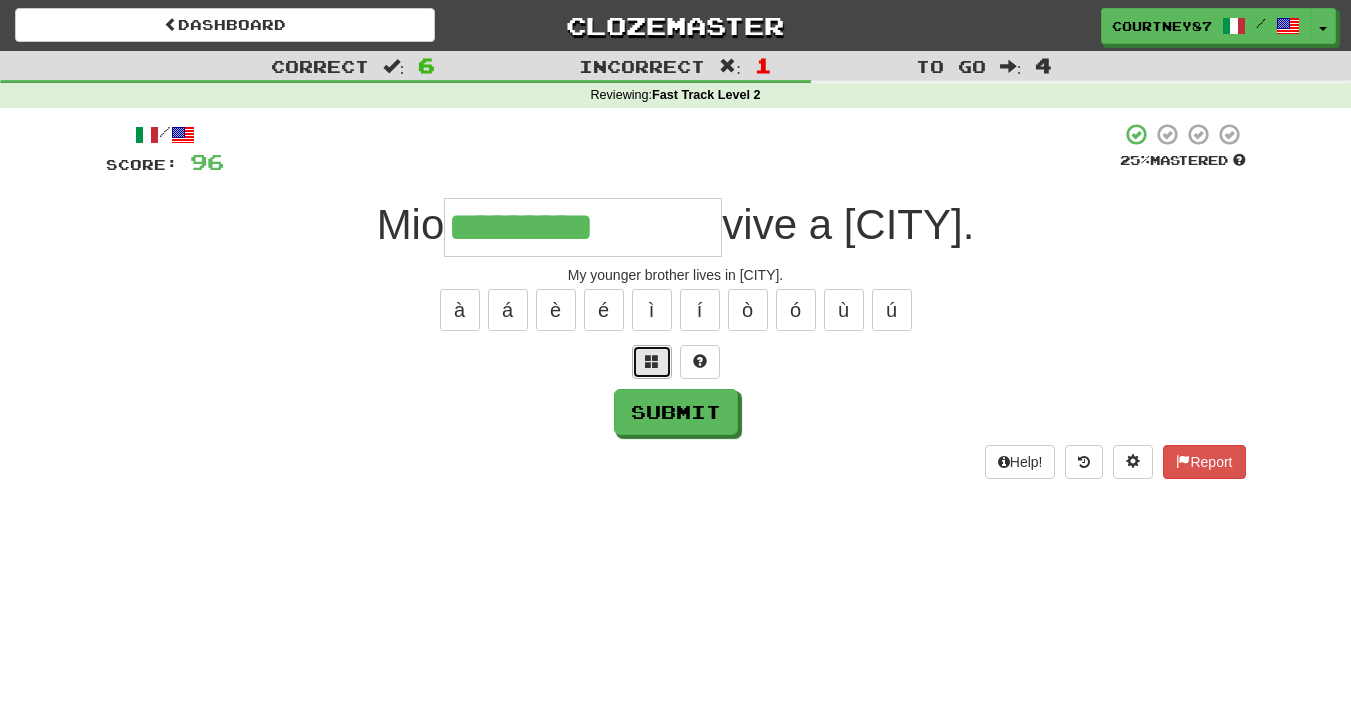 click at bounding box center (652, 362) 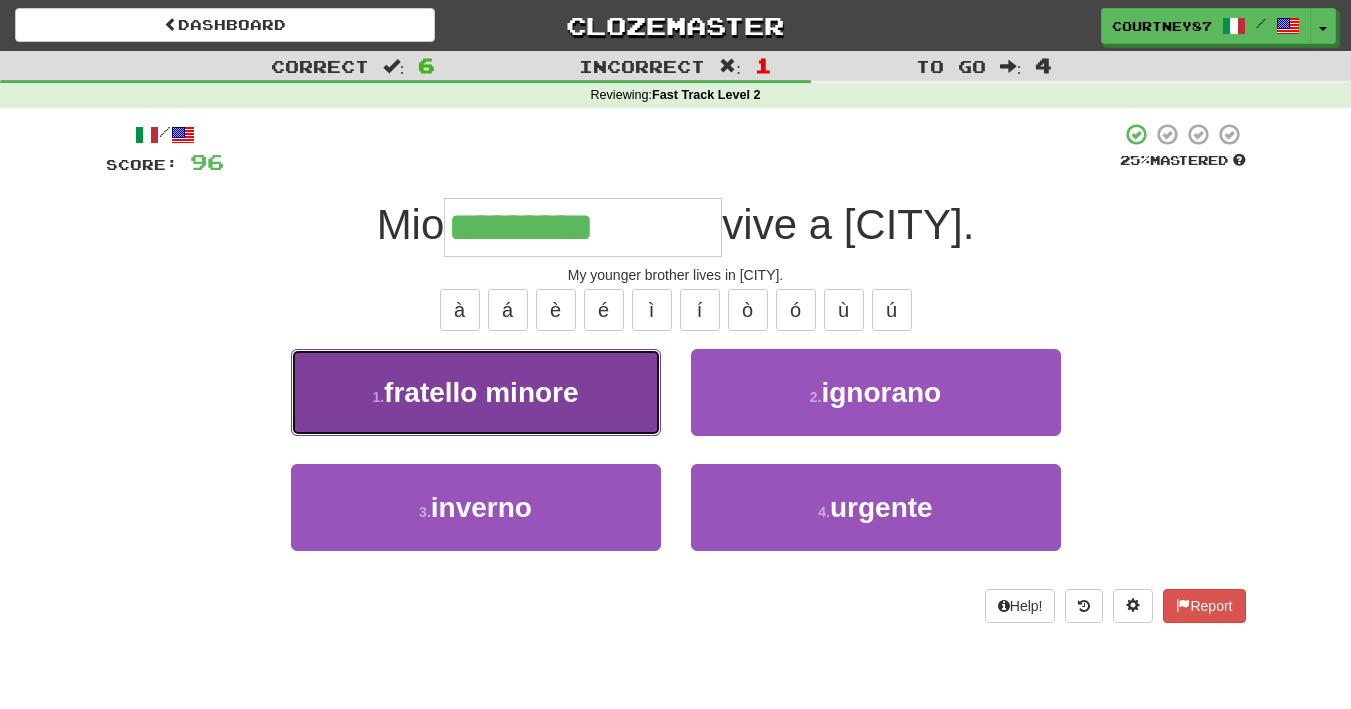 click on "1 .  fratello minore" at bounding box center (476, 392) 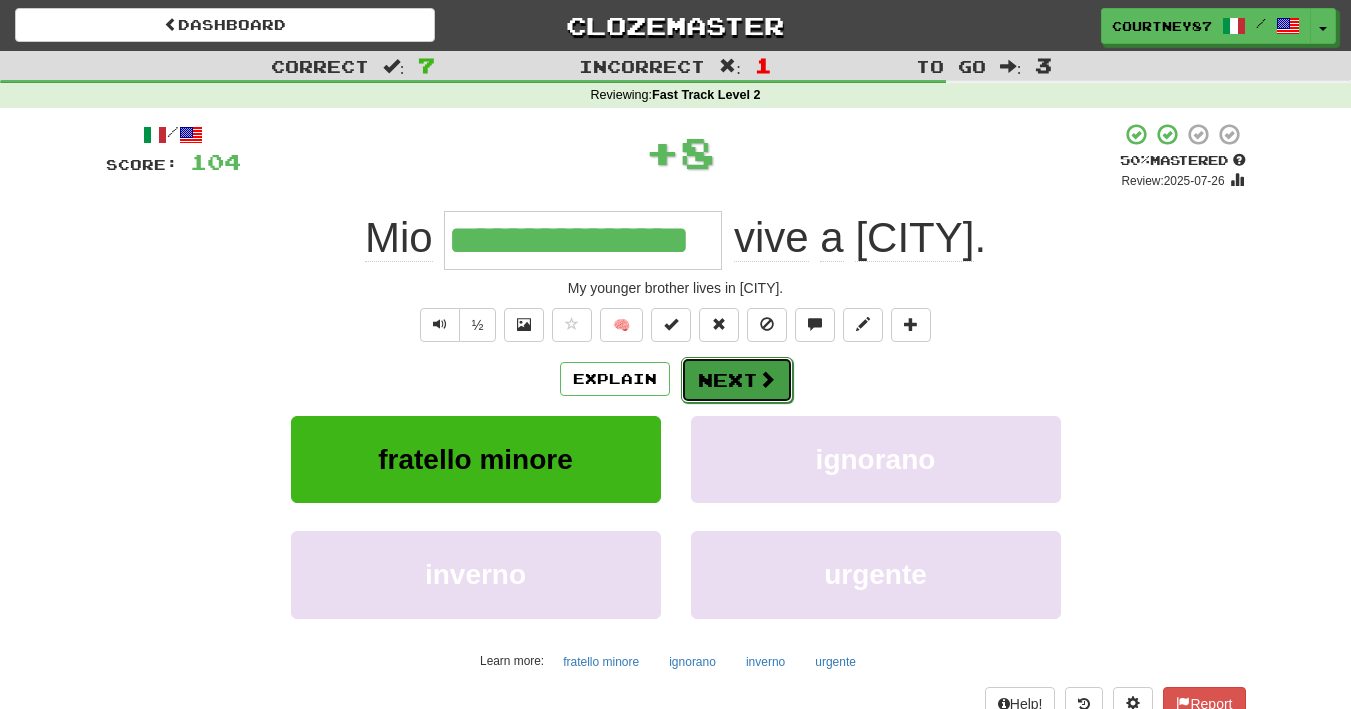 click on "Next" at bounding box center [737, 380] 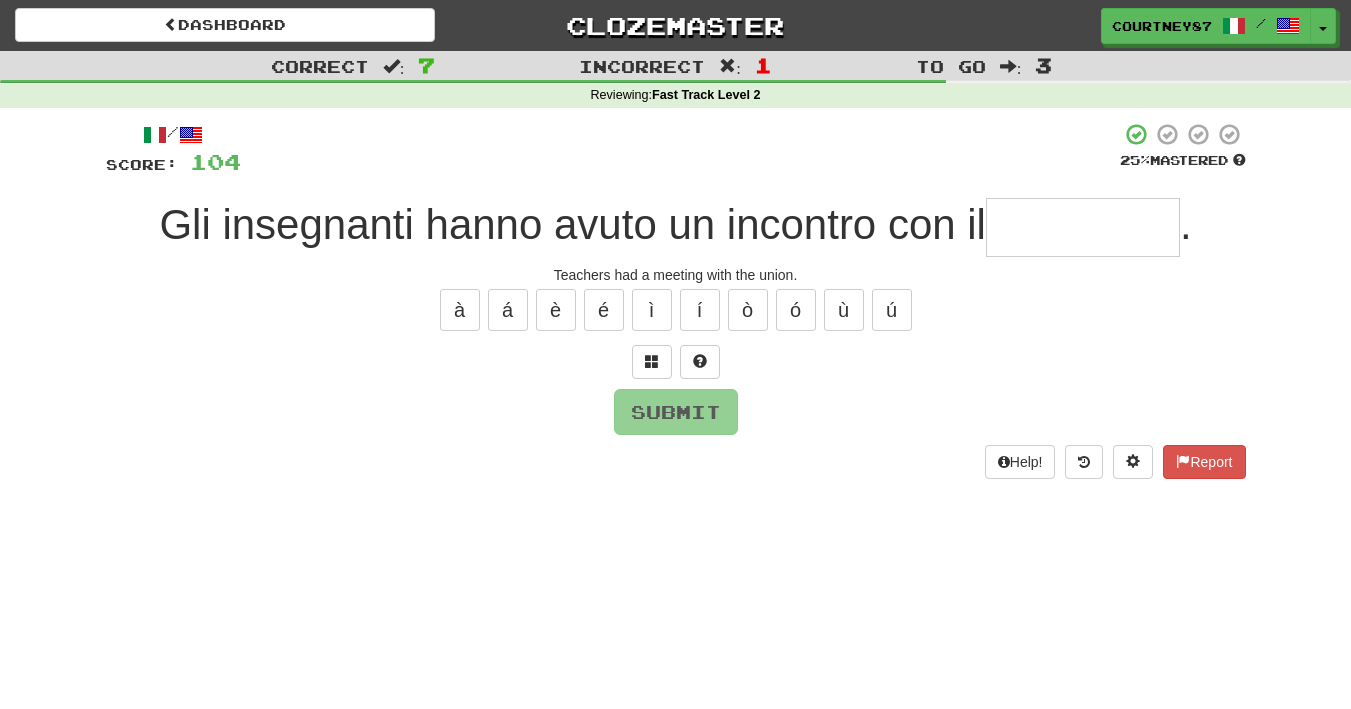 type on "*" 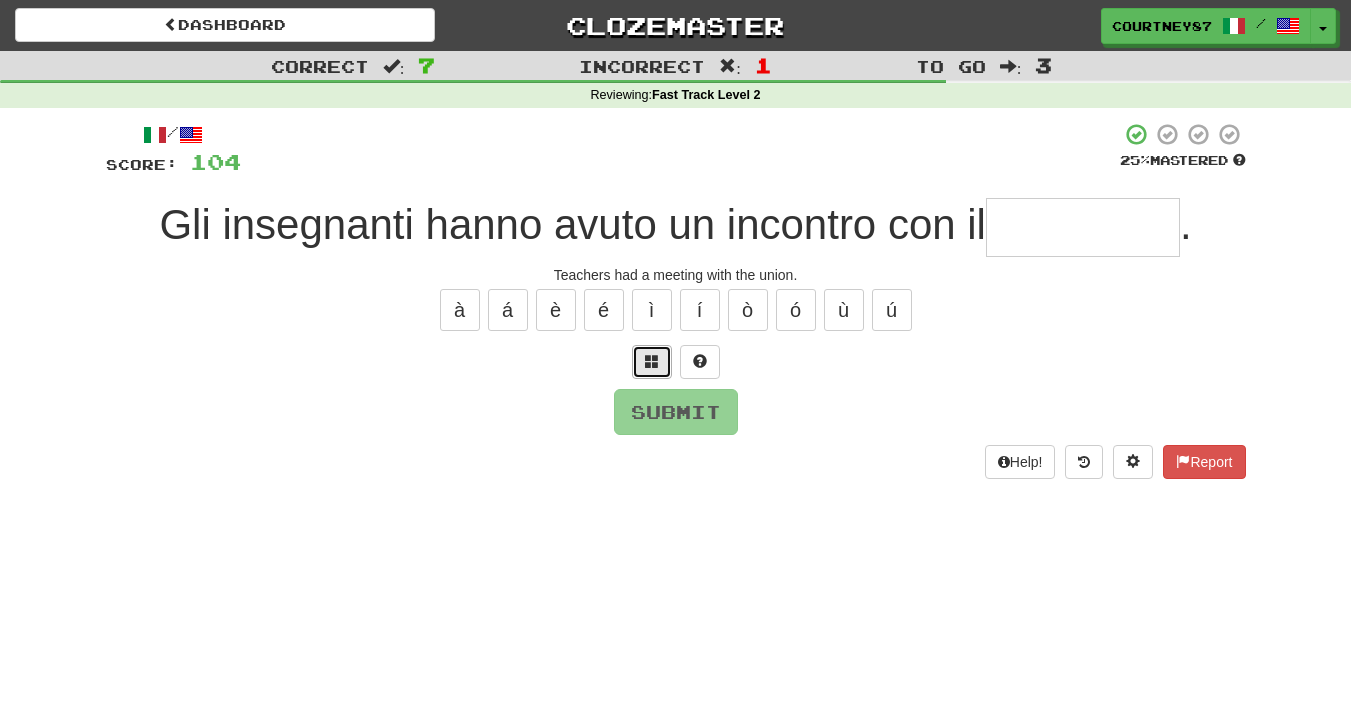 click at bounding box center (652, 362) 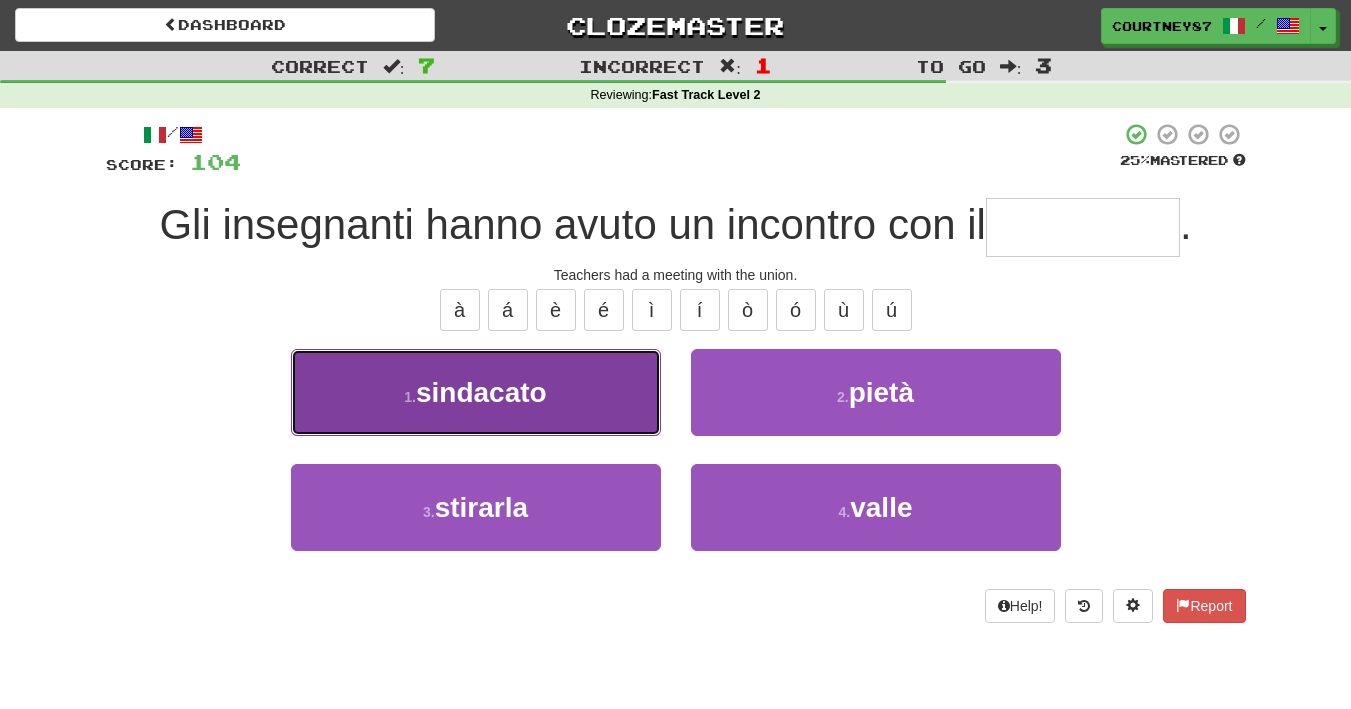 click on "1 .  sindacato" at bounding box center (476, 392) 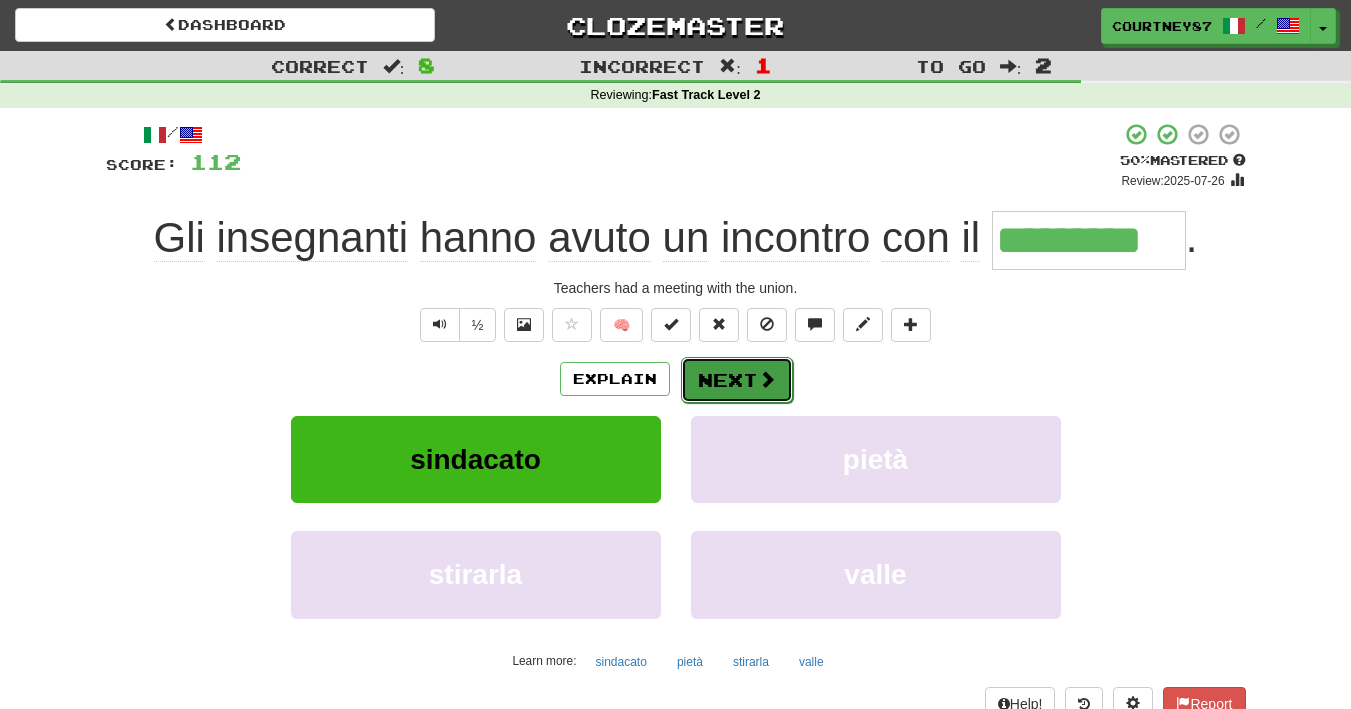 click on "Next" at bounding box center (737, 380) 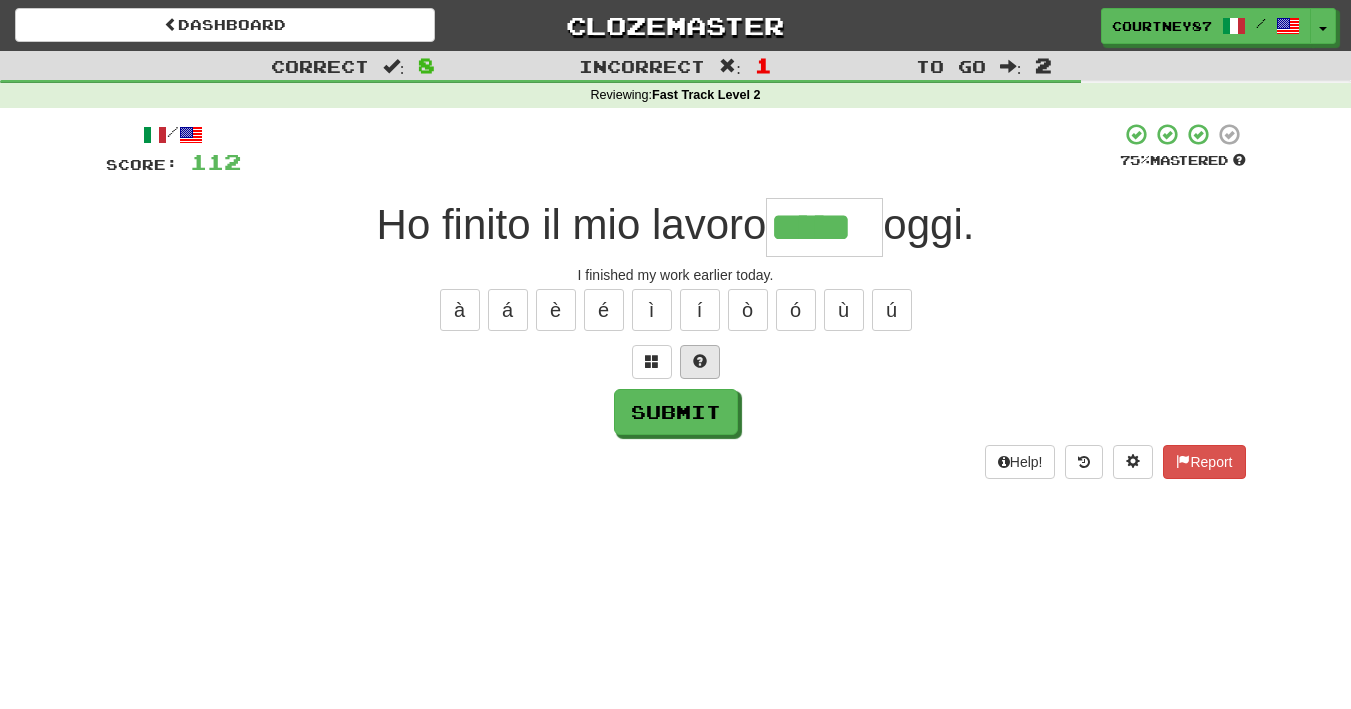 type on "*****" 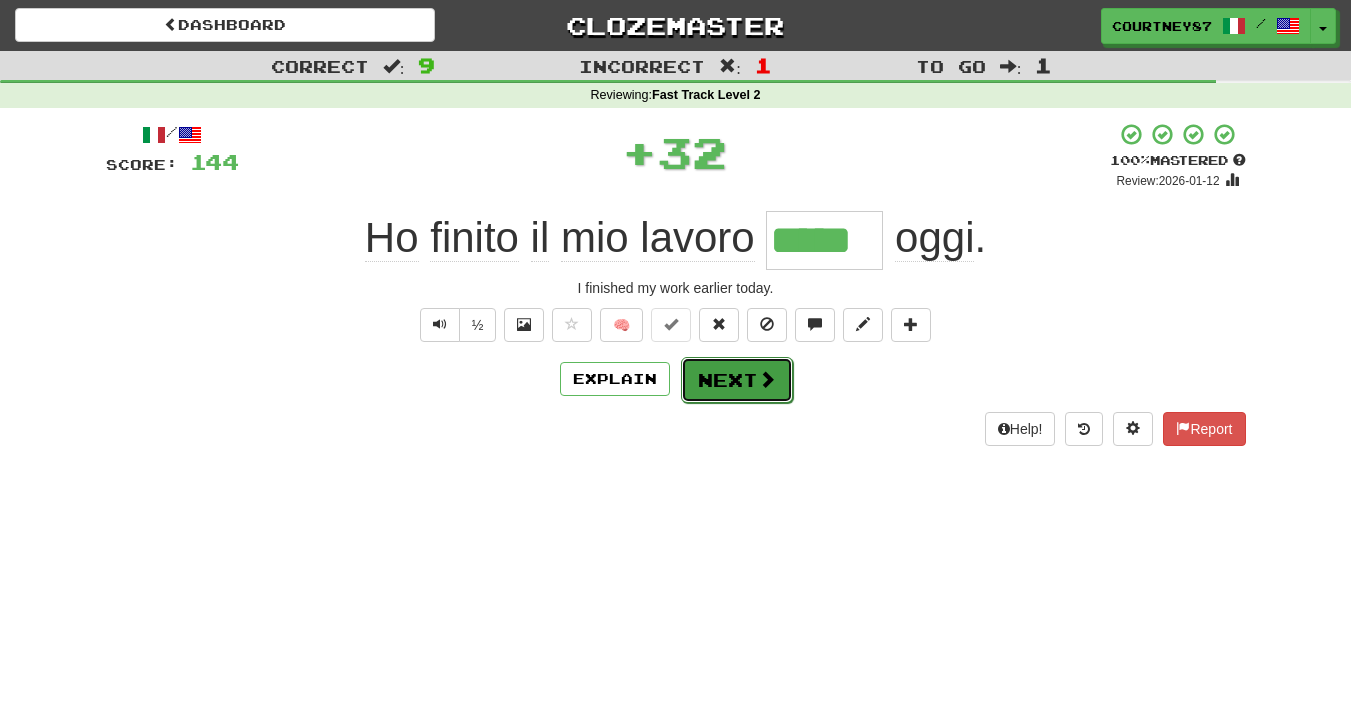 click on "Next" at bounding box center [737, 380] 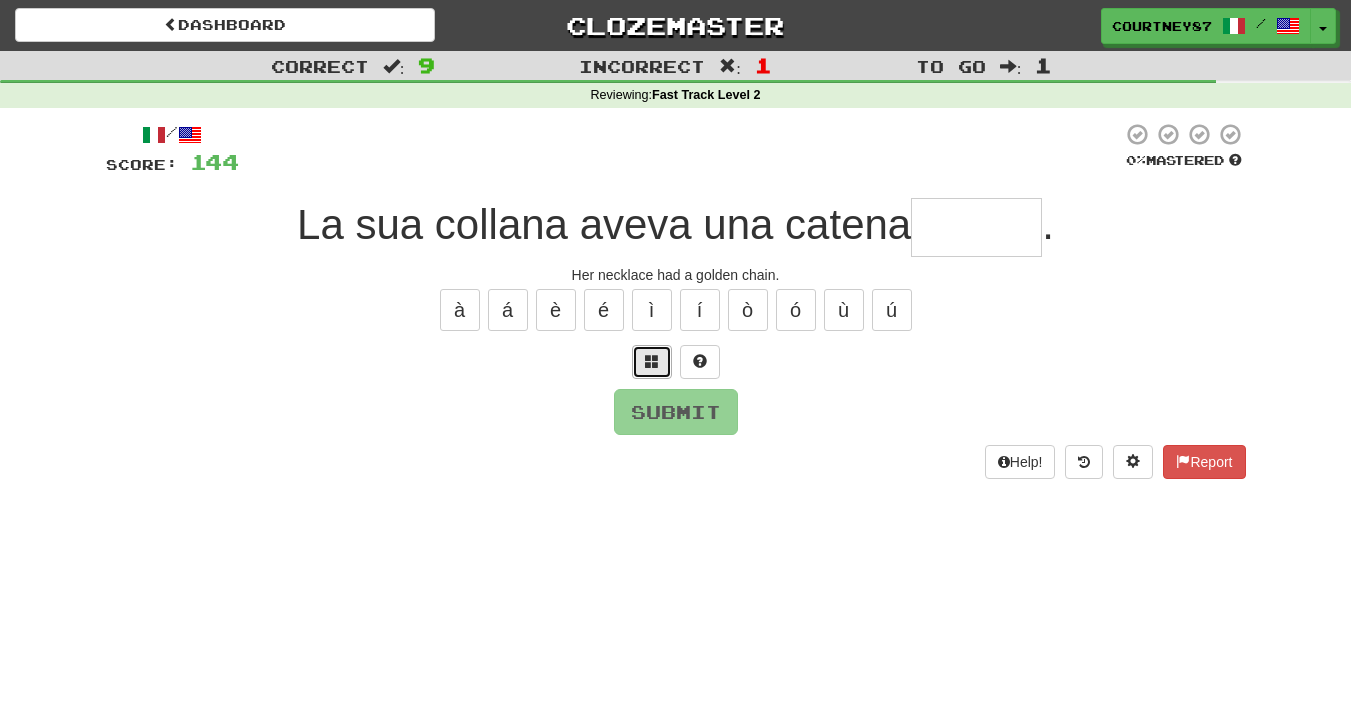 click at bounding box center [652, 362] 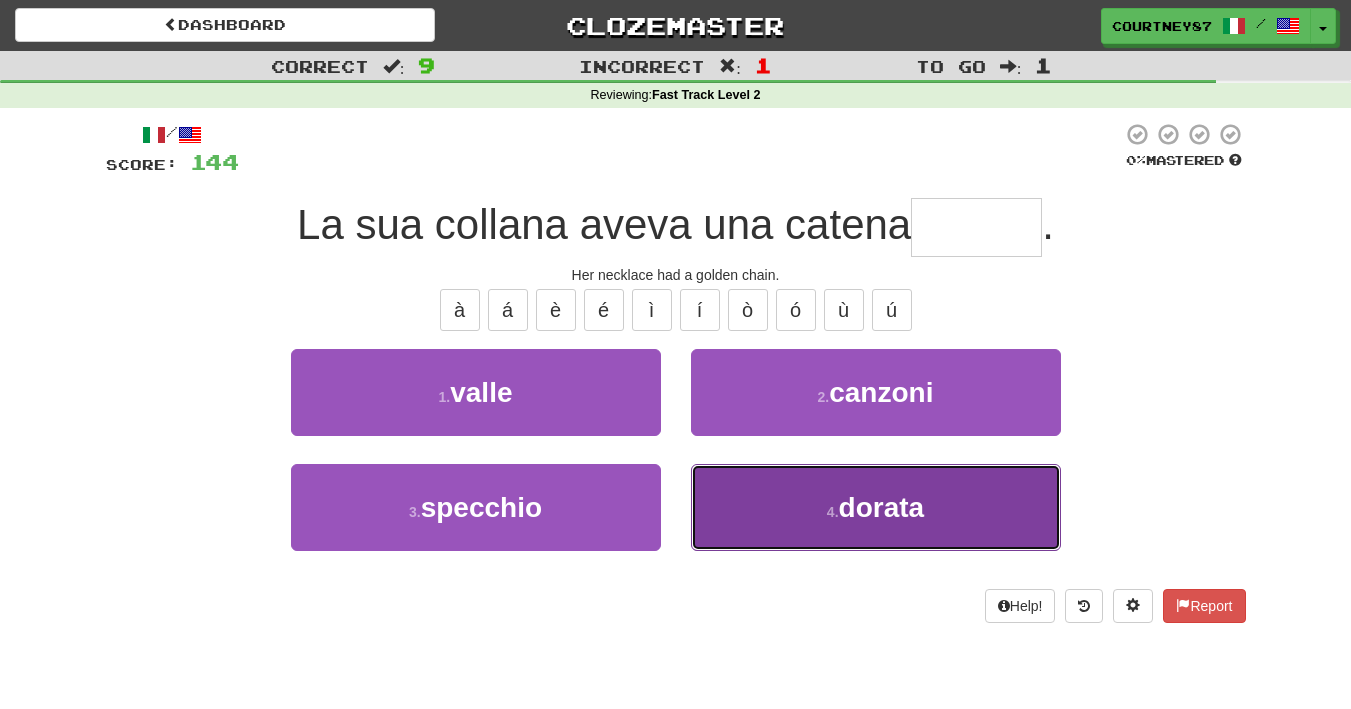 click on "4 .  dorata" at bounding box center [876, 507] 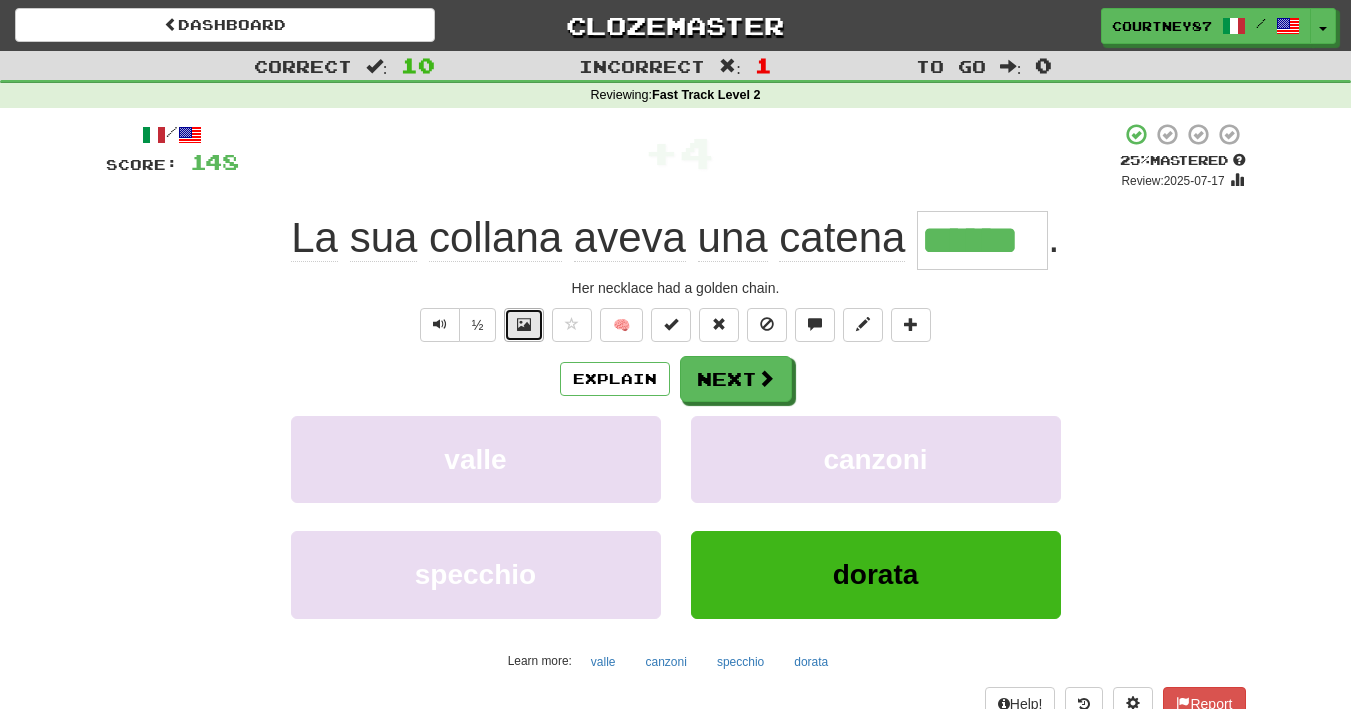 click at bounding box center (524, 324) 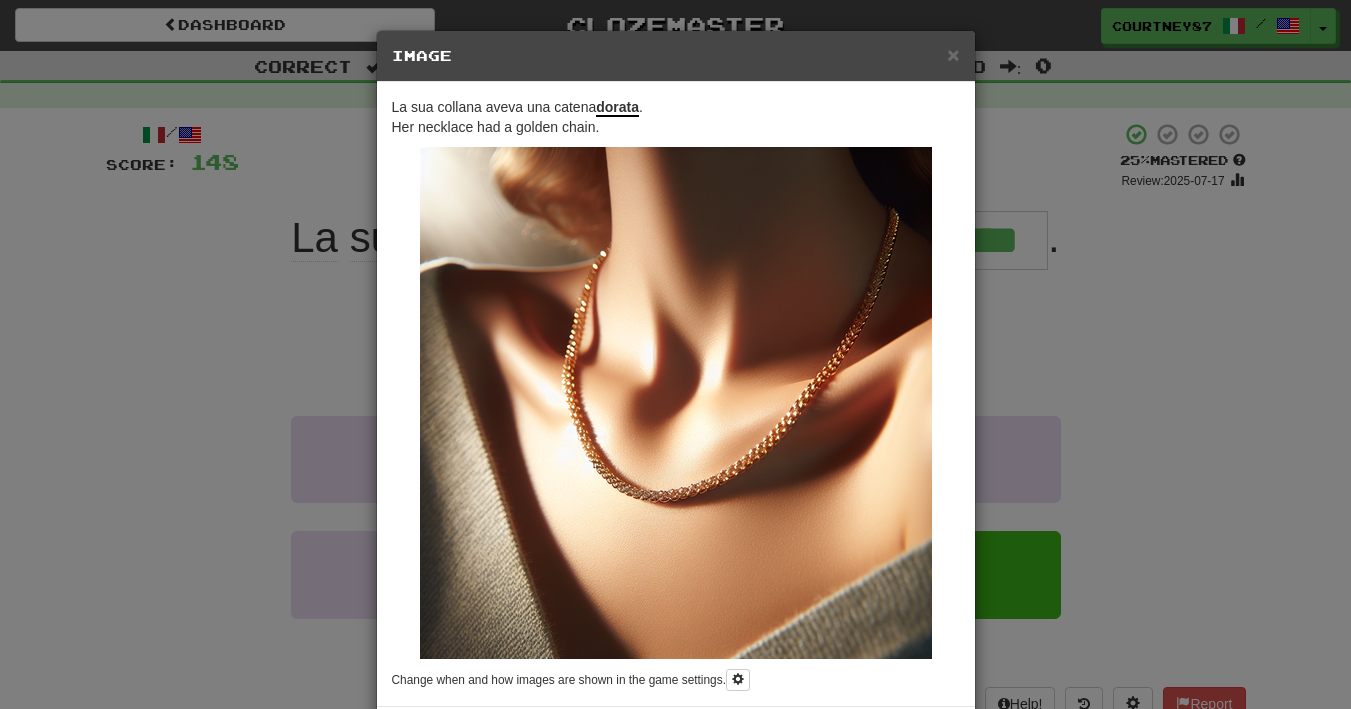 click on "× Image La sua collana aveva una catena  dorata . Her necklace had a golden chain. Change when and how images are shown in the game settings.  Images are in beta. Like them? Hate them?  Let us know ! Close" at bounding box center (675, 354) 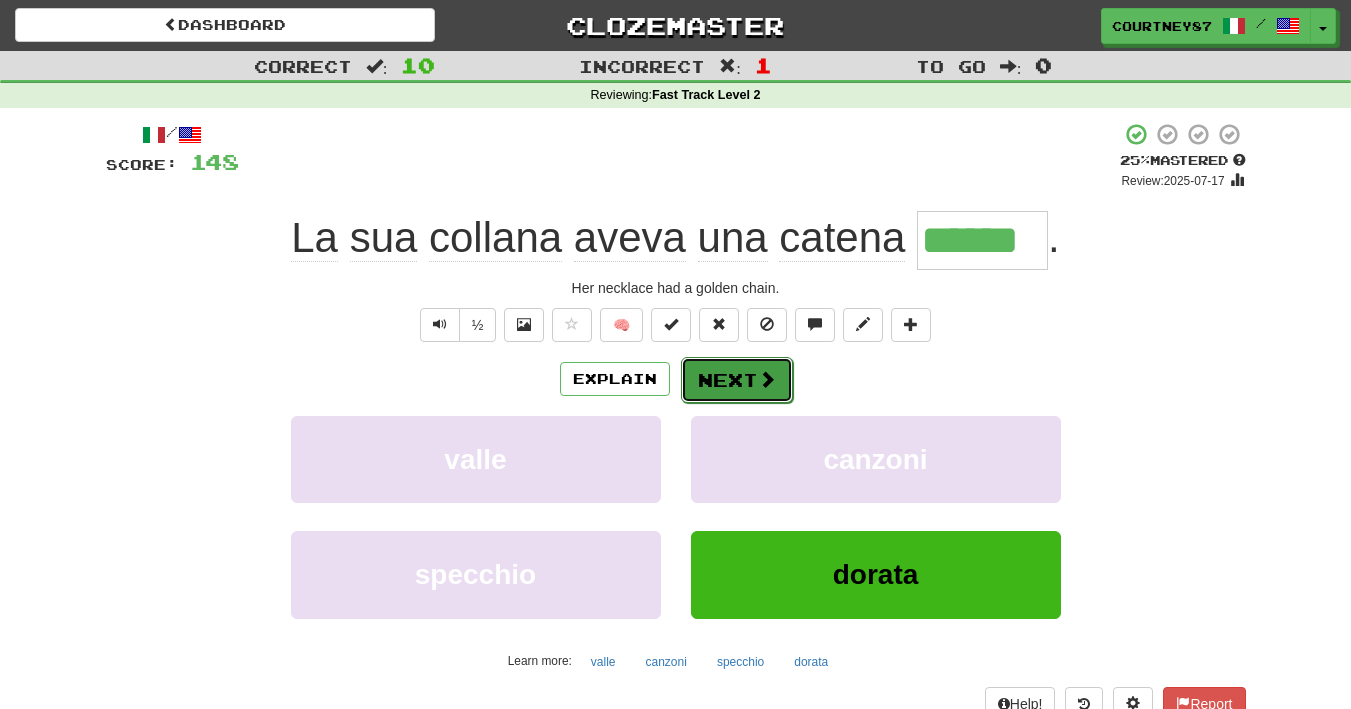 click on "Next" at bounding box center [737, 380] 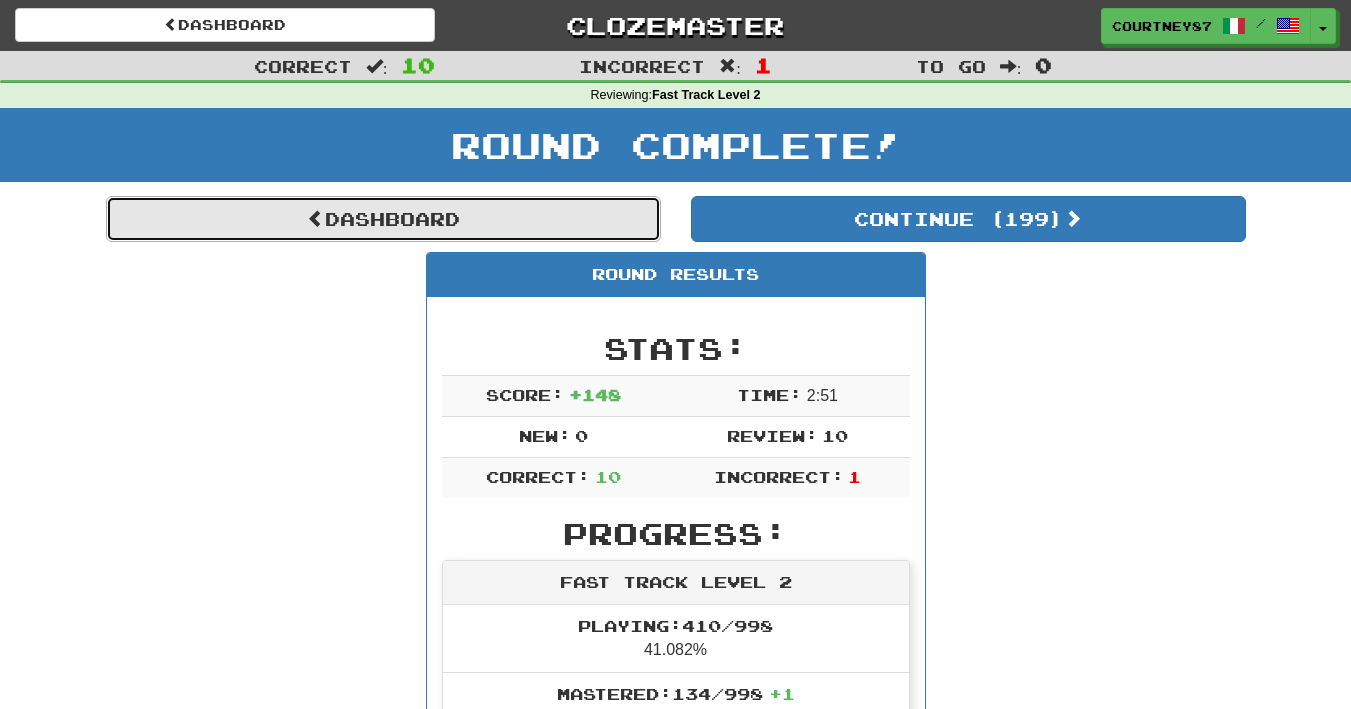 click on "Dashboard" at bounding box center [383, 219] 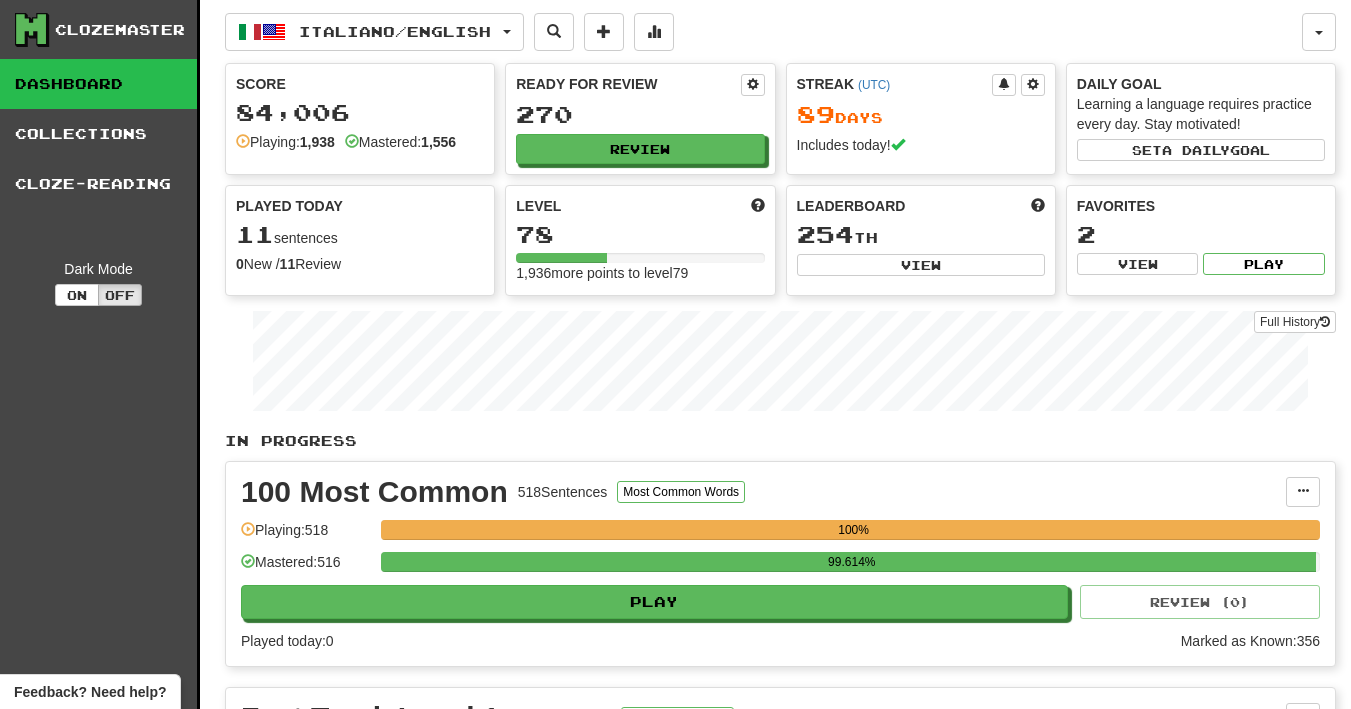 scroll, scrollTop: 0, scrollLeft: 0, axis: both 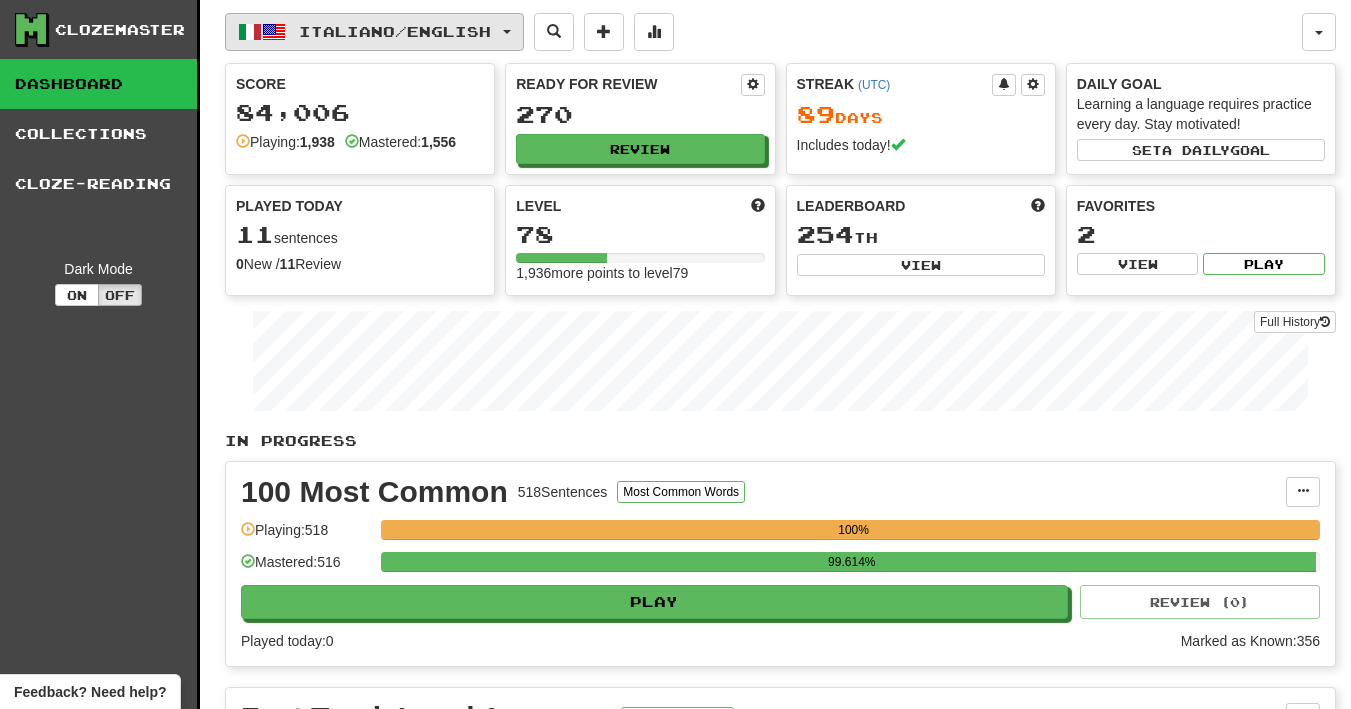 click on "Italiano  /  English" at bounding box center (374, 32) 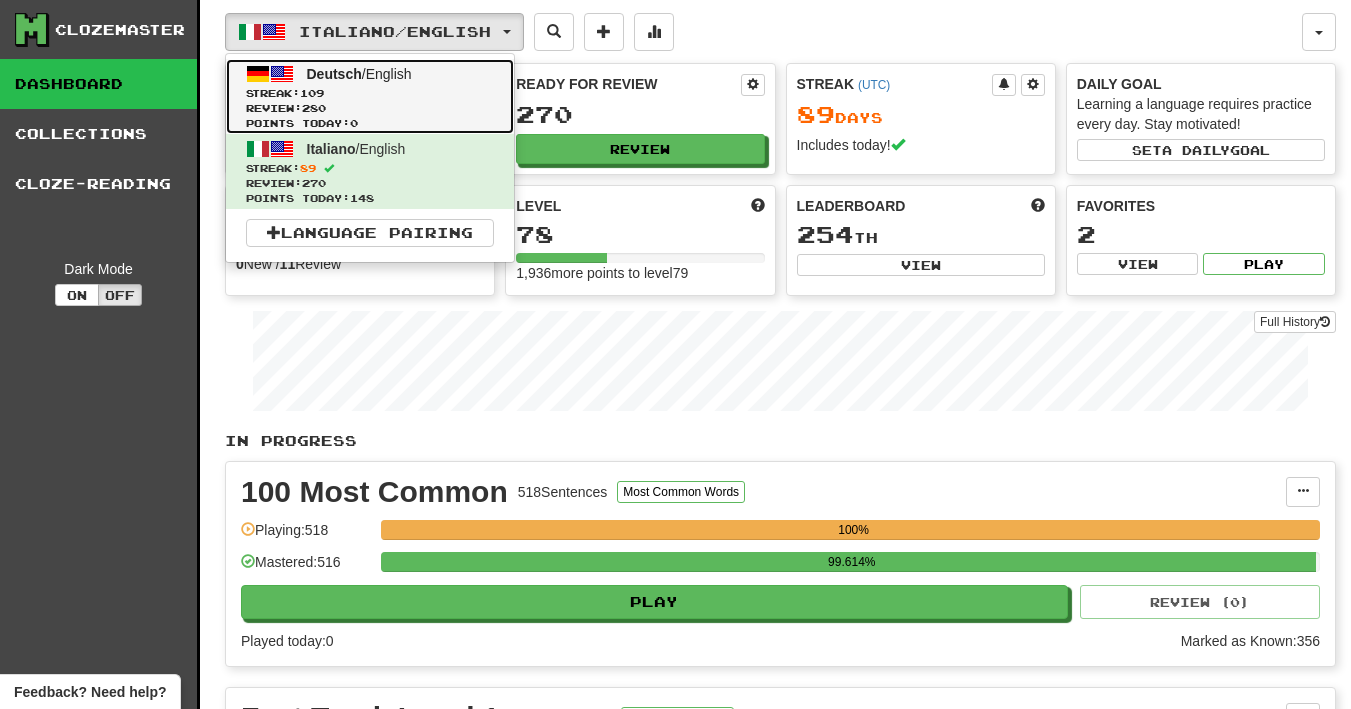 click on "Streak:  109" at bounding box center [370, 93] 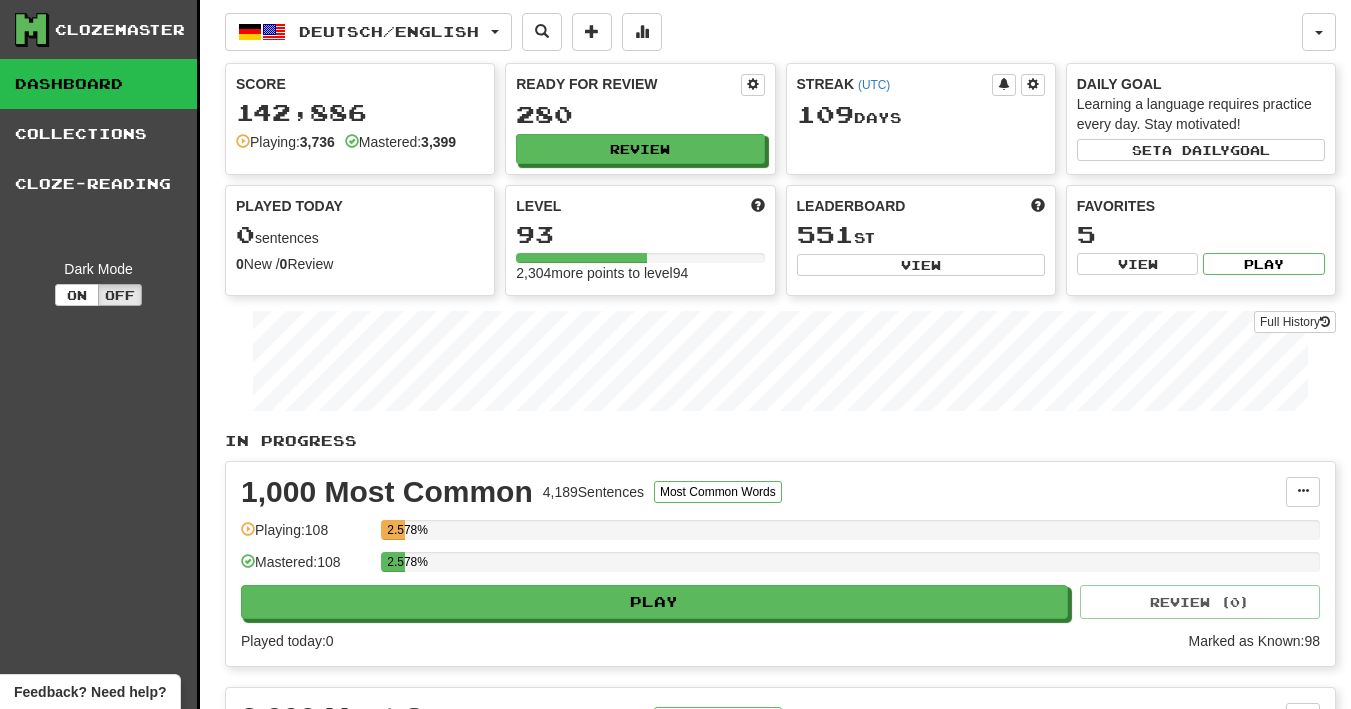 scroll, scrollTop: 0, scrollLeft: 0, axis: both 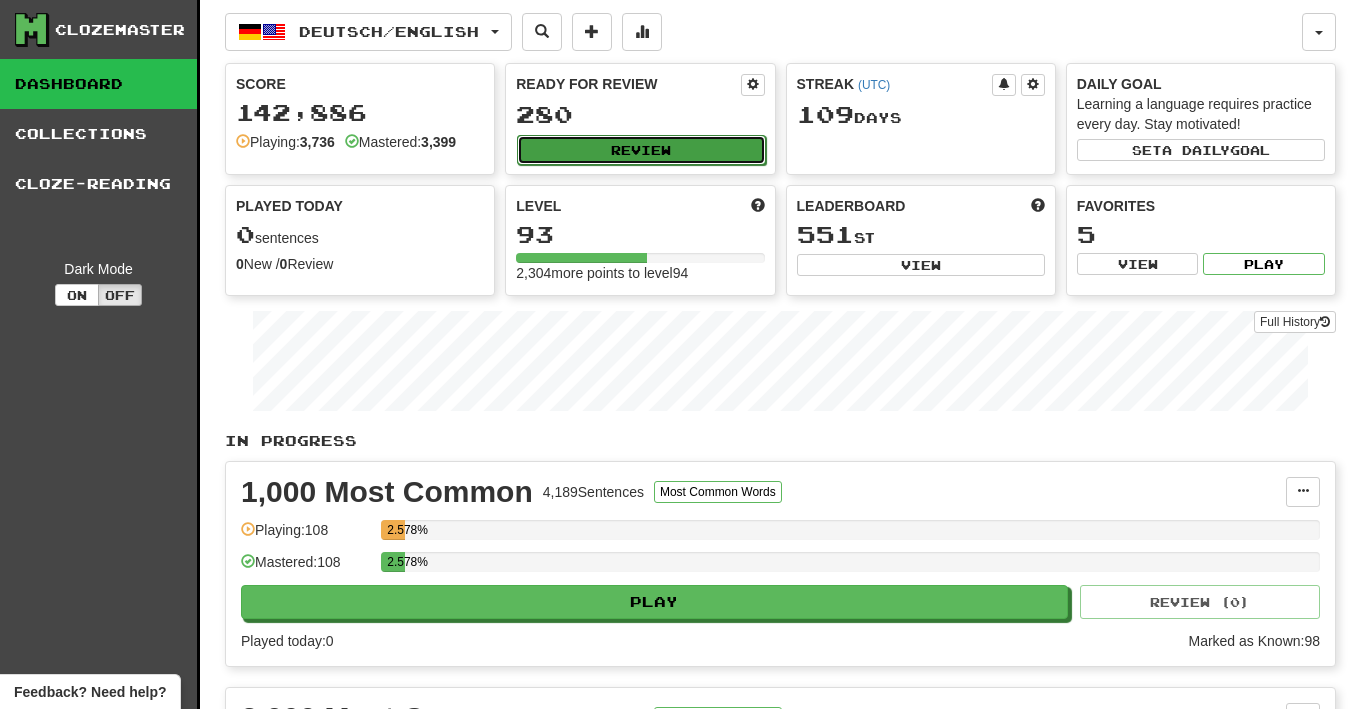 click on "Review" at bounding box center (641, 150) 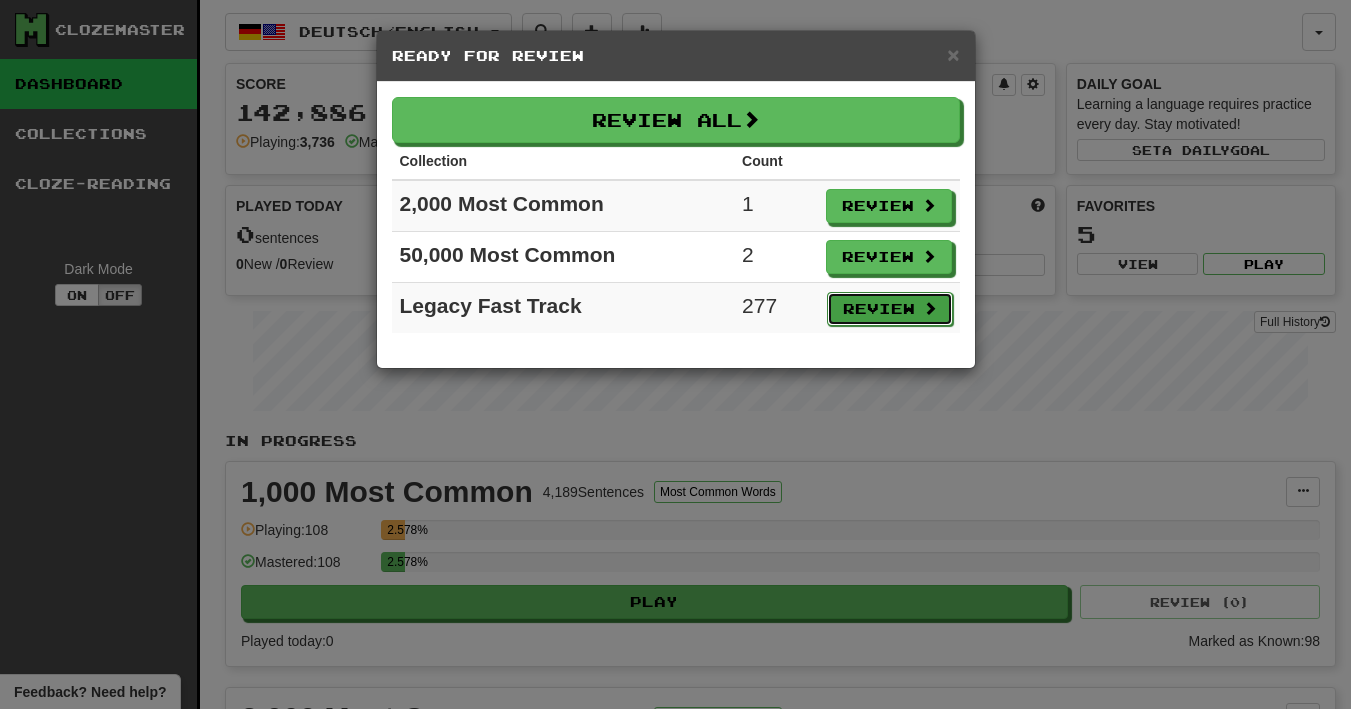 click on "Review" at bounding box center [890, 309] 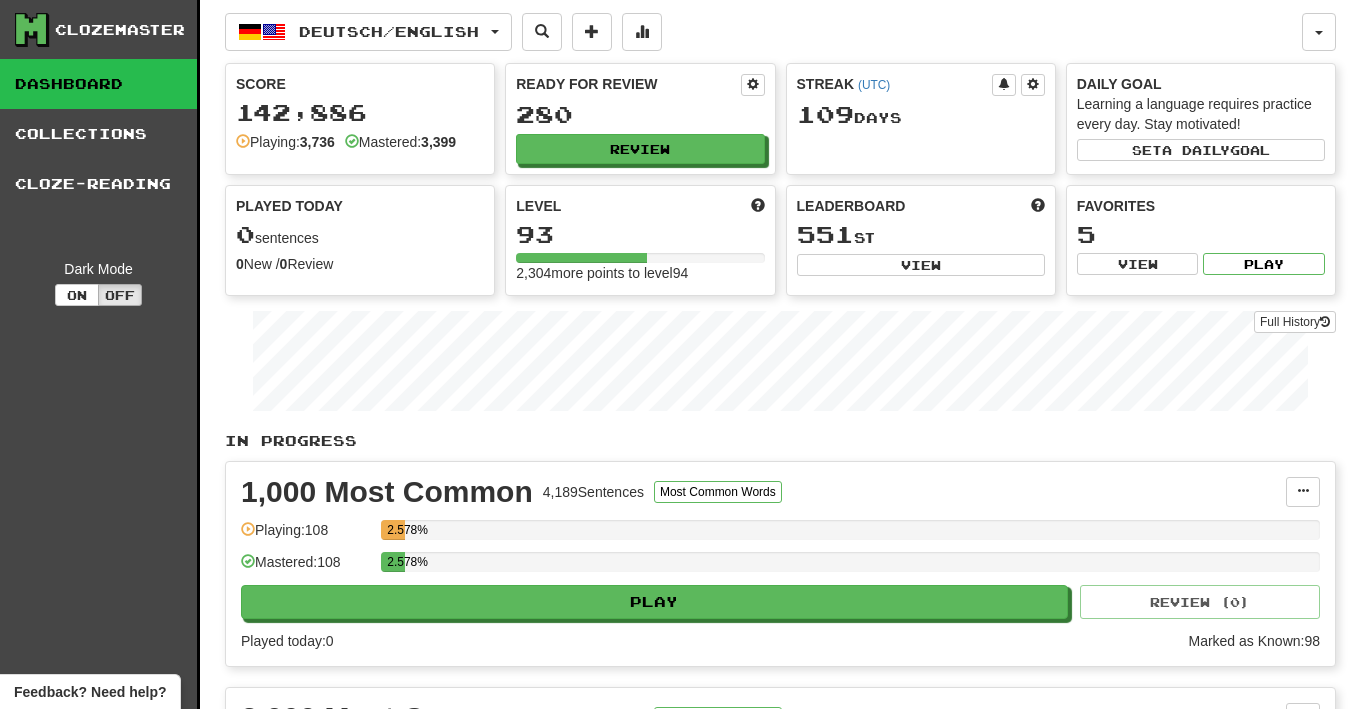 select on "**" 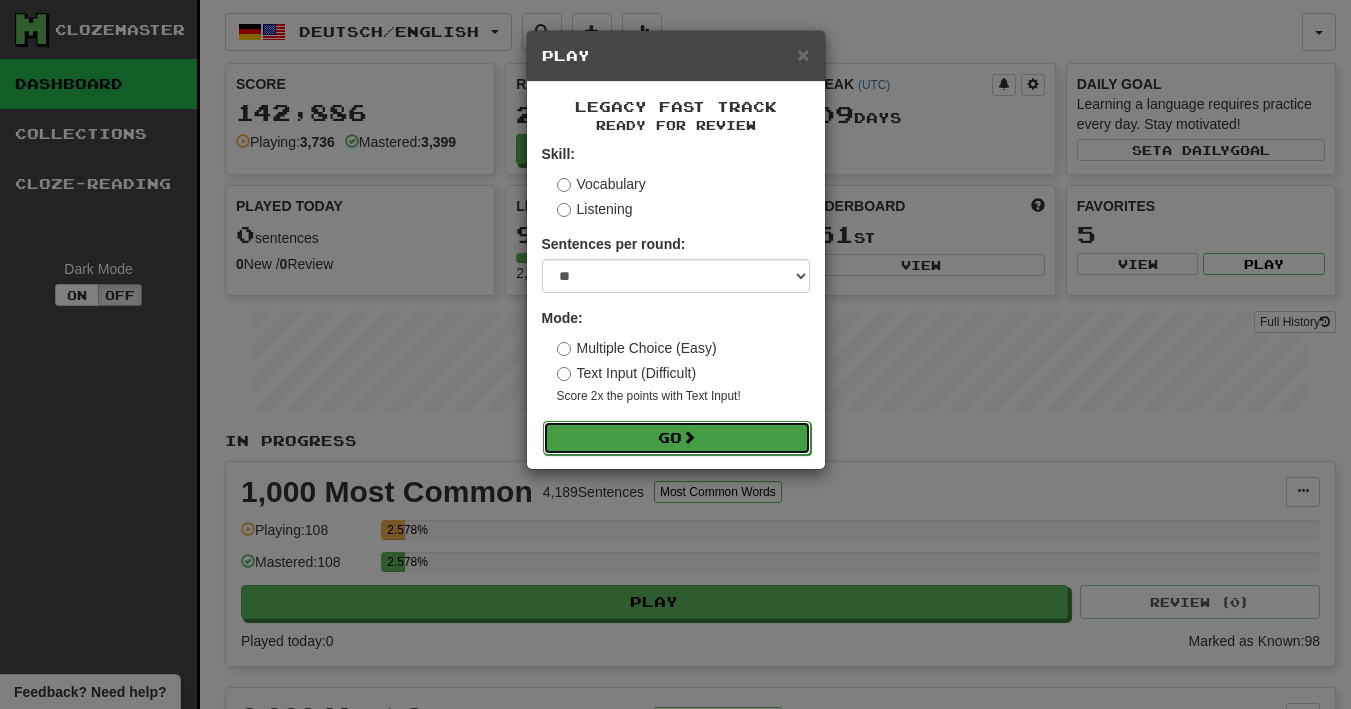 click on "Go" at bounding box center [677, 438] 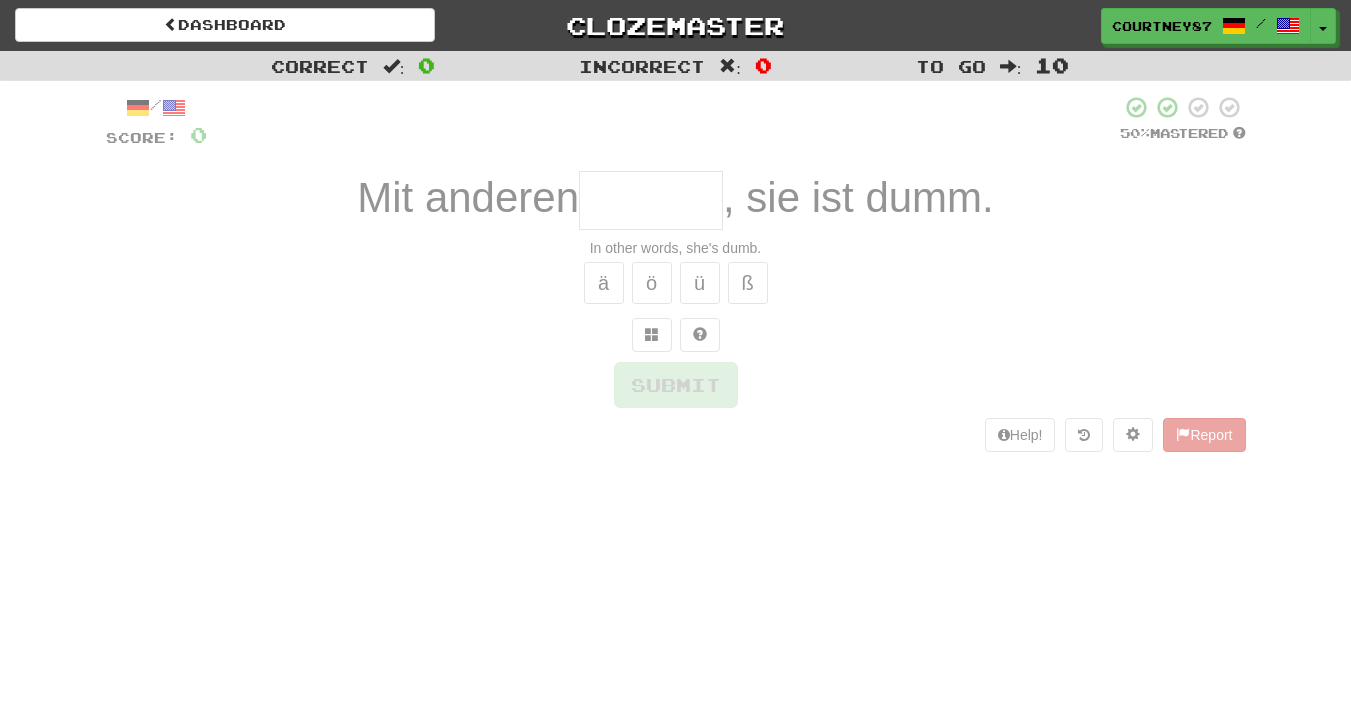 scroll, scrollTop: 0, scrollLeft: 0, axis: both 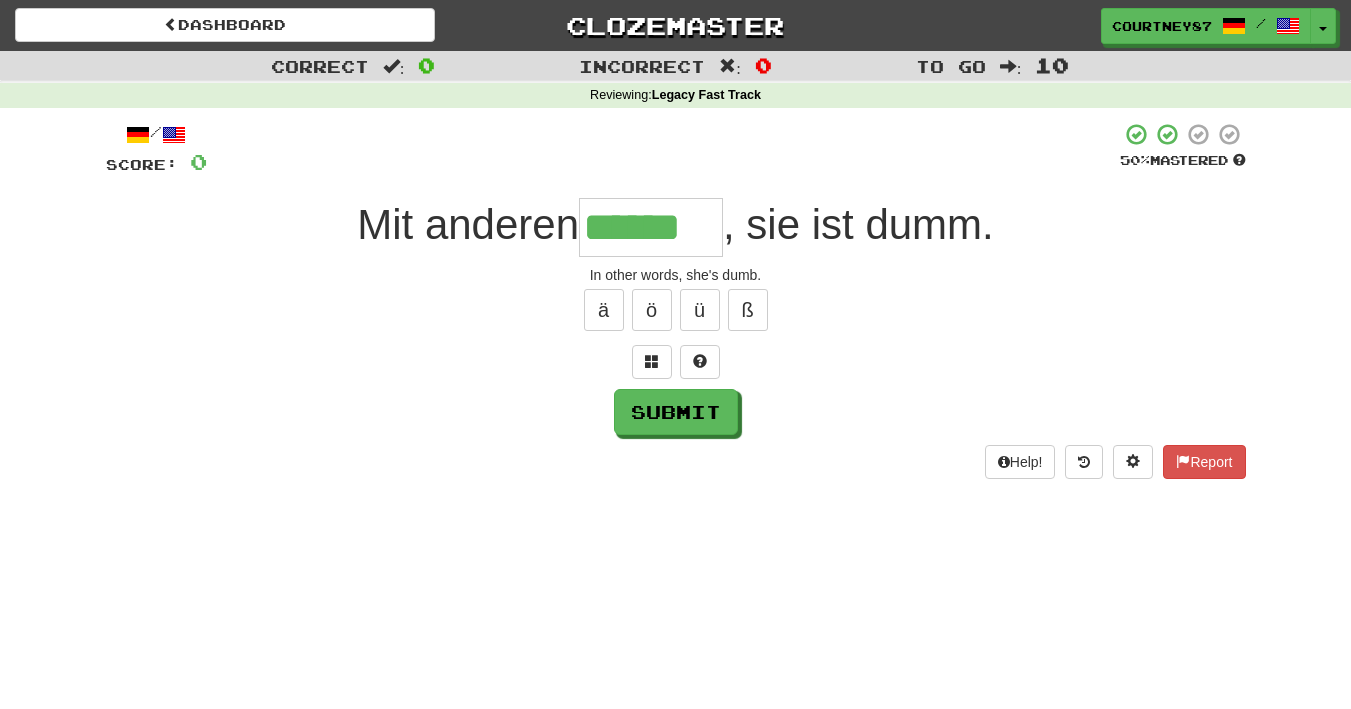 type on "******" 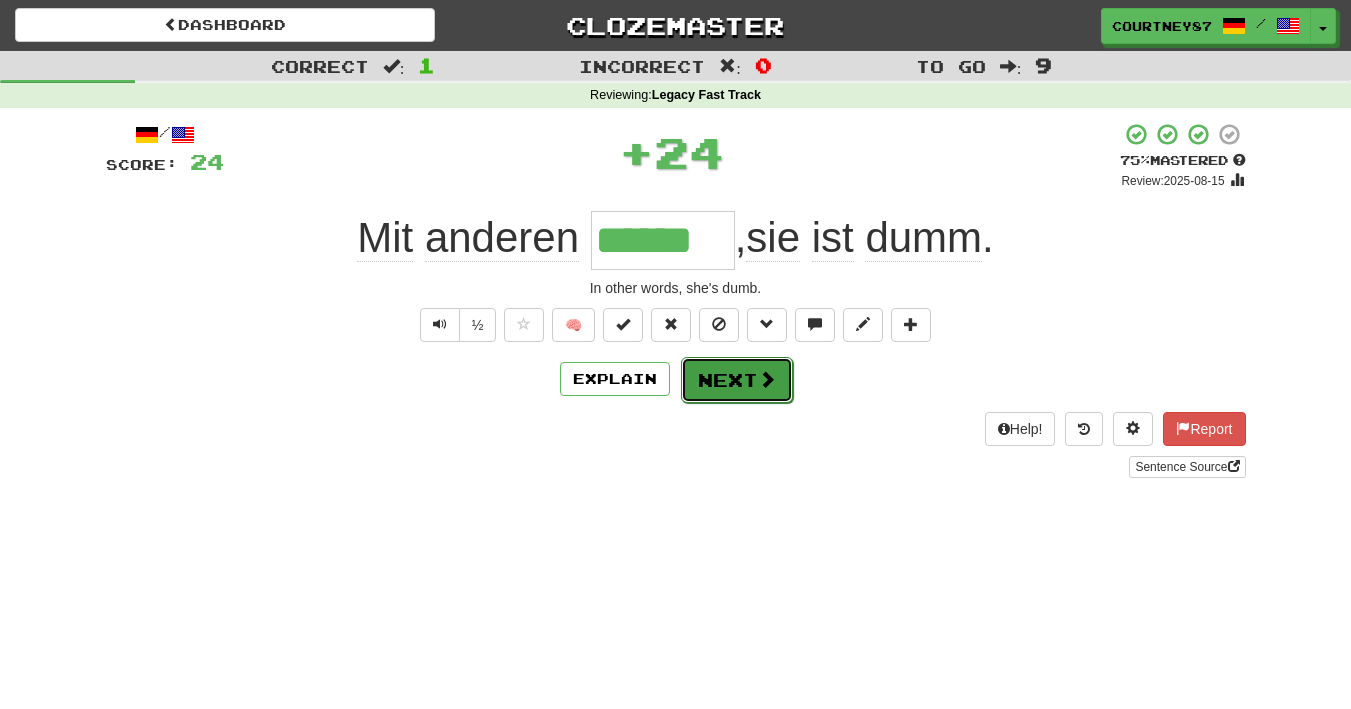 click on "Next" at bounding box center [737, 380] 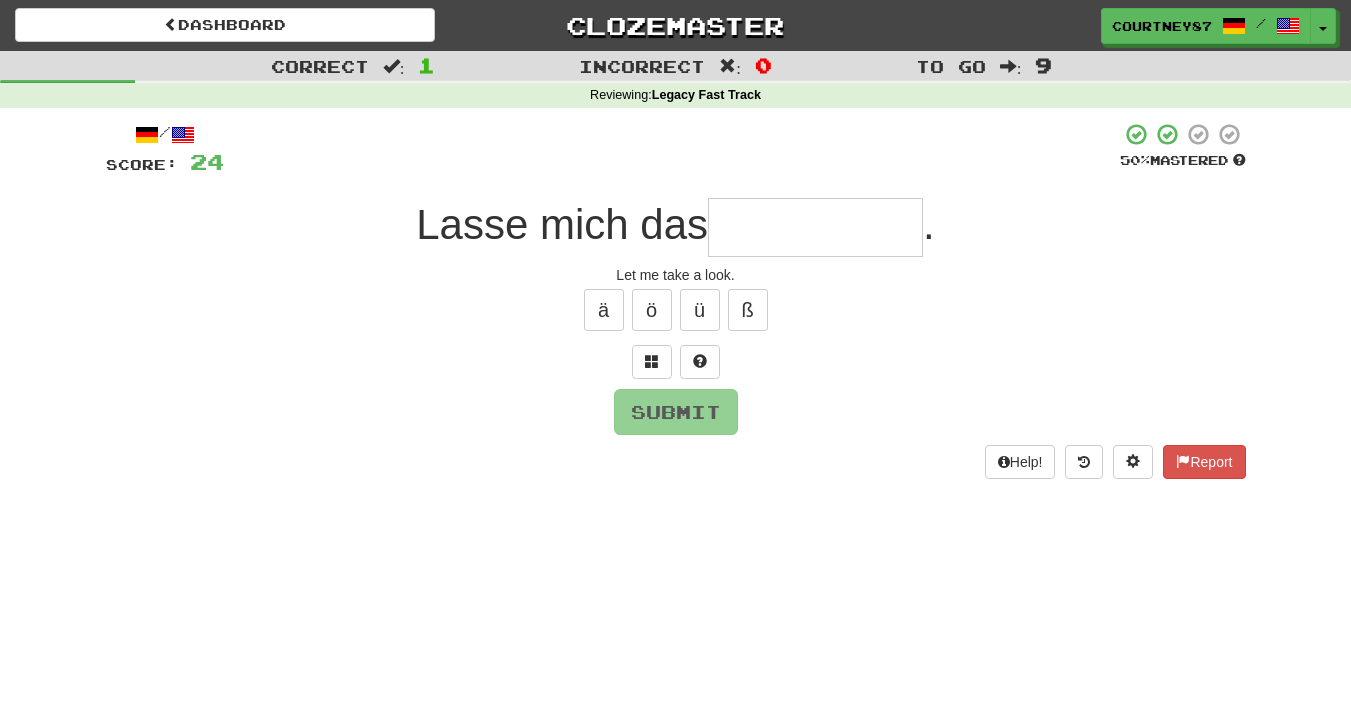 type on "*" 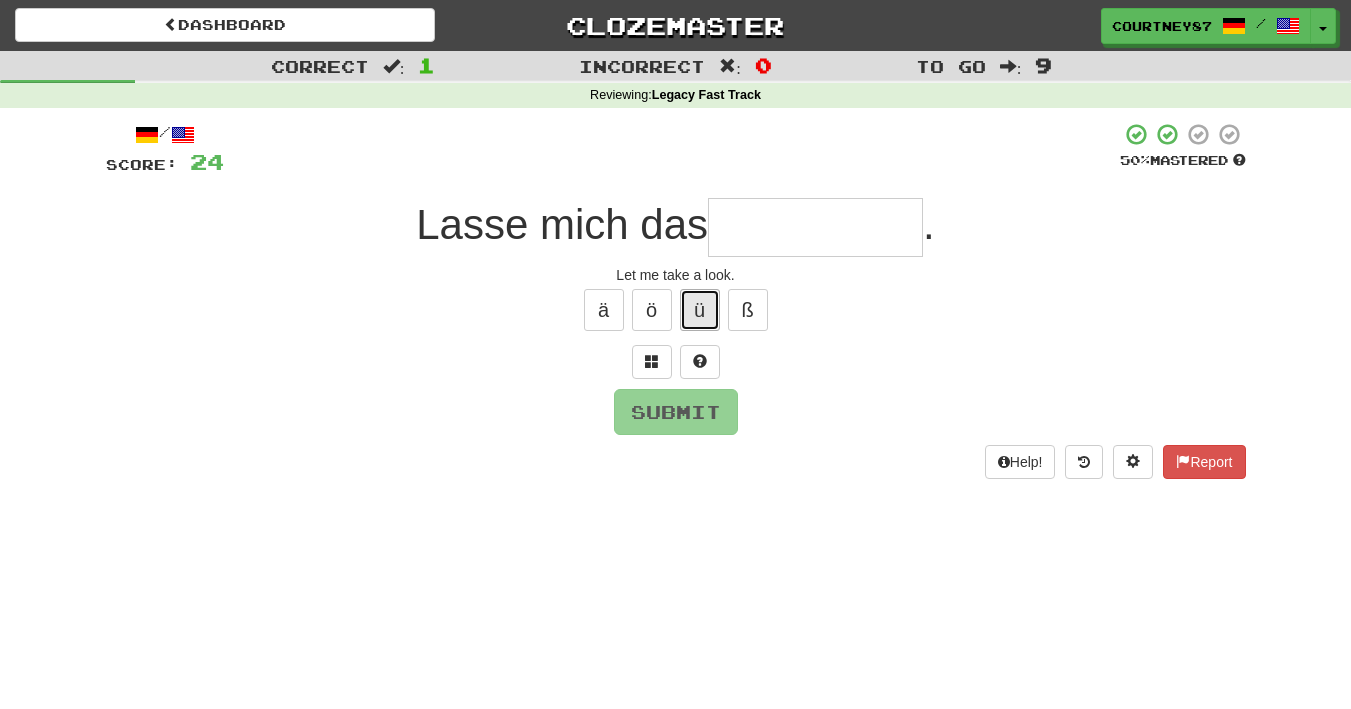 click on "ü" at bounding box center [700, 310] 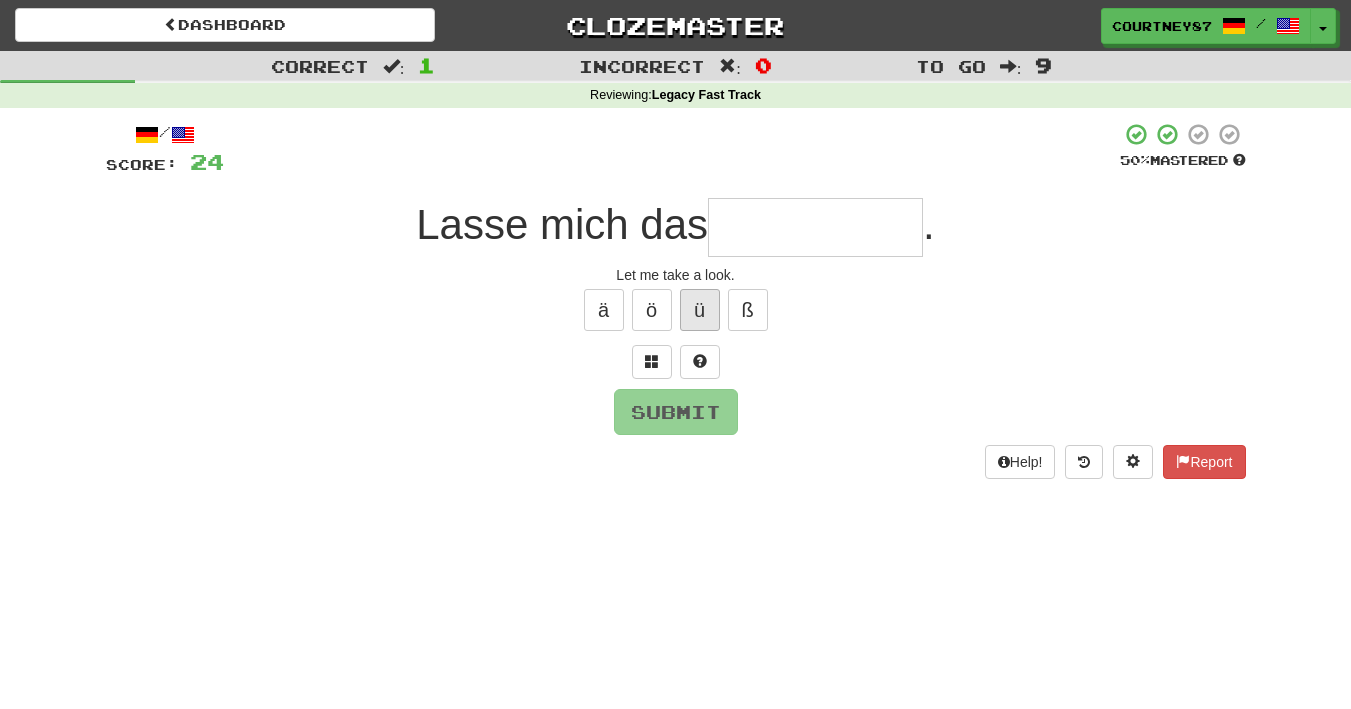 type on "*" 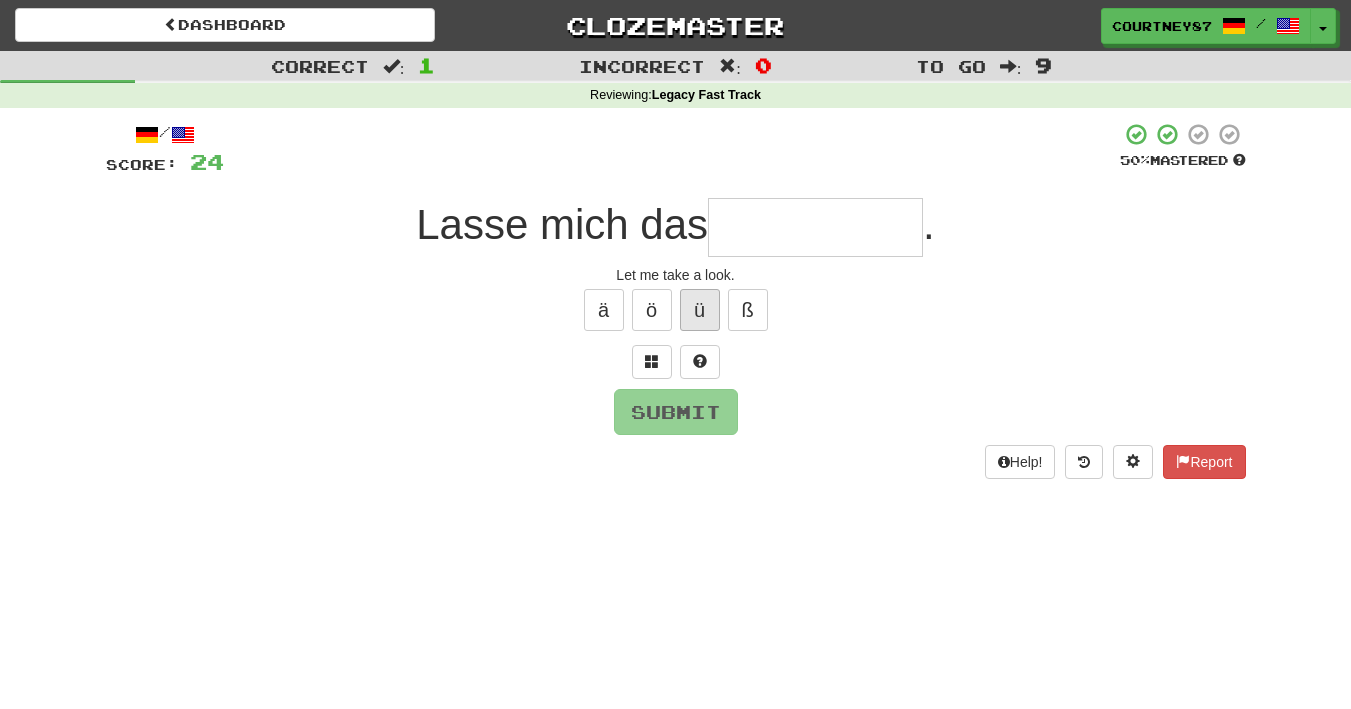 type on "*" 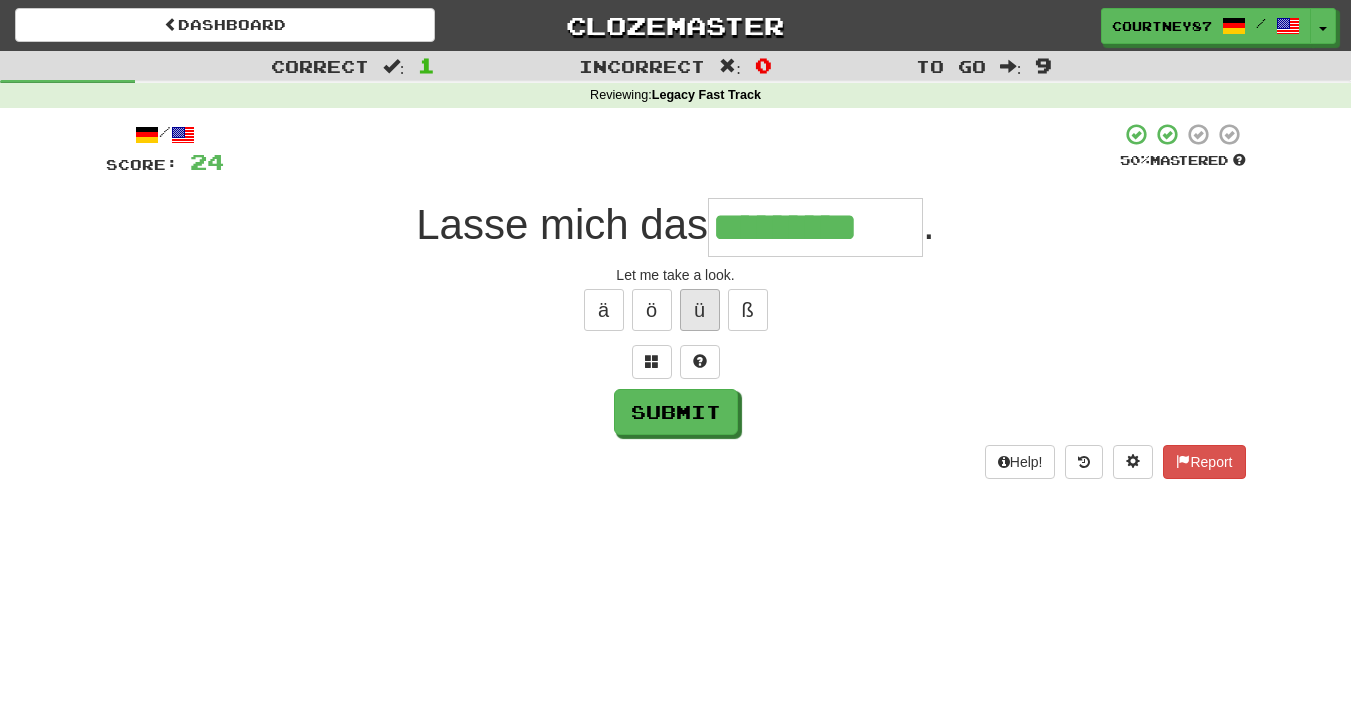 type on "*********" 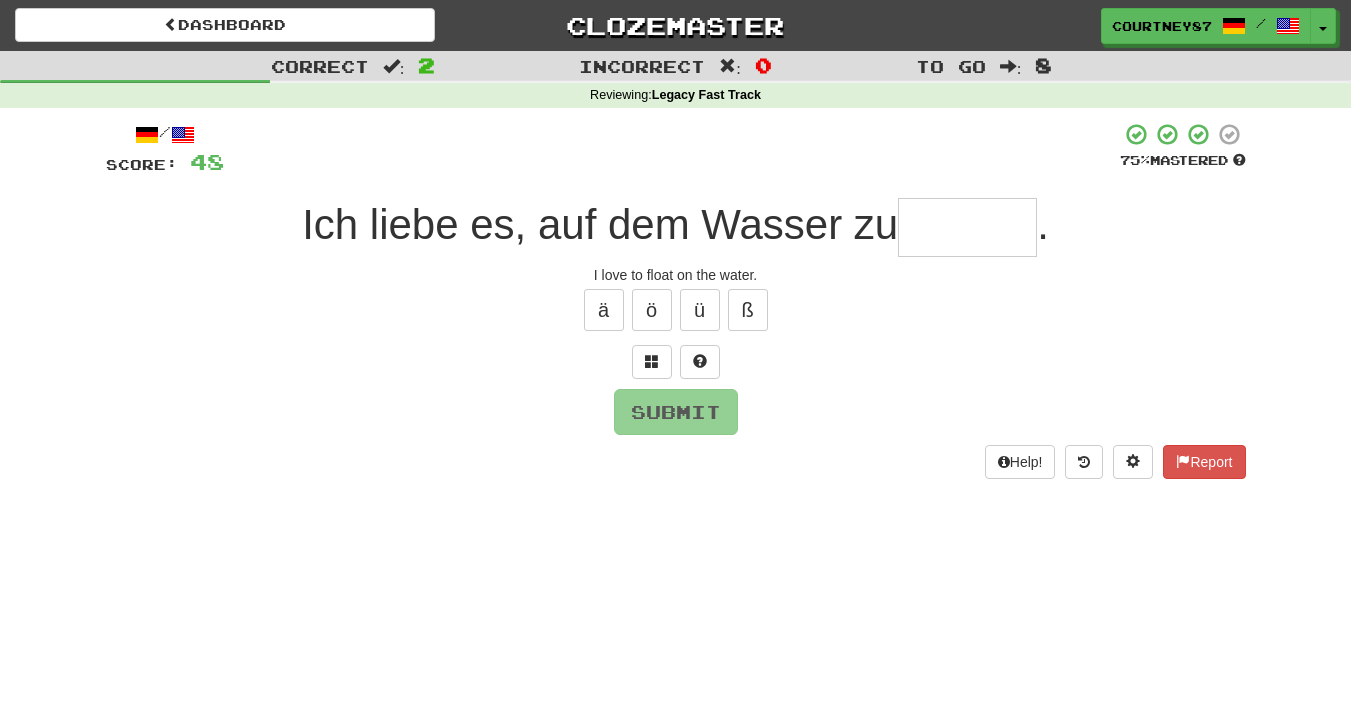 type on "*" 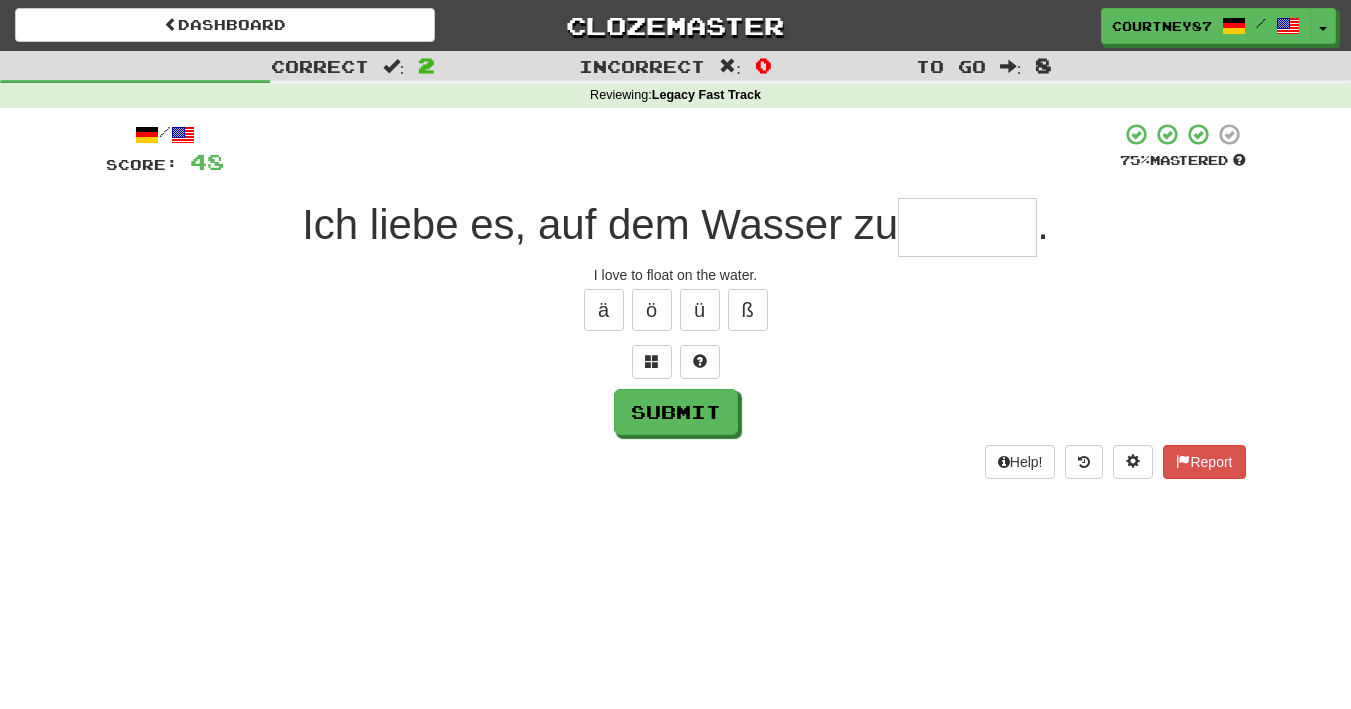 type on "*" 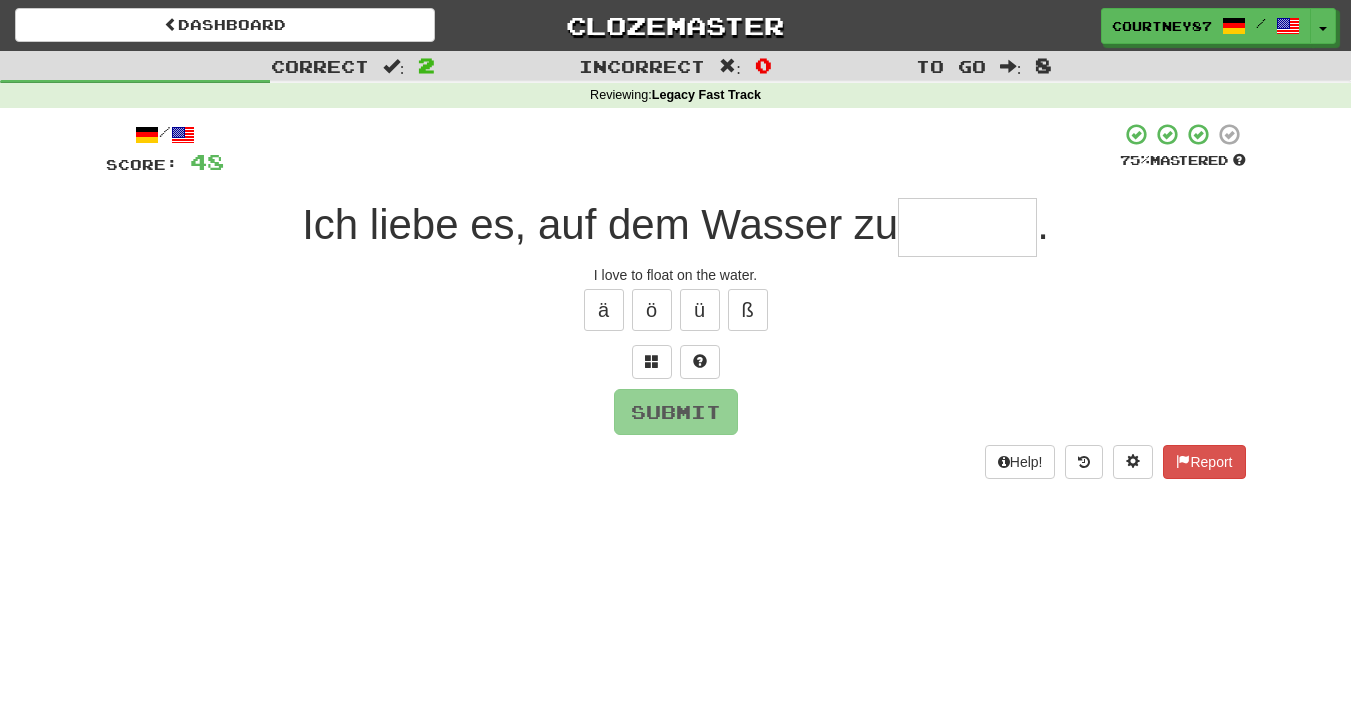 type on "*" 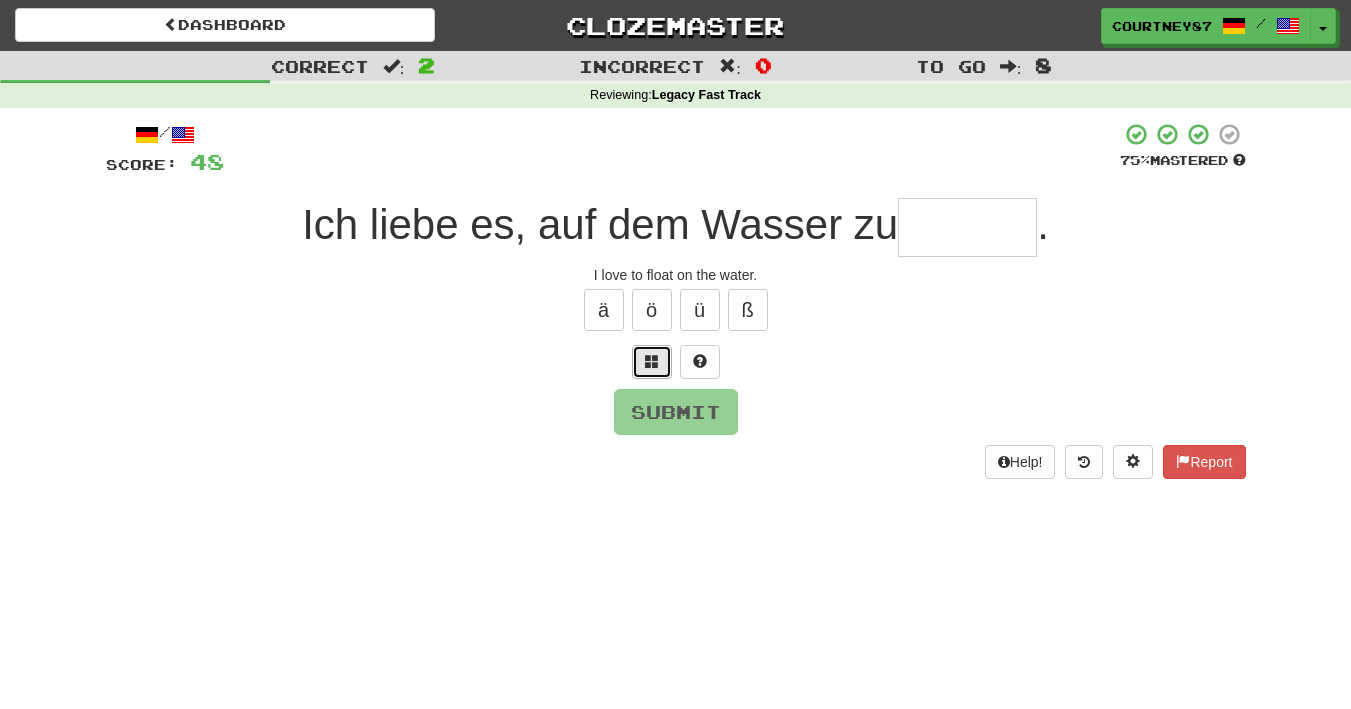 click at bounding box center (652, 361) 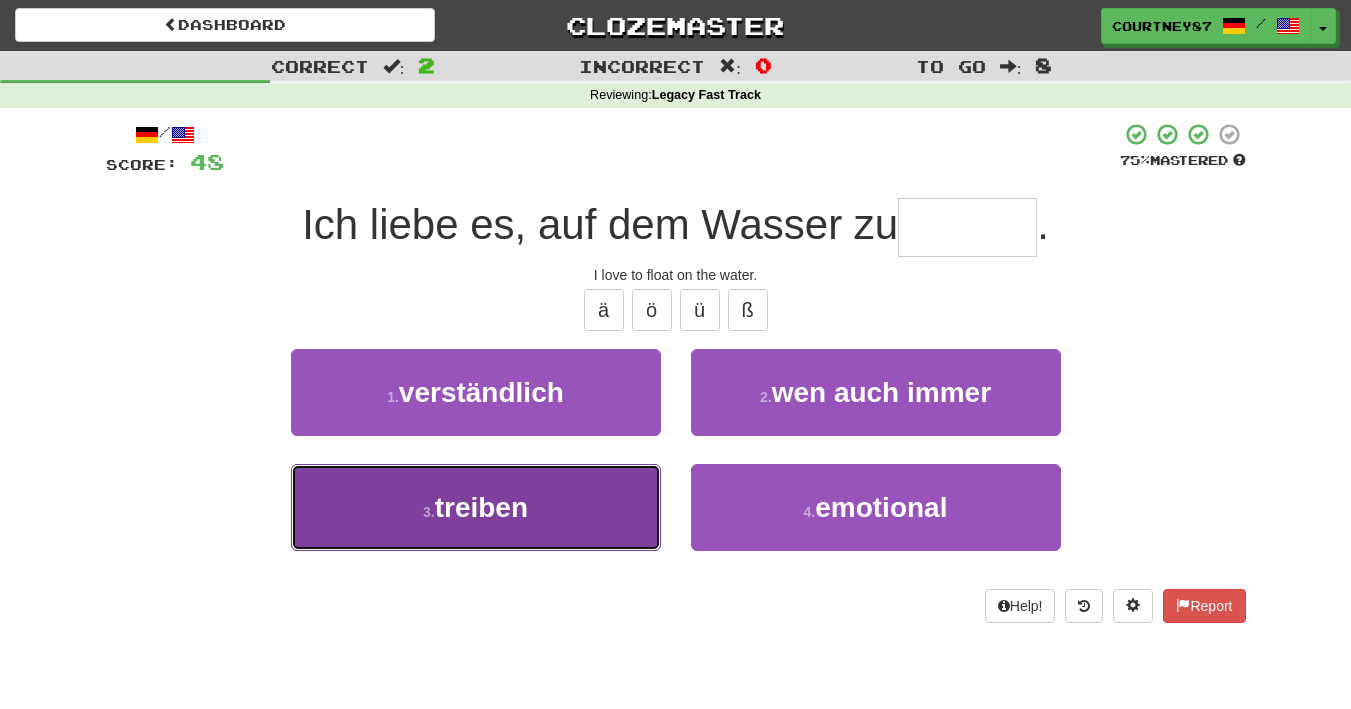 click on "3 .  treiben" at bounding box center (476, 507) 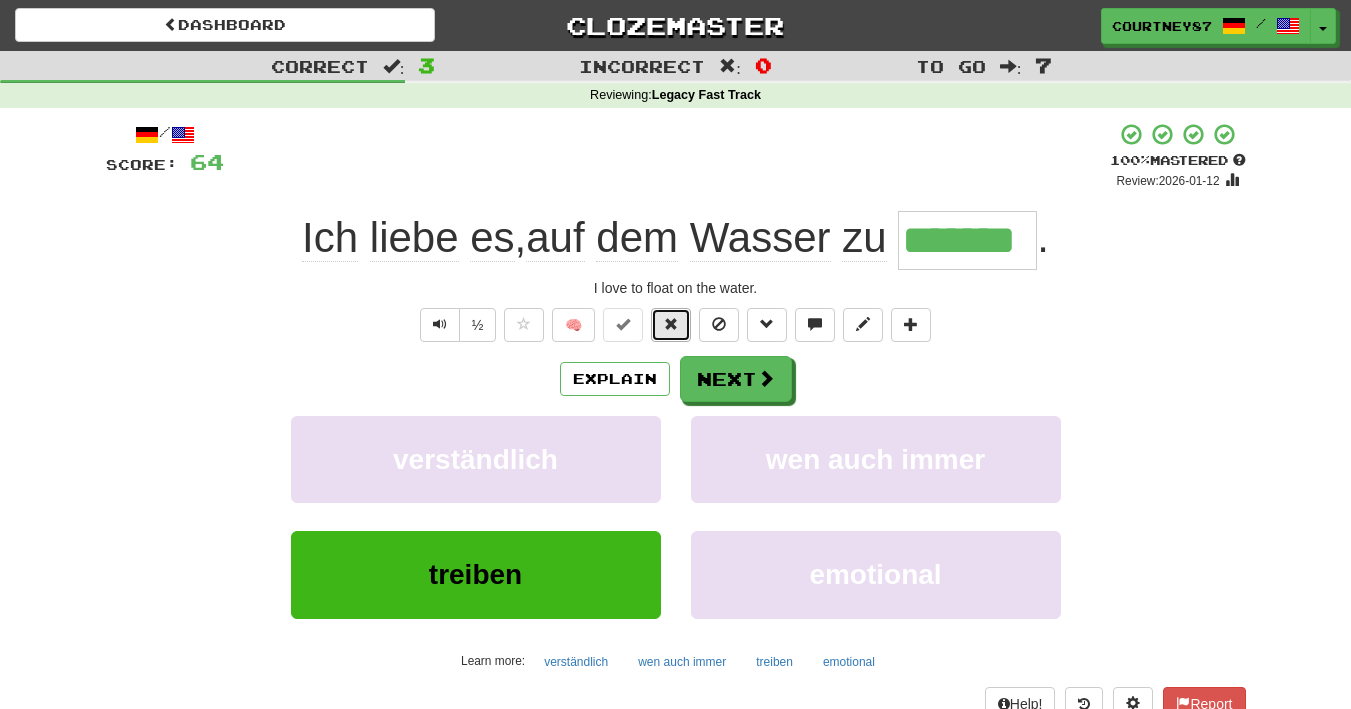 click at bounding box center (671, 325) 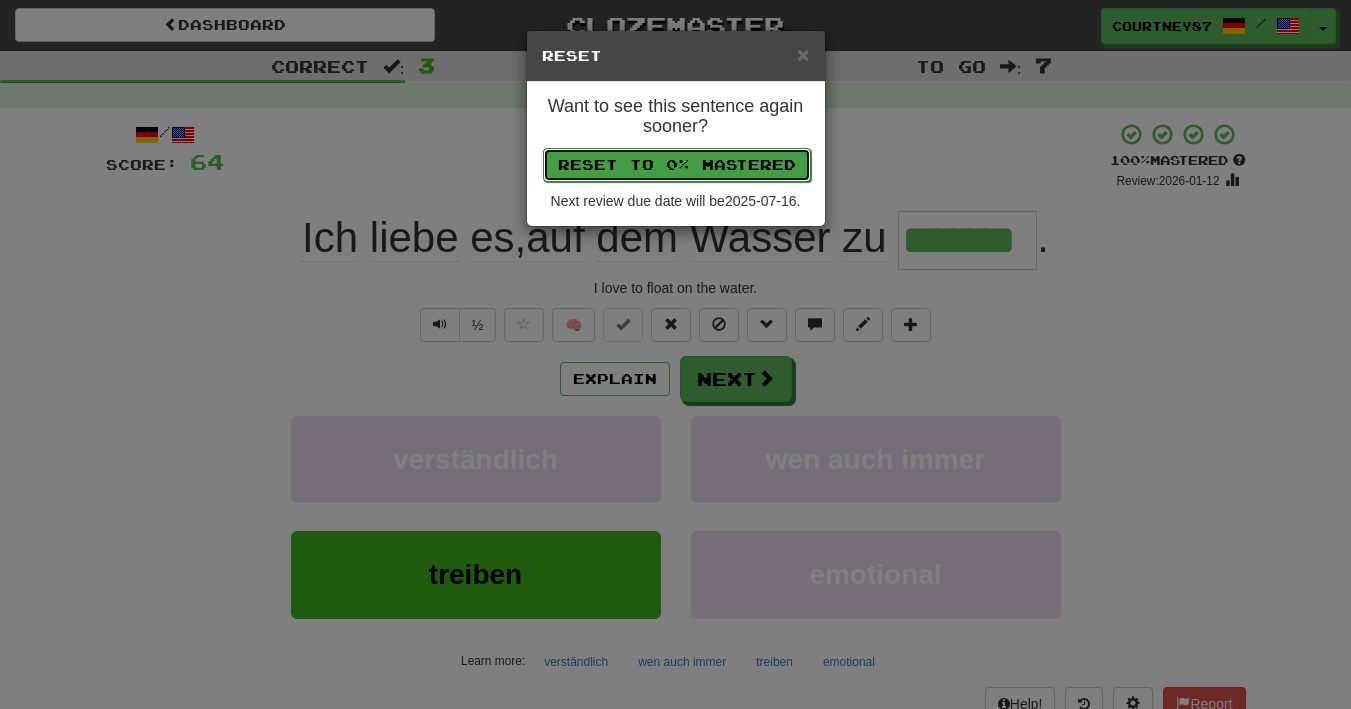 click on "Reset to 0% Mastered" at bounding box center (677, 165) 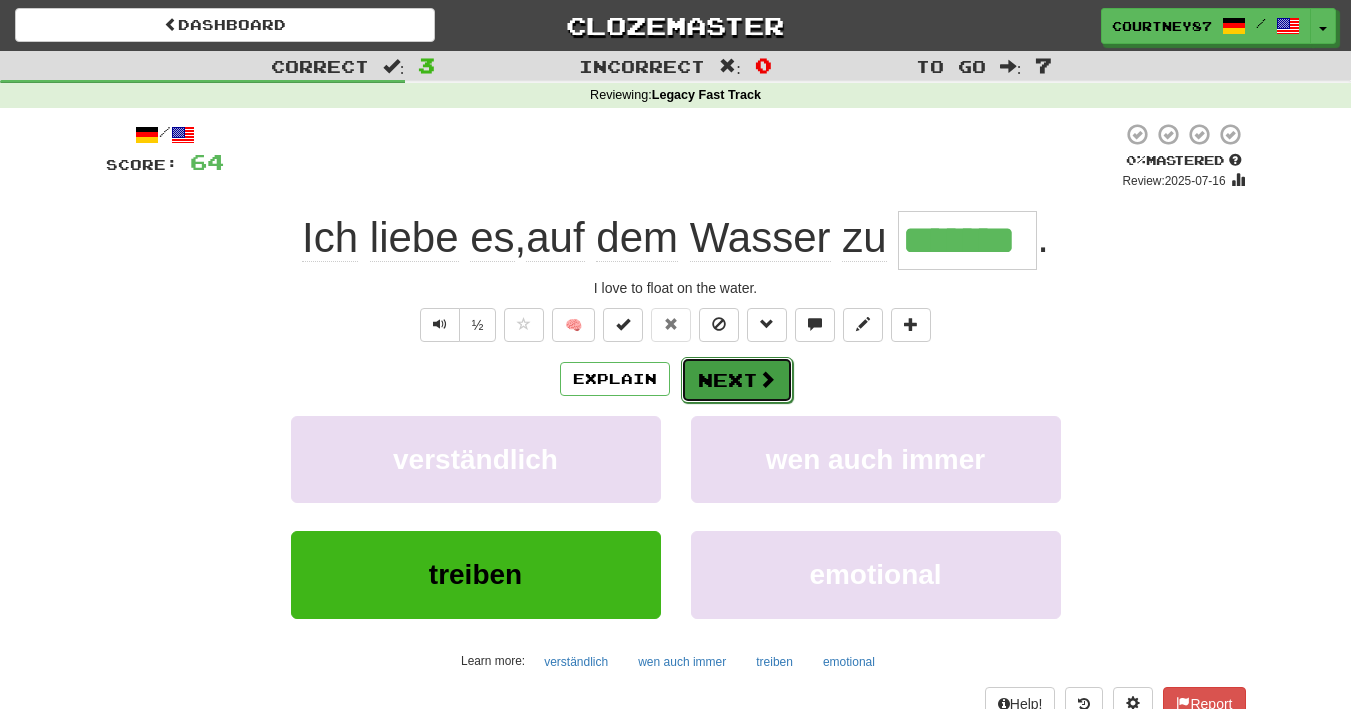 click at bounding box center (767, 379) 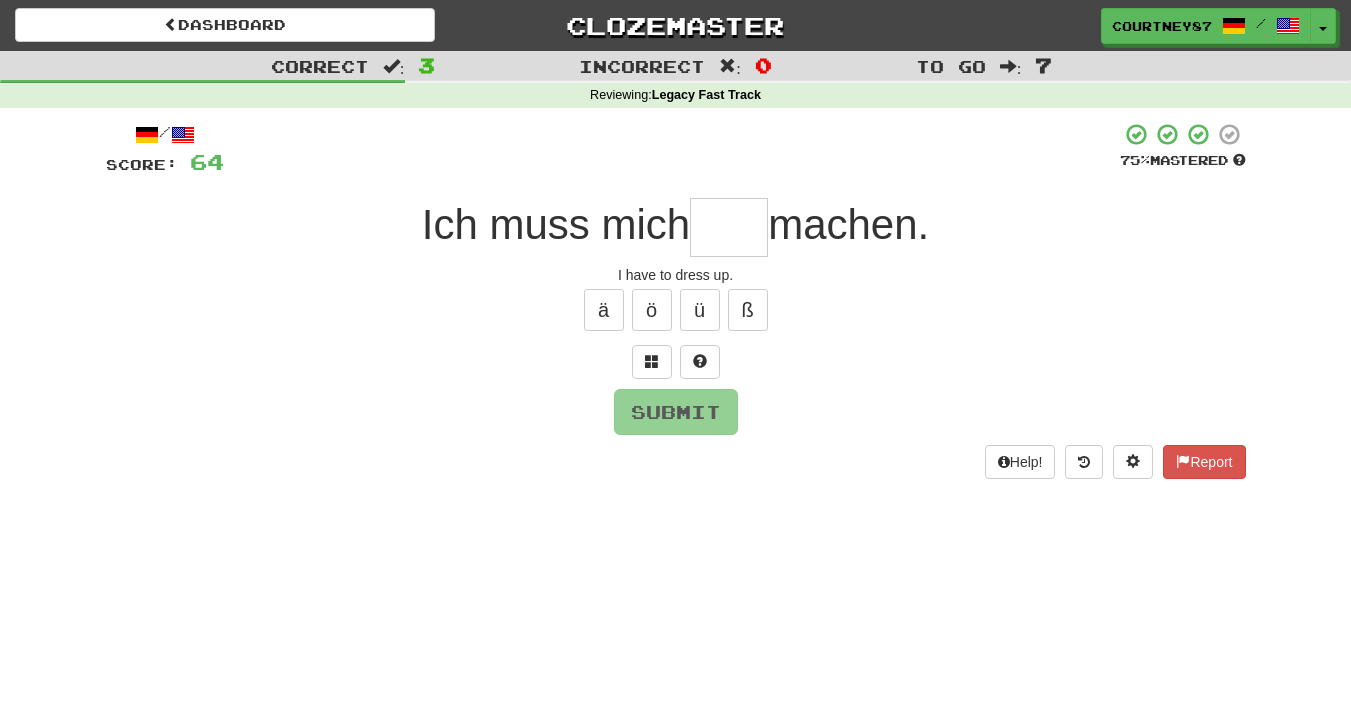 type on "*" 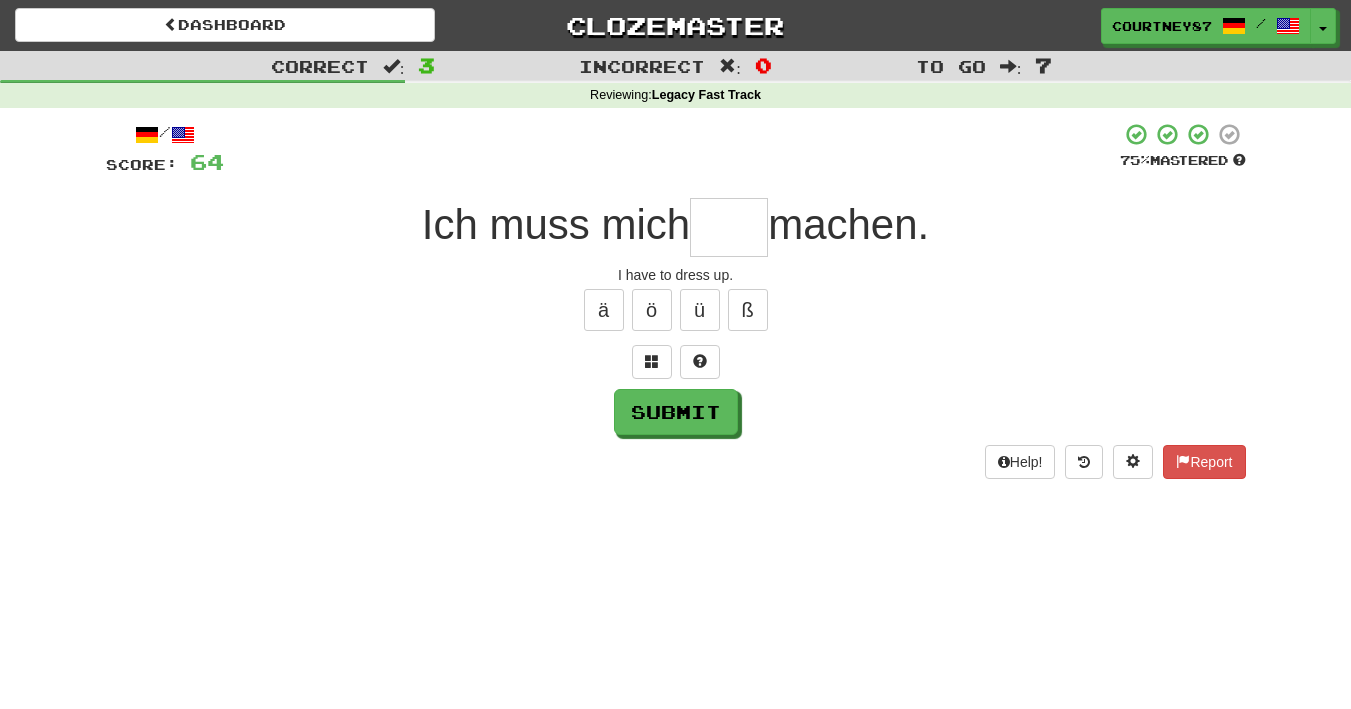 type on "*" 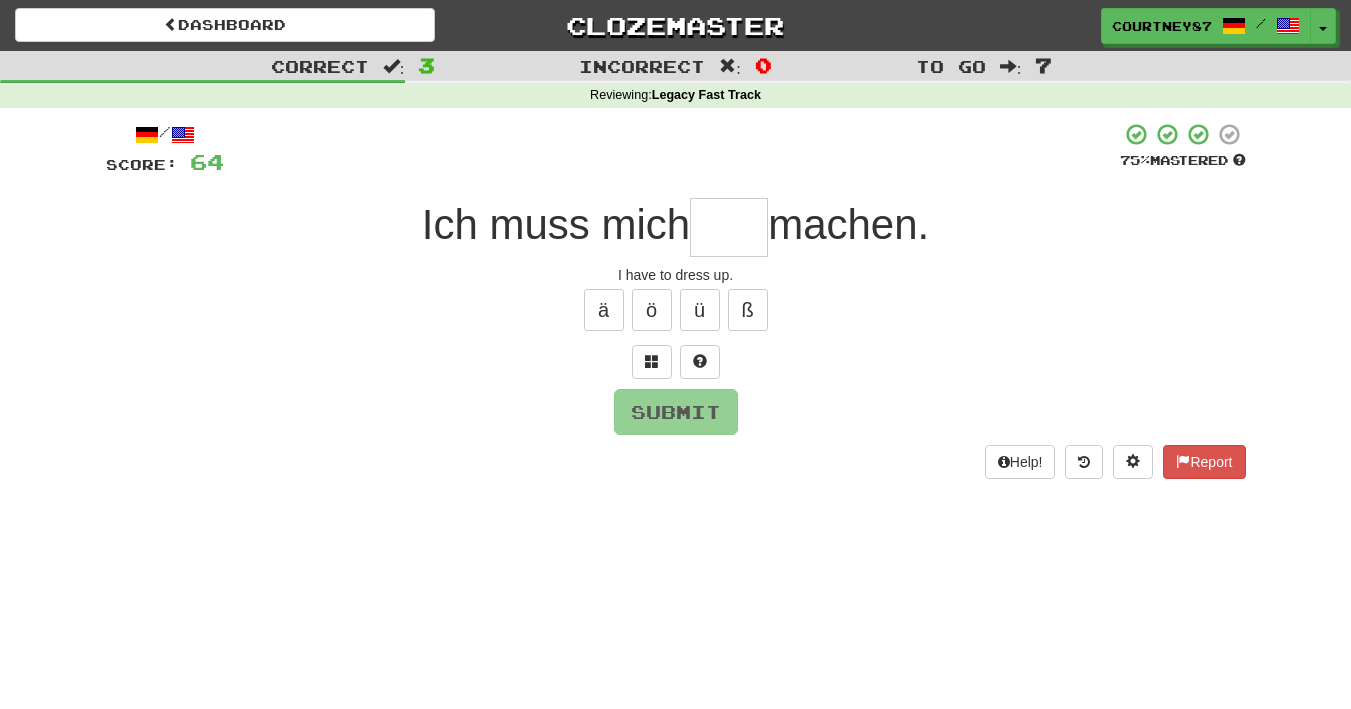 type on "*" 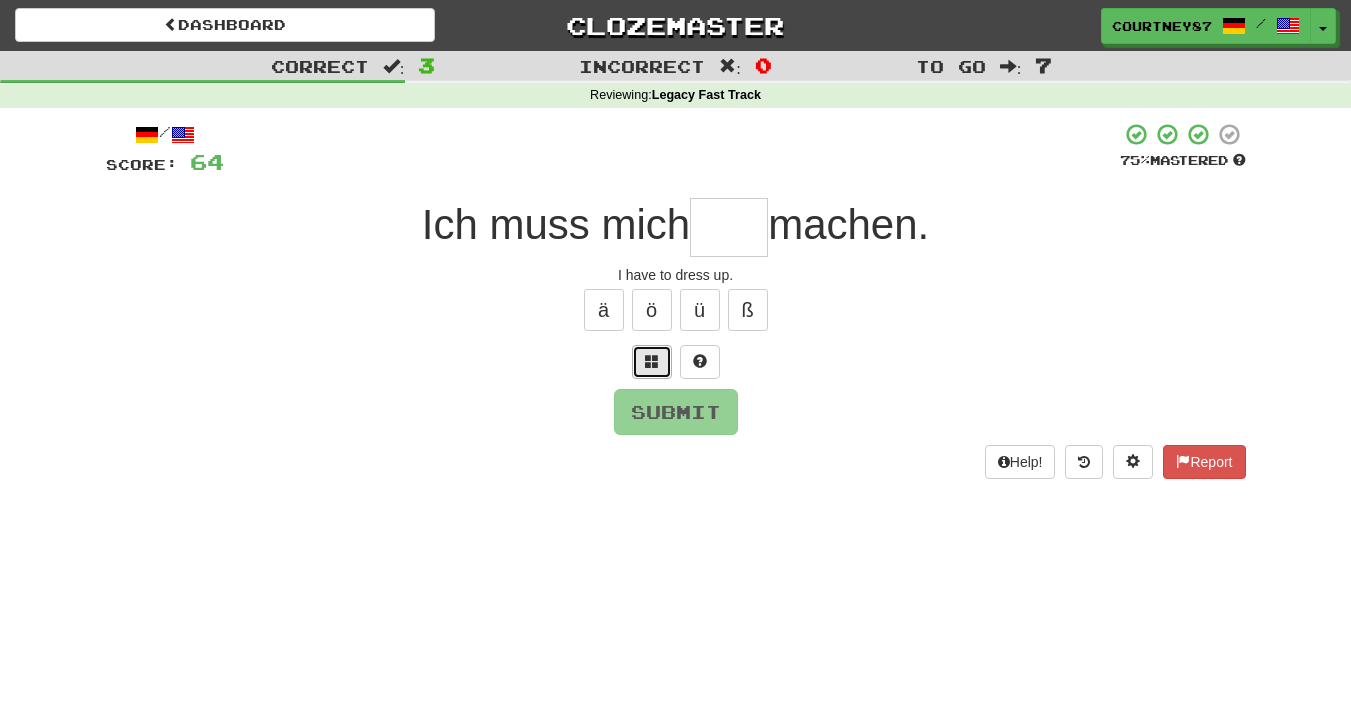 click at bounding box center [652, 362] 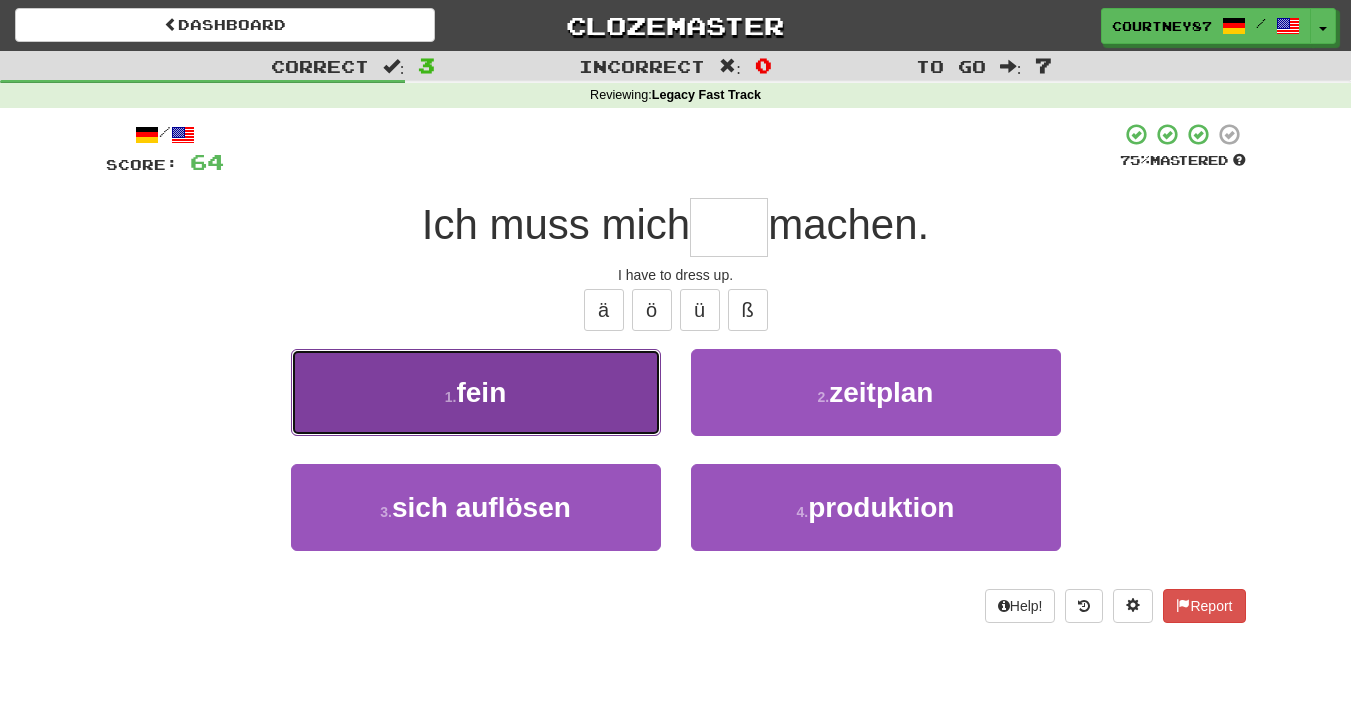 click on "1 .  fein" at bounding box center (476, 392) 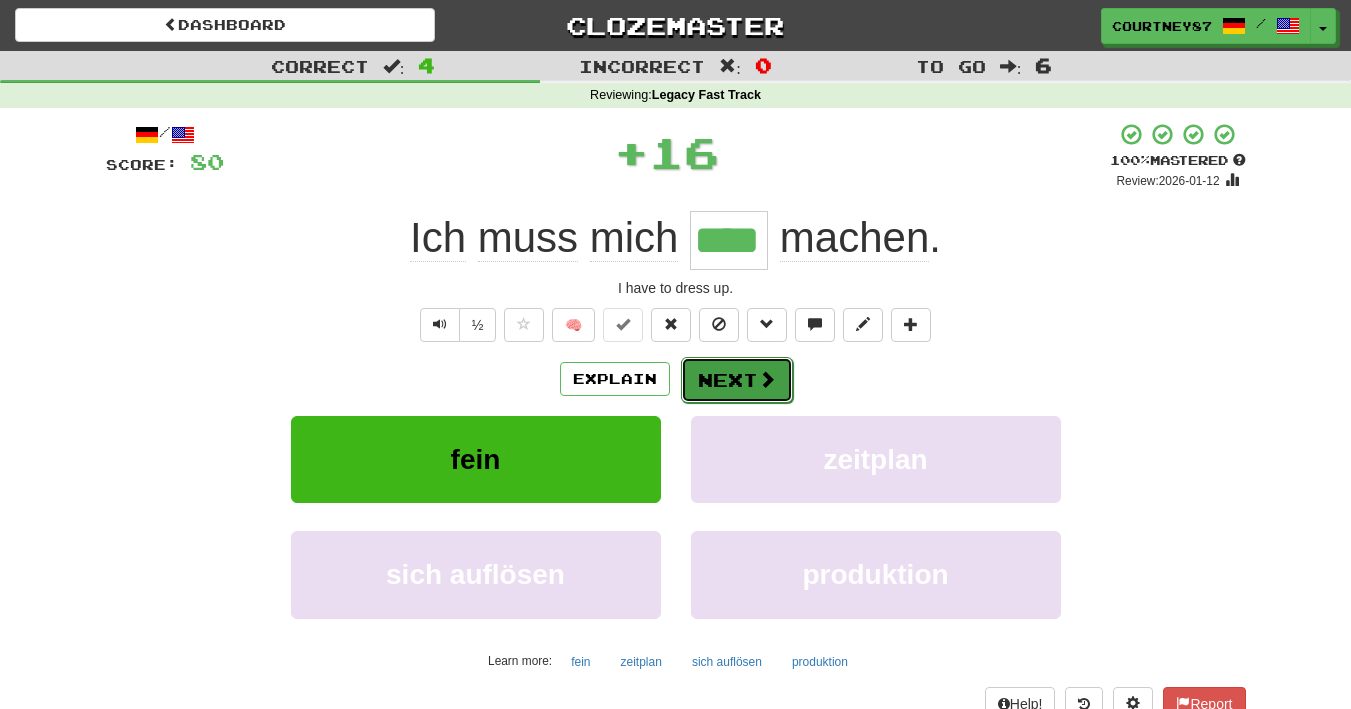 click on "Next" at bounding box center (737, 380) 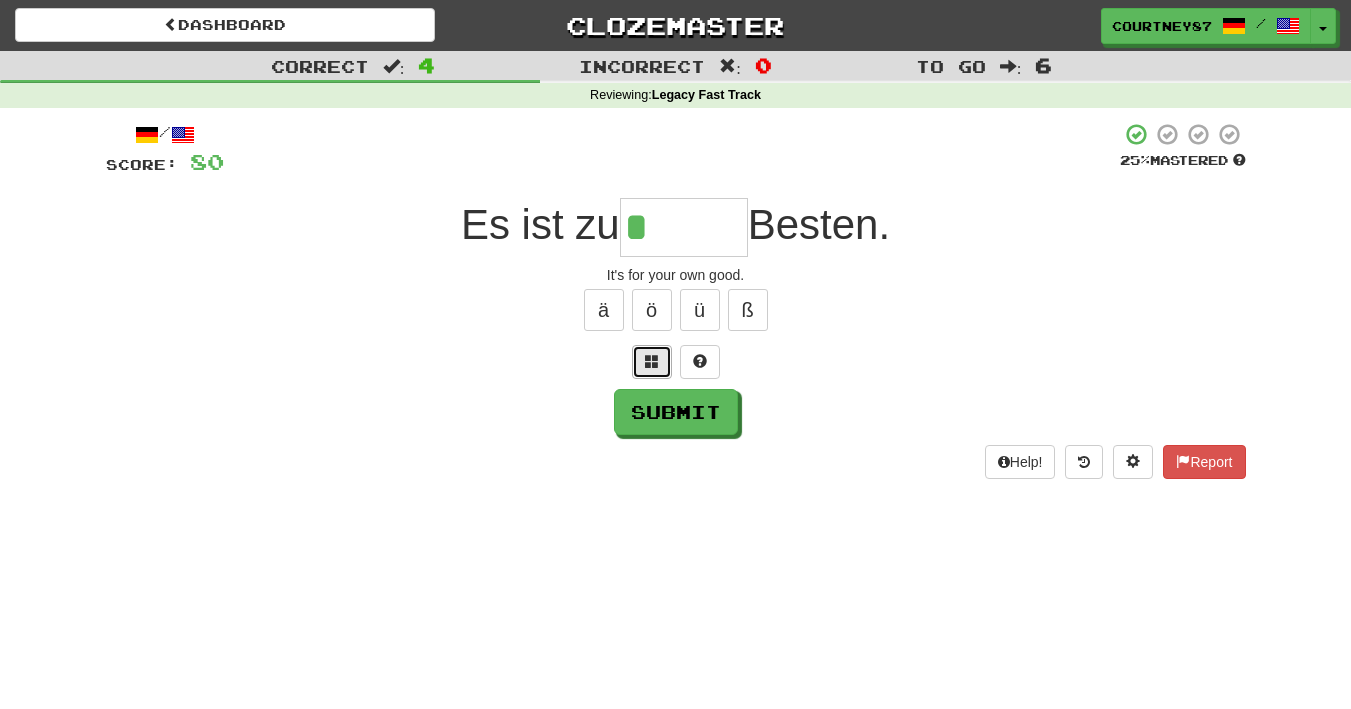 click at bounding box center (652, 362) 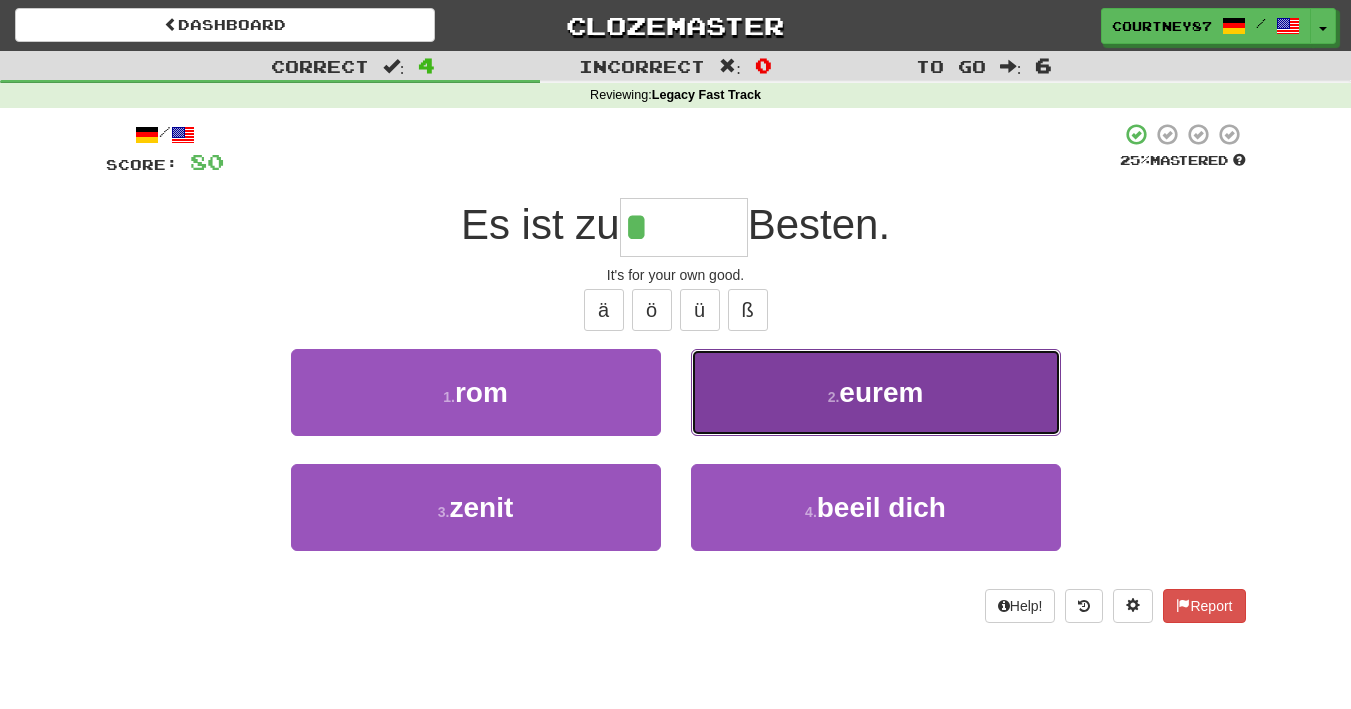 click on "2 .  eurem" at bounding box center [876, 392] 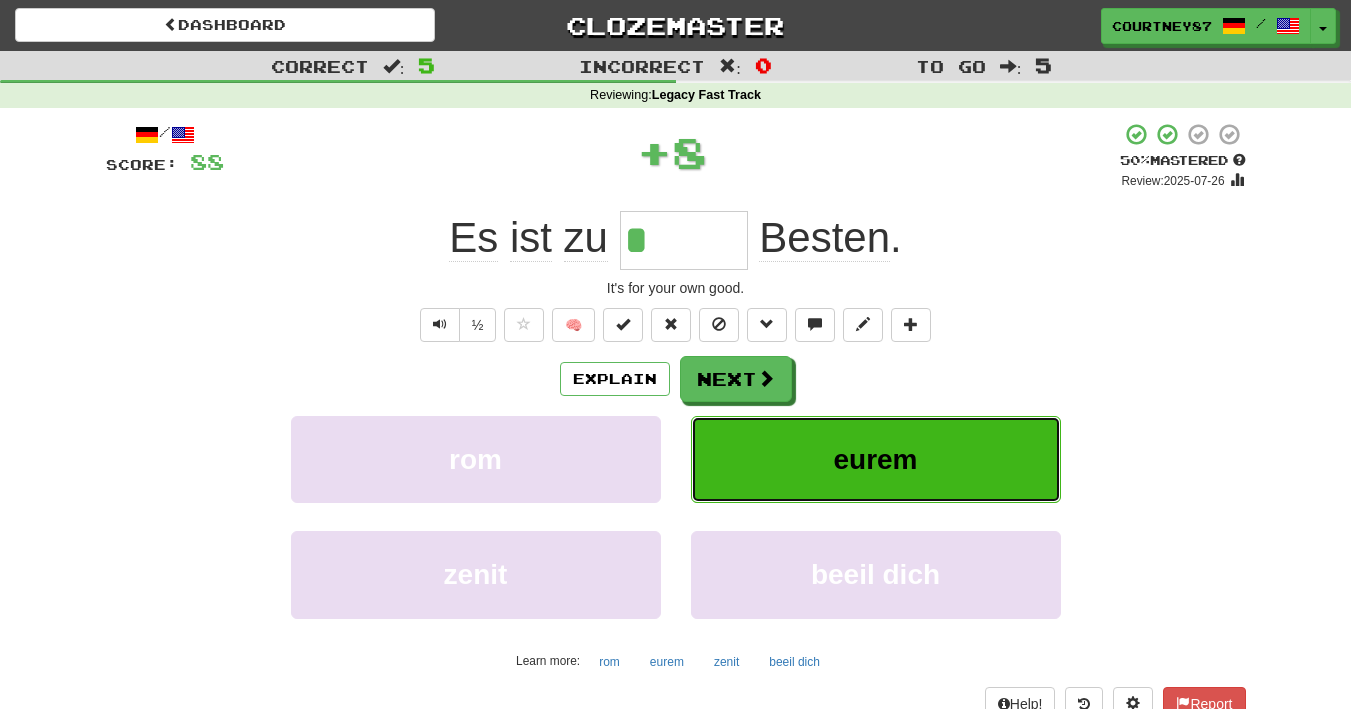 type on "*****" 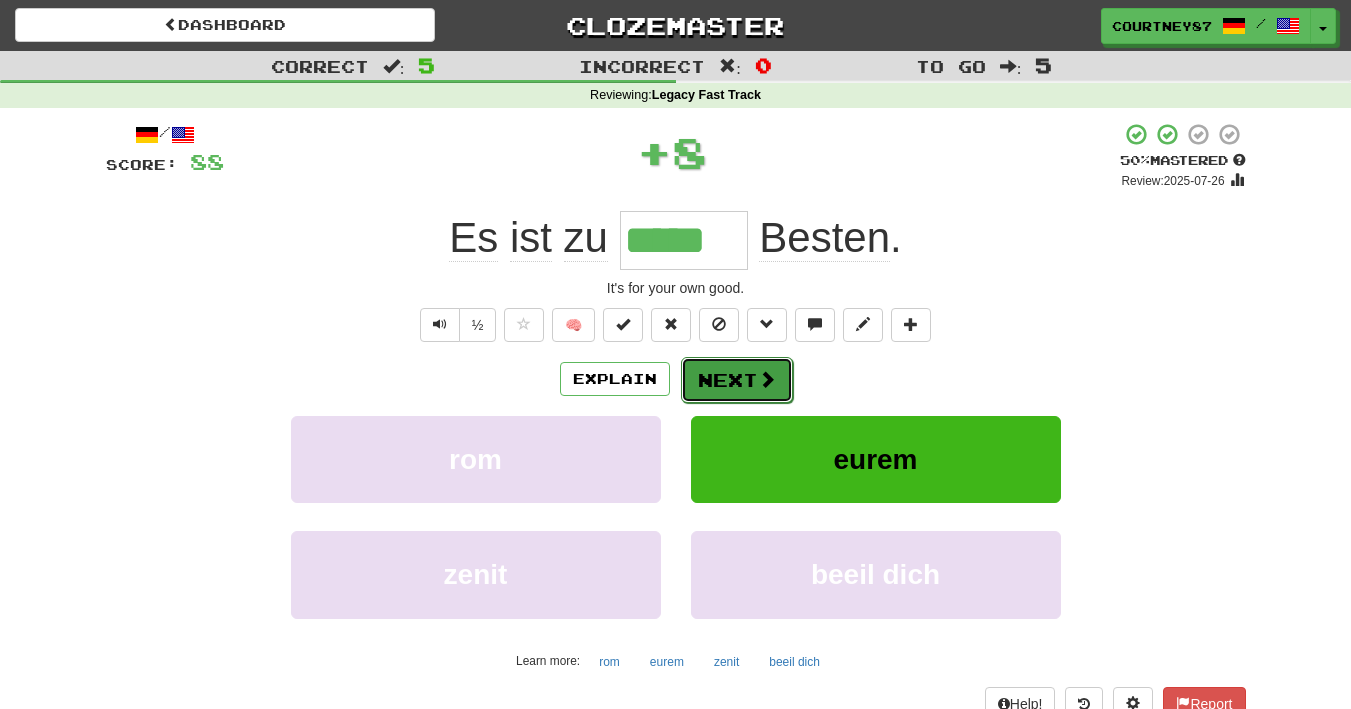 click on "Next" at bounding box center (737, 380) 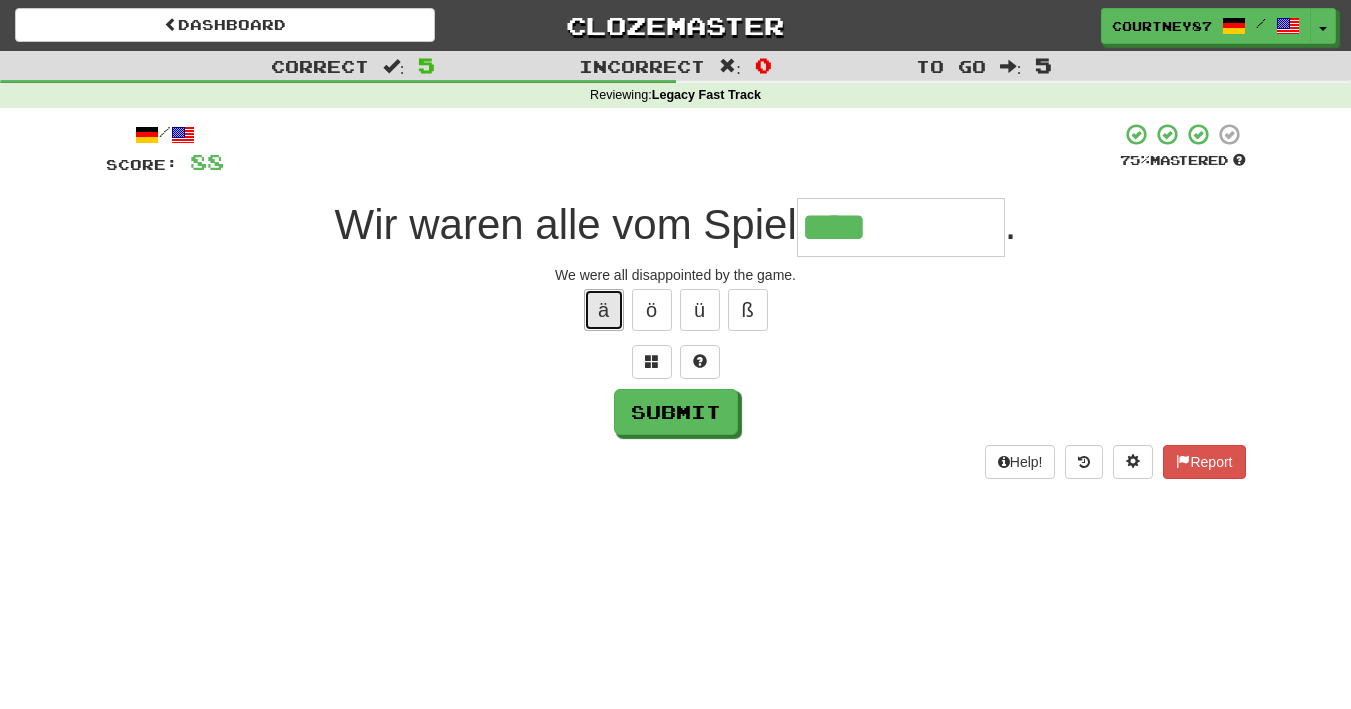 click on "ä" at bounding box center (604, 310) 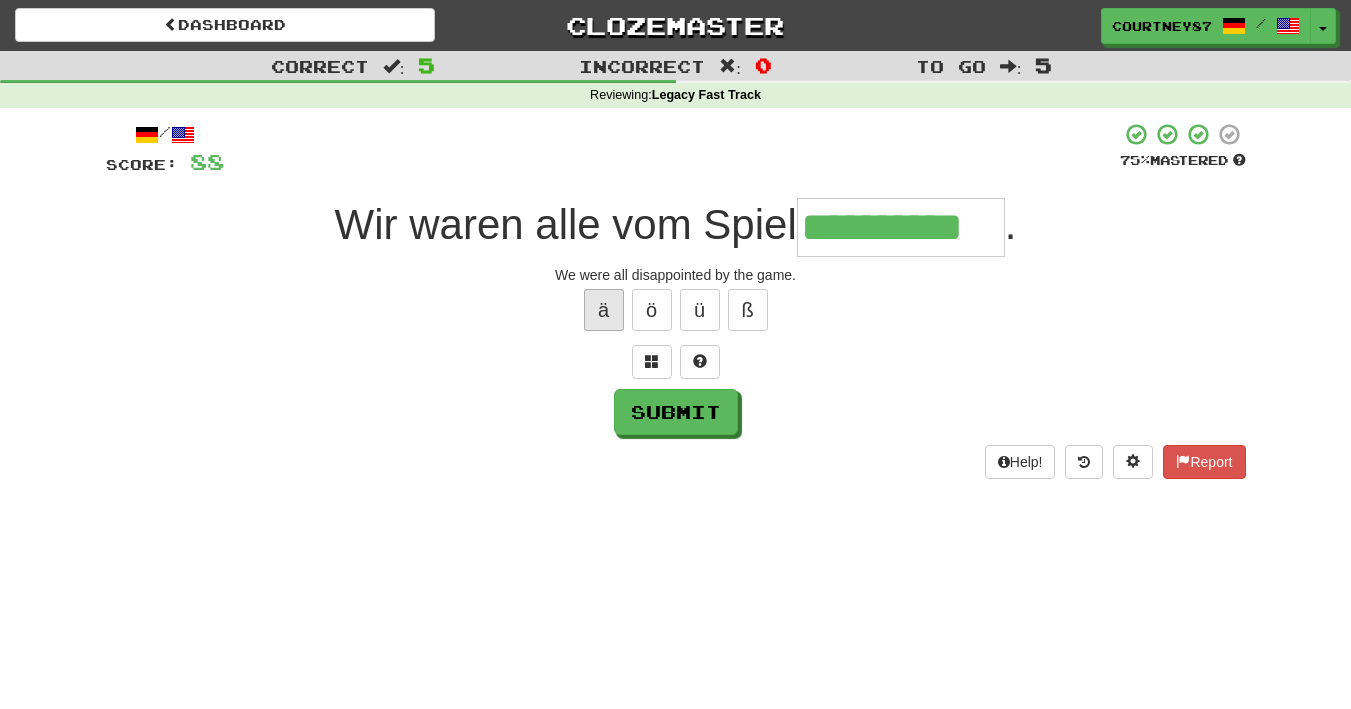 type on "**********" 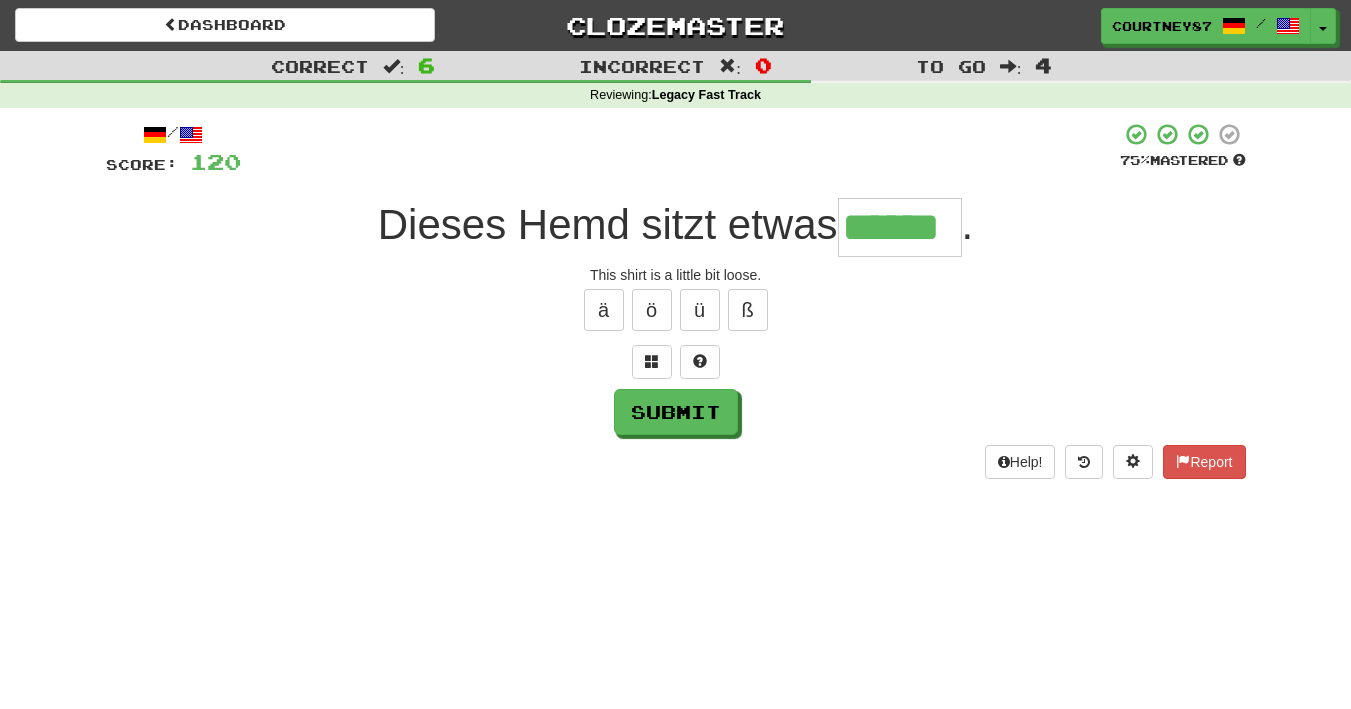 type on "******" 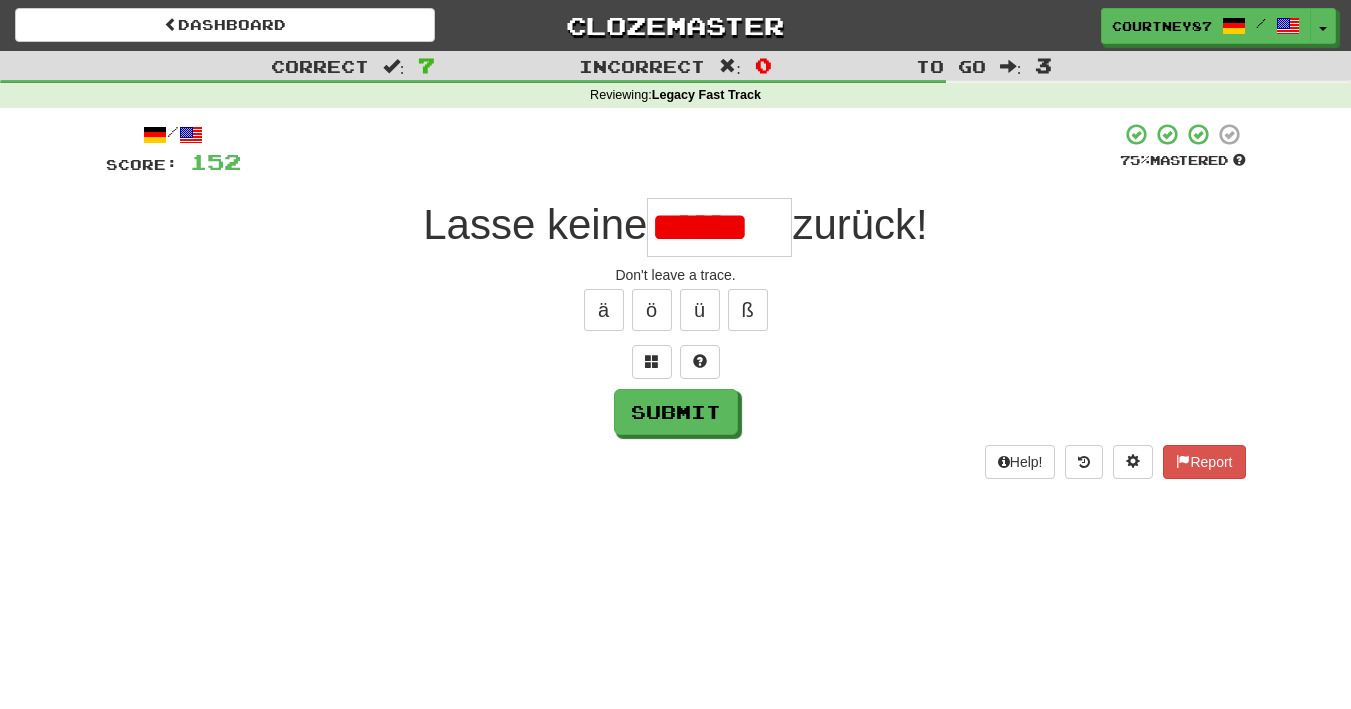 scroll, scrollTop: 0, scrollLeft: 0, axis: both 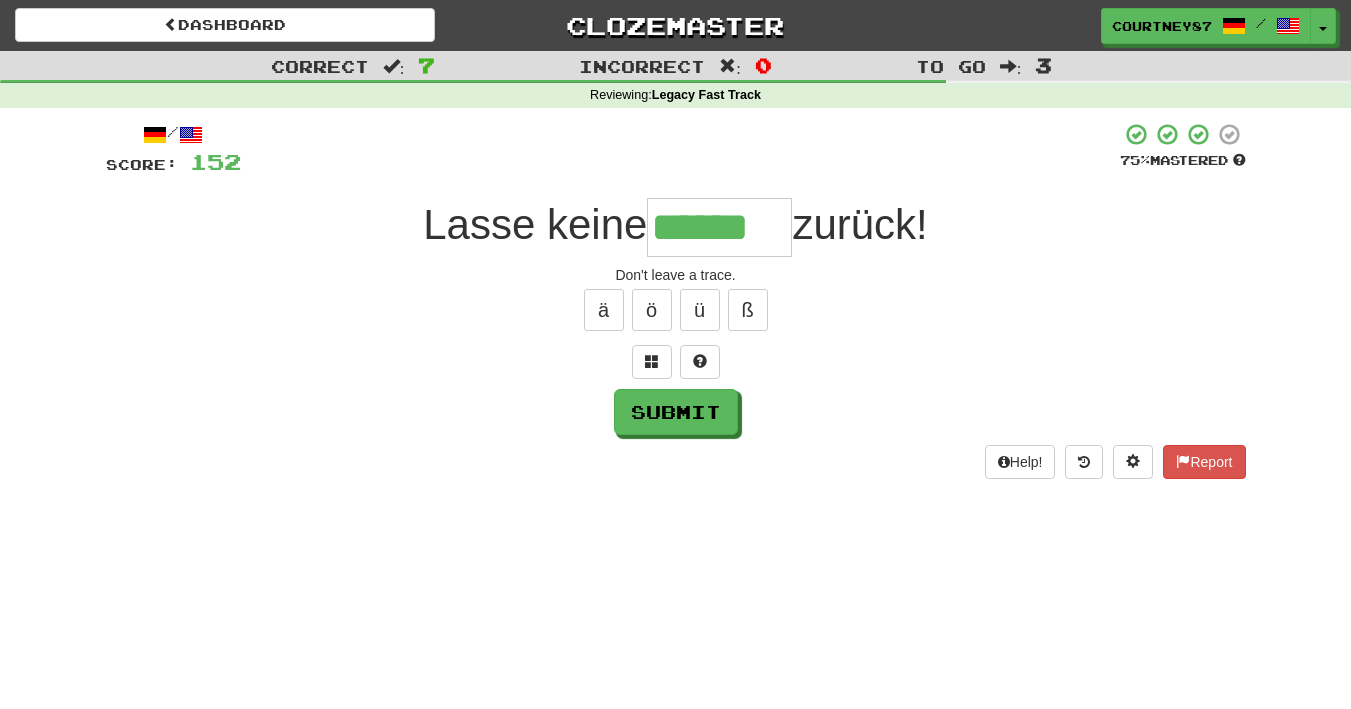 type on "******" 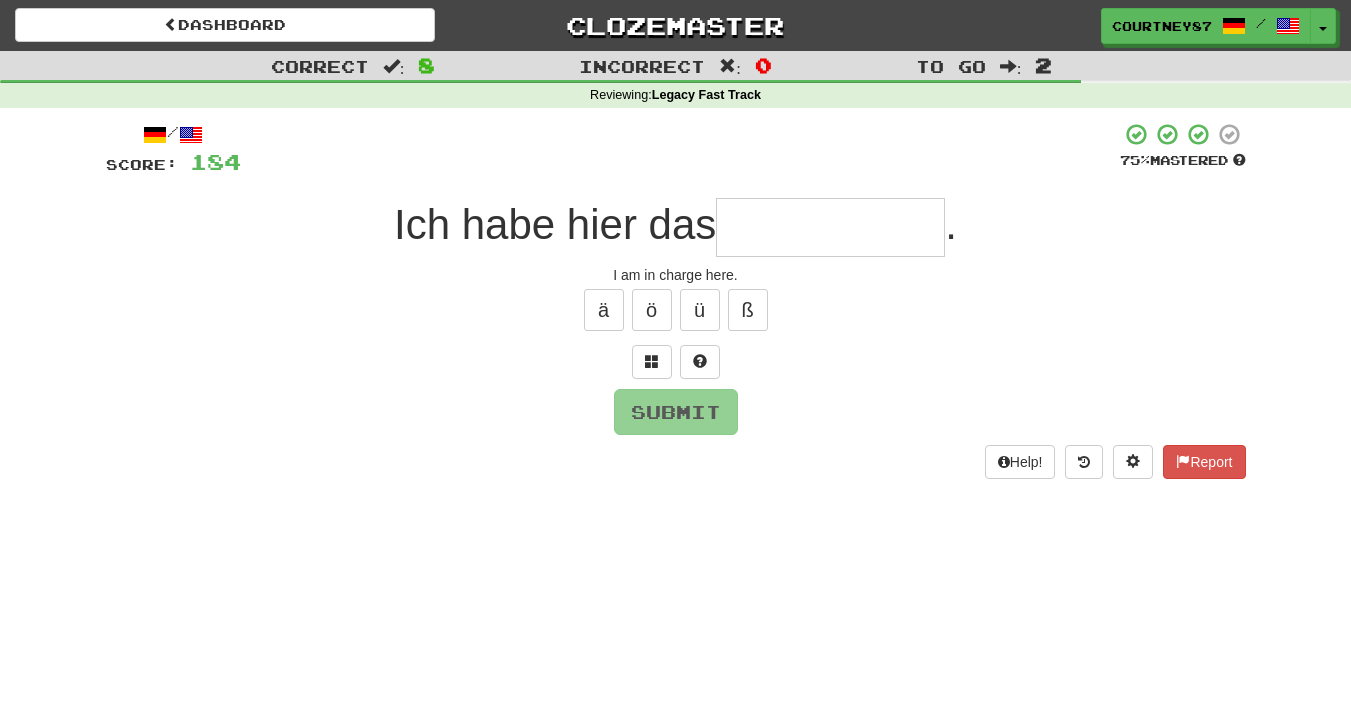 type on "*" 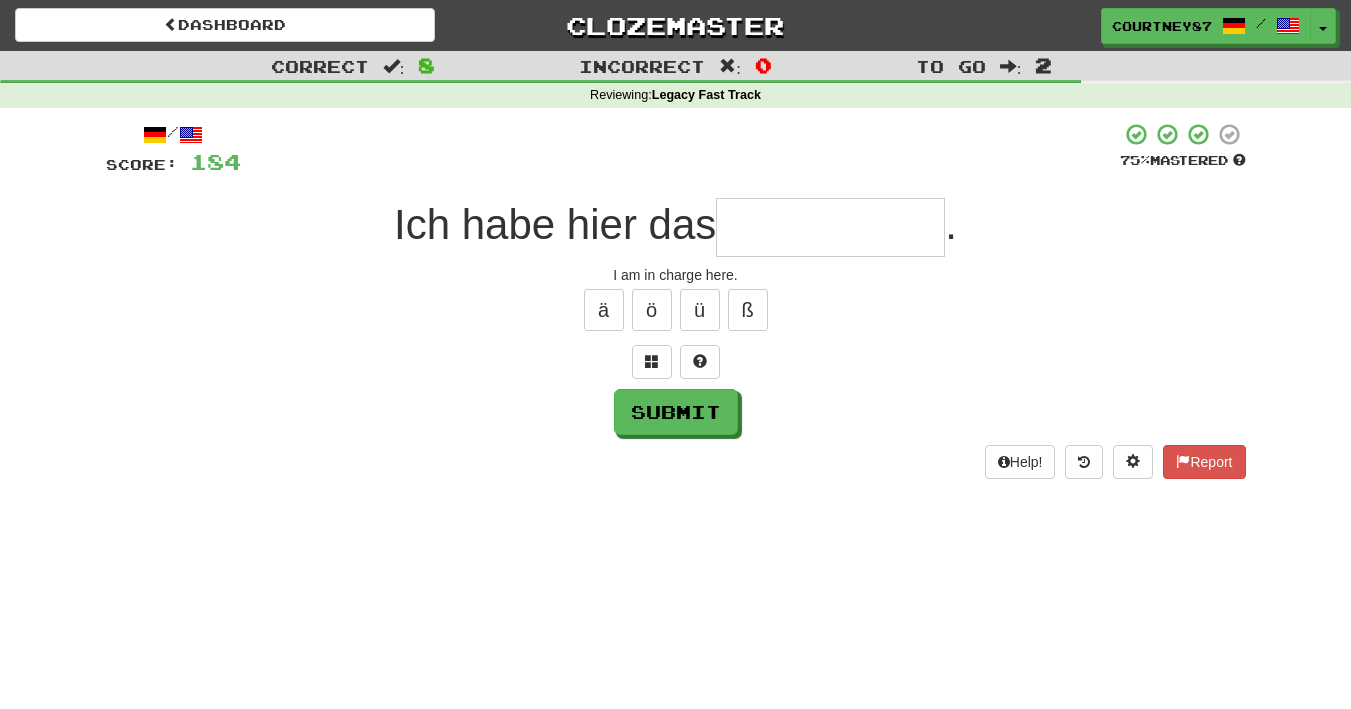 type on "*" 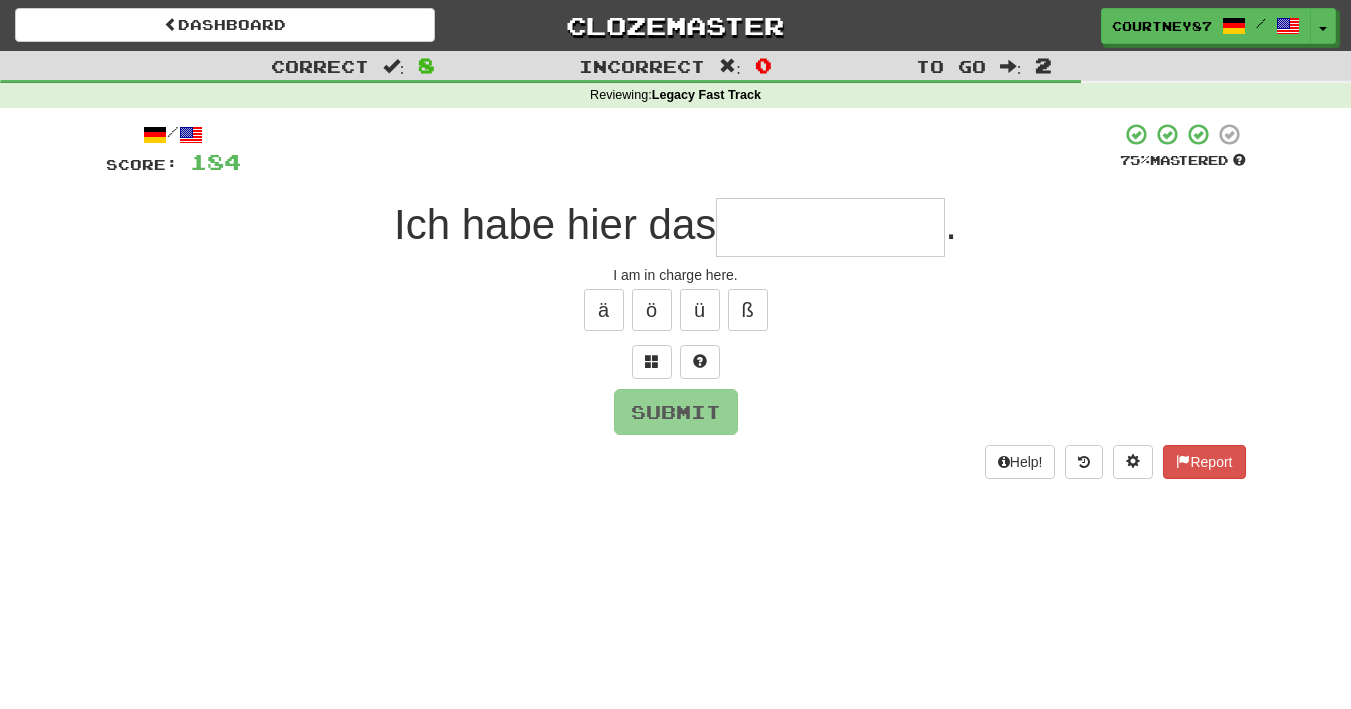 type on "*" 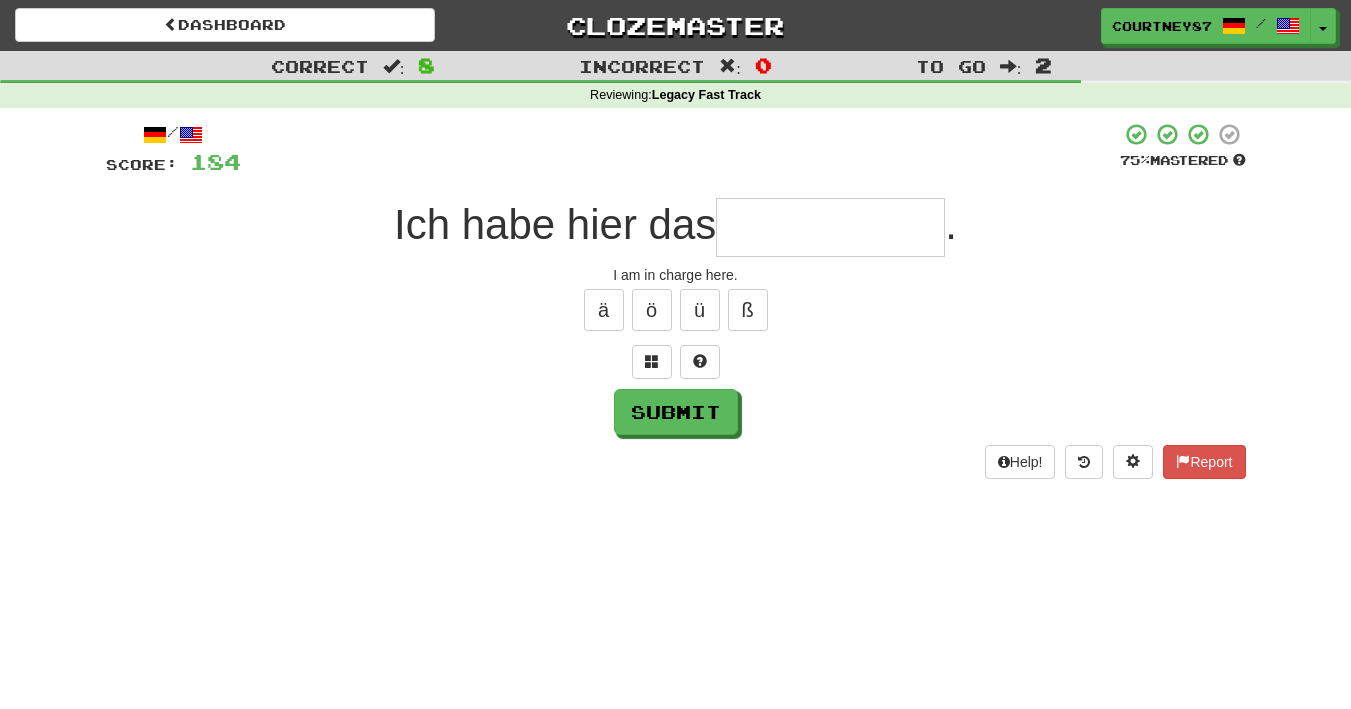 type on "*" 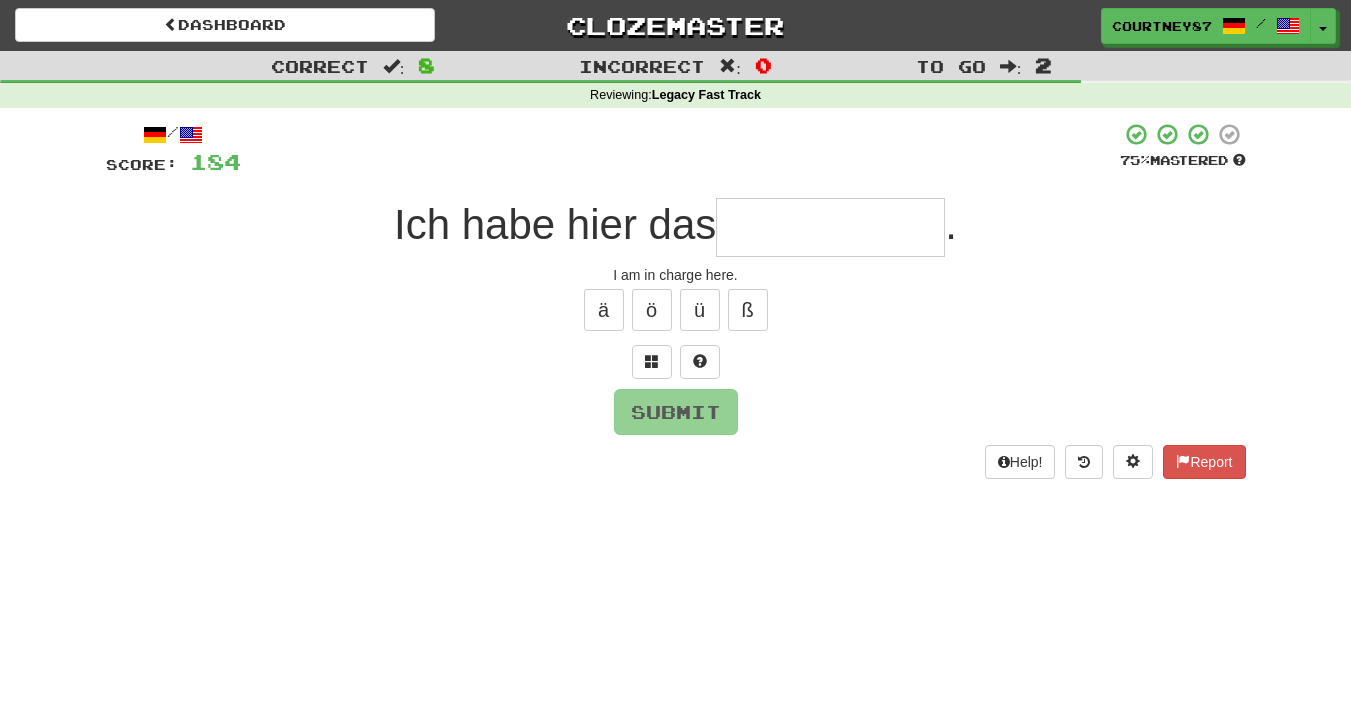 type on "*" 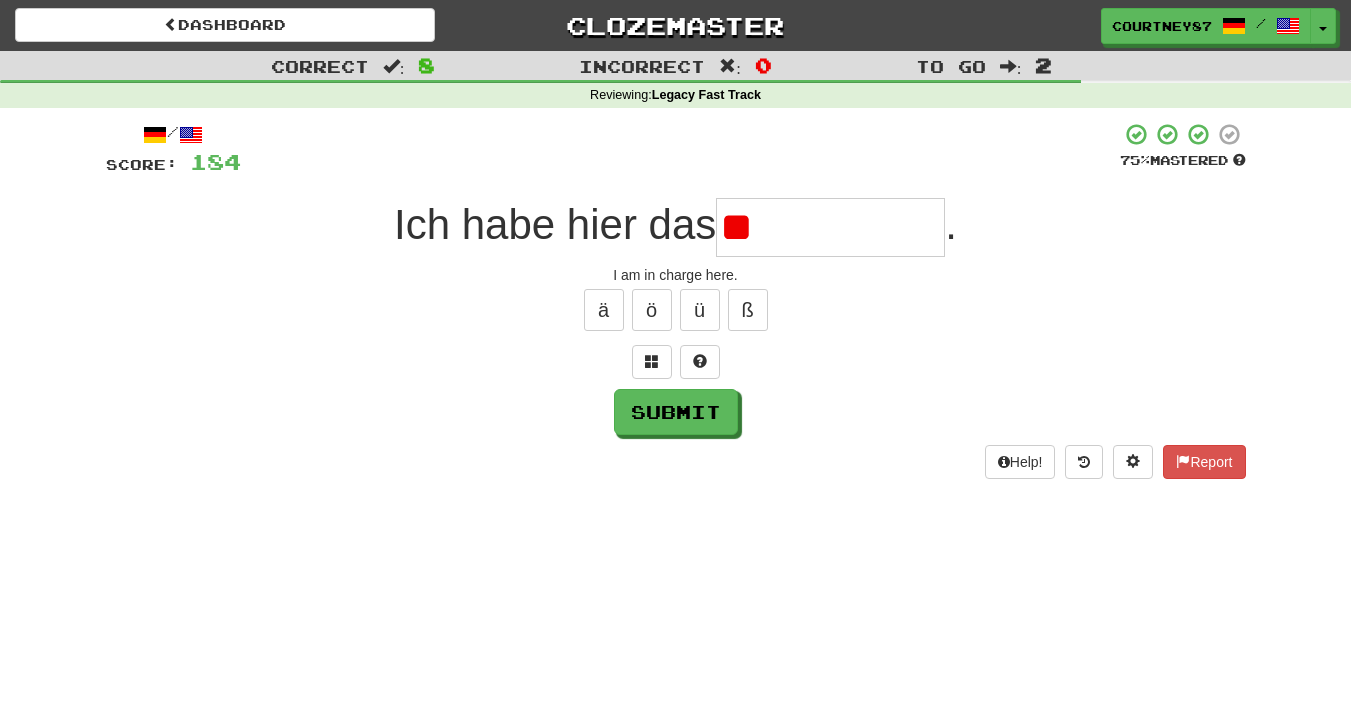 type on "*" 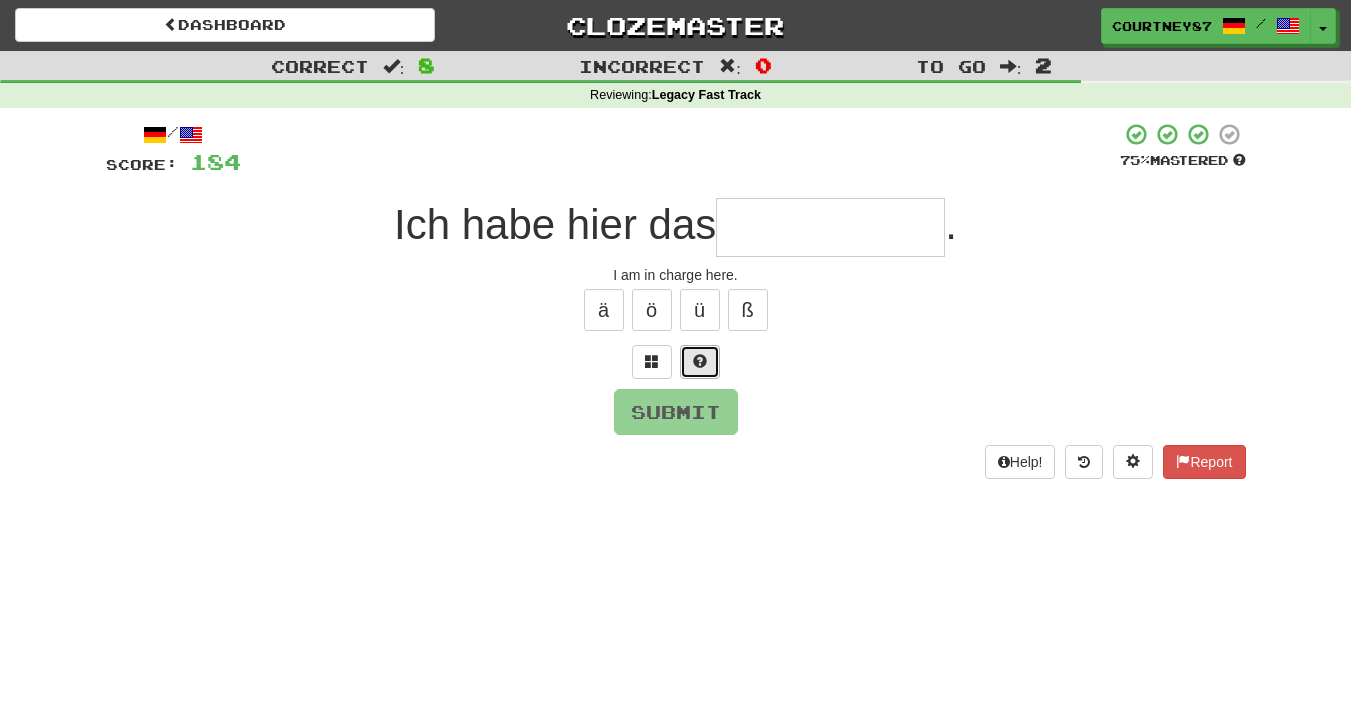 click at bounding box center (700, 361) 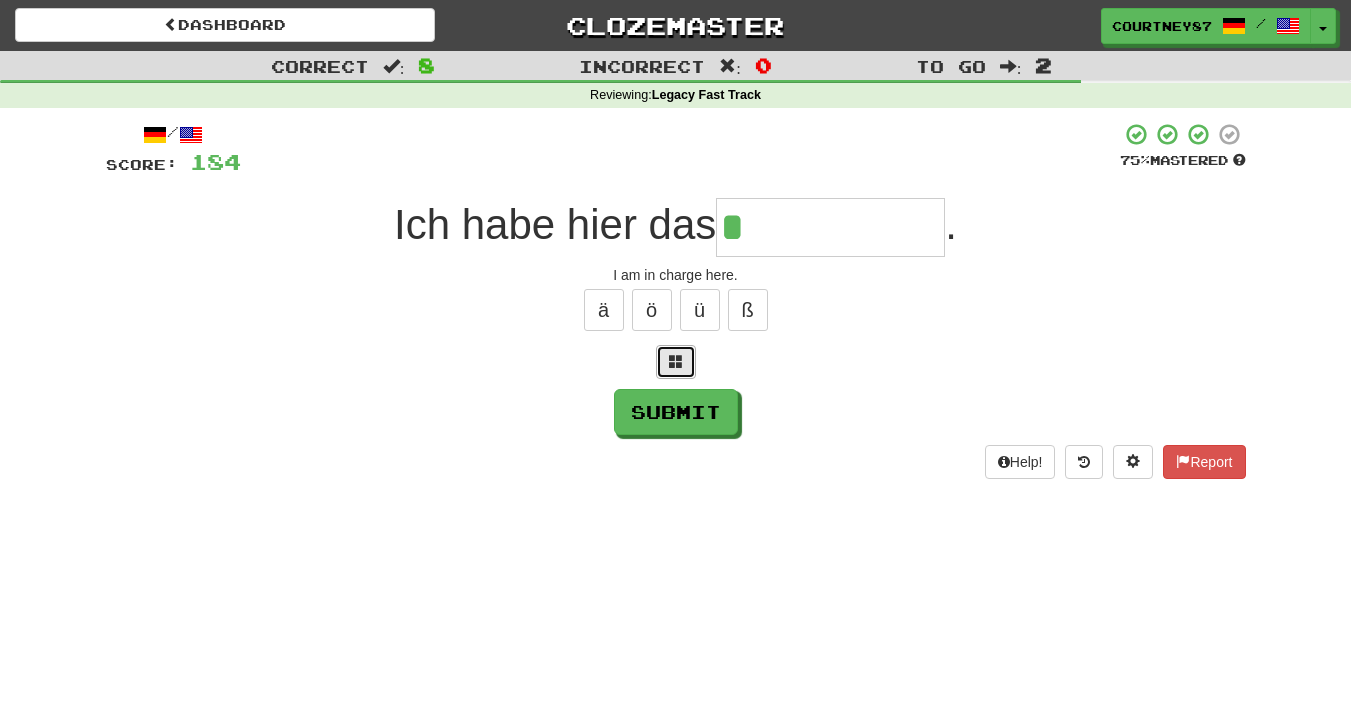 click at bounding box center [676, 361] 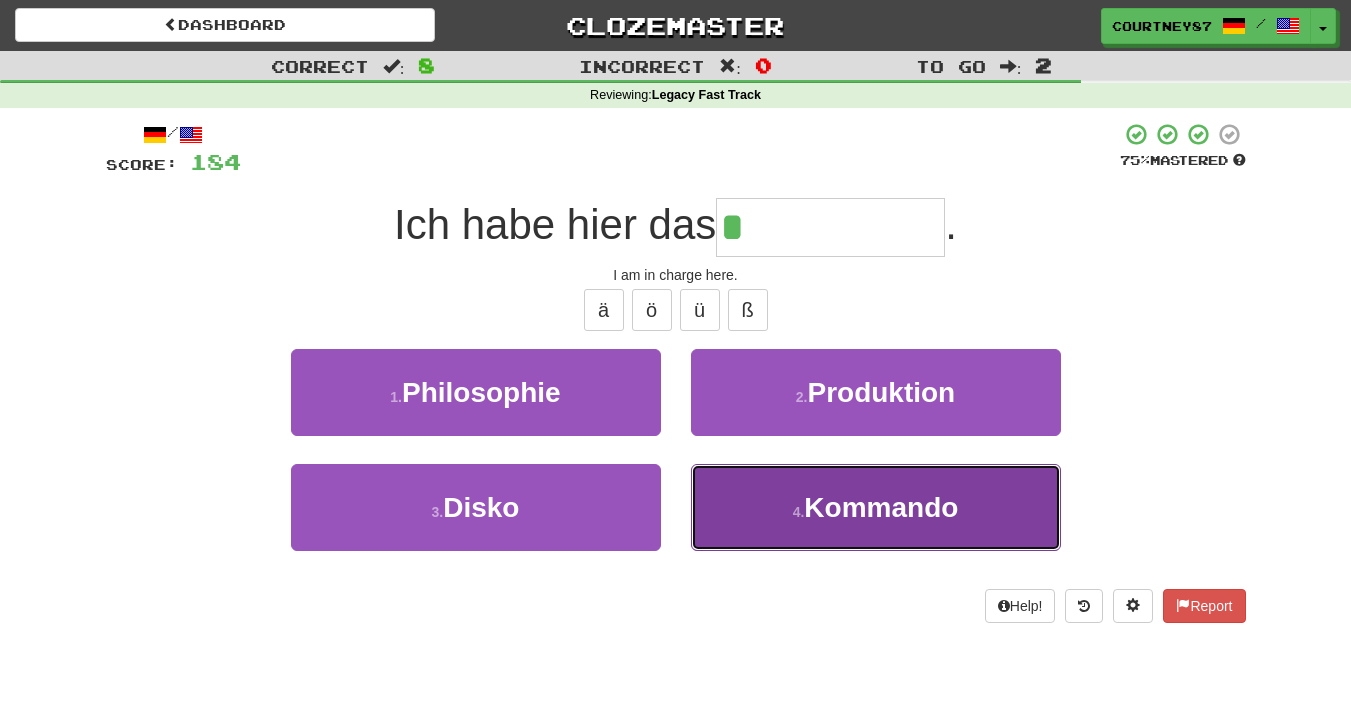 click on "4 .  Kommando" at bounding box center (876, 507) 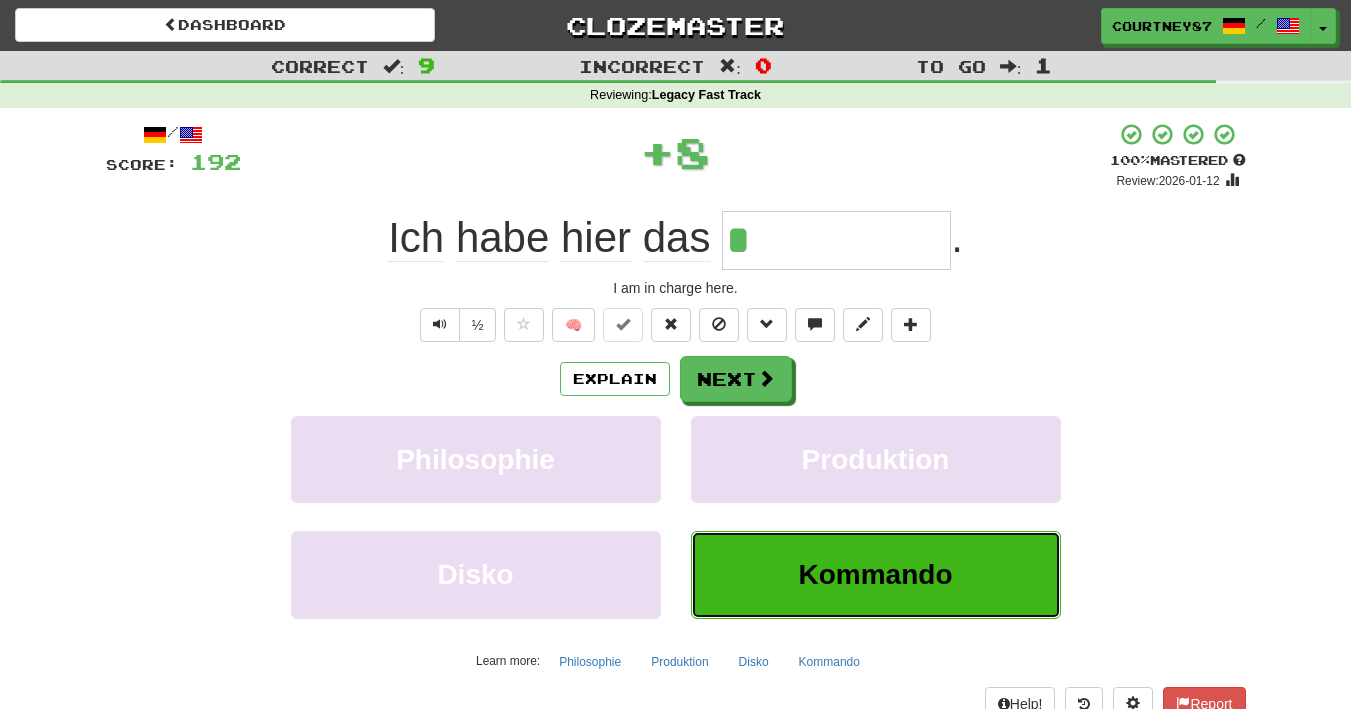 type on "********" 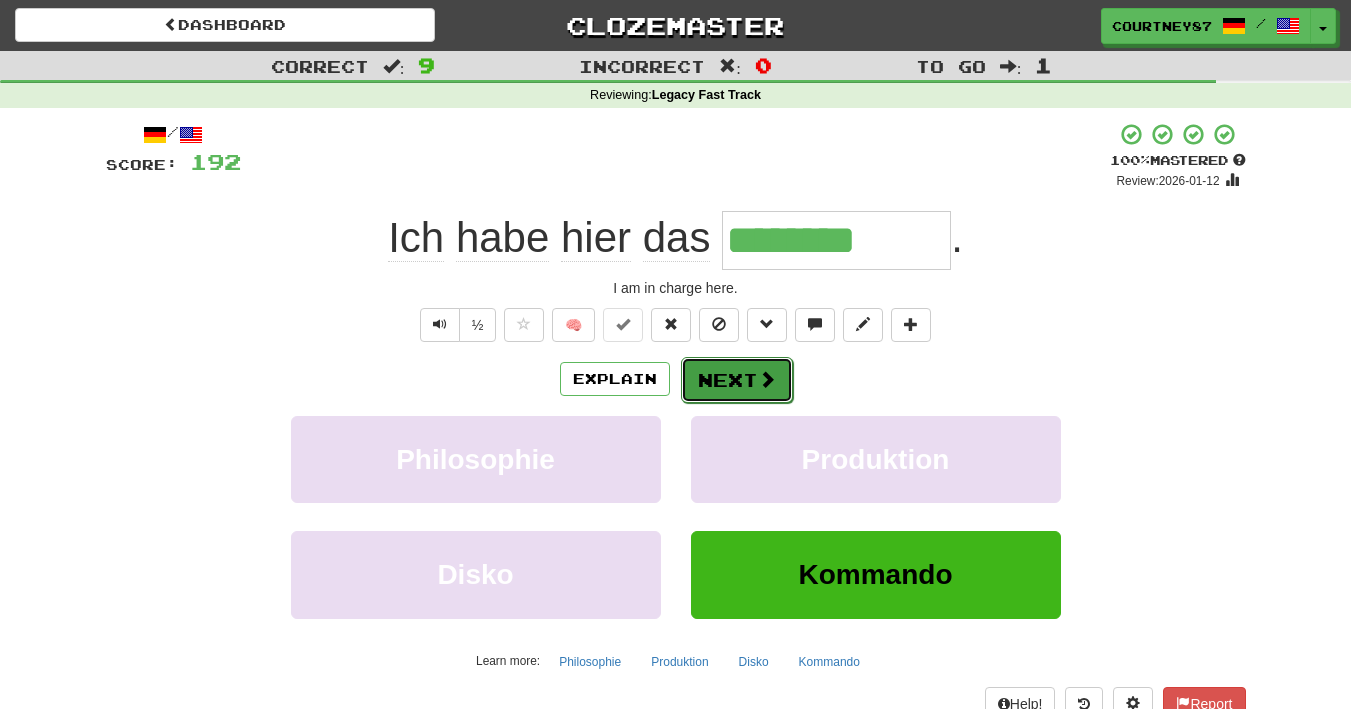 click on "Next" at bounding box center [737, 380] 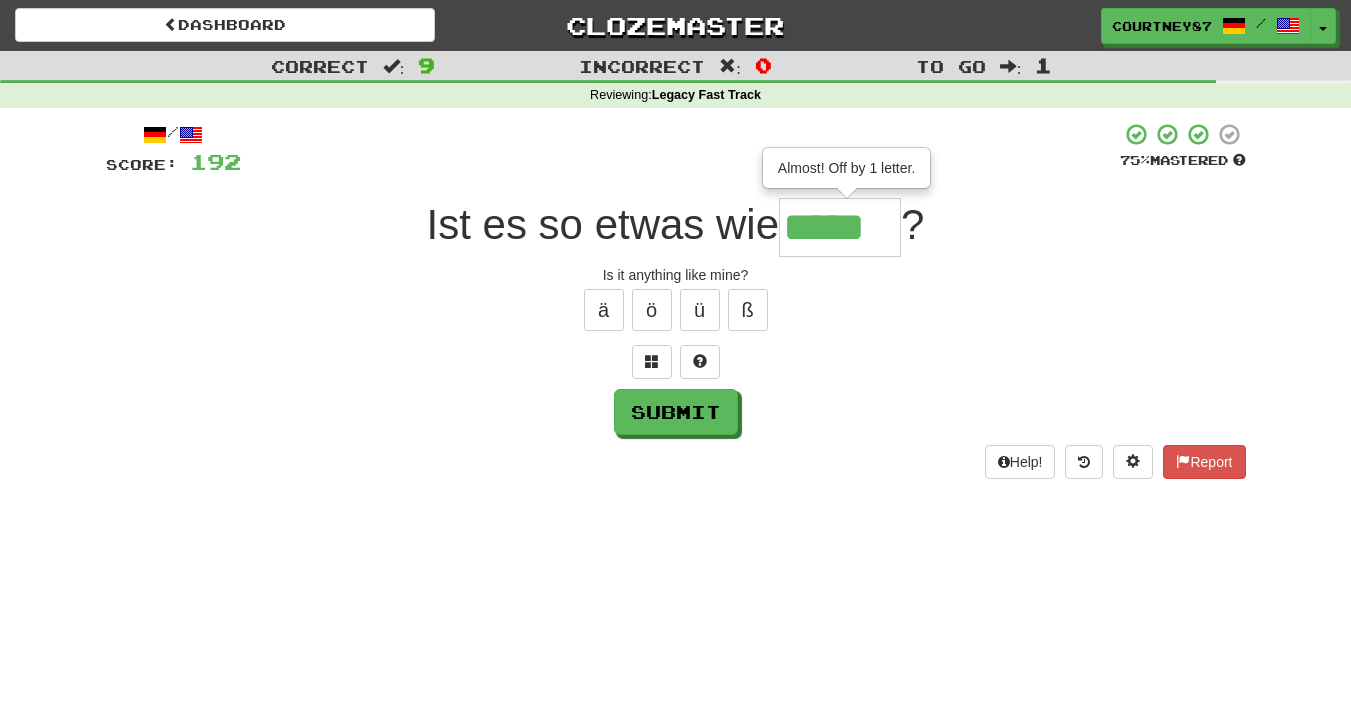 type on "*****" 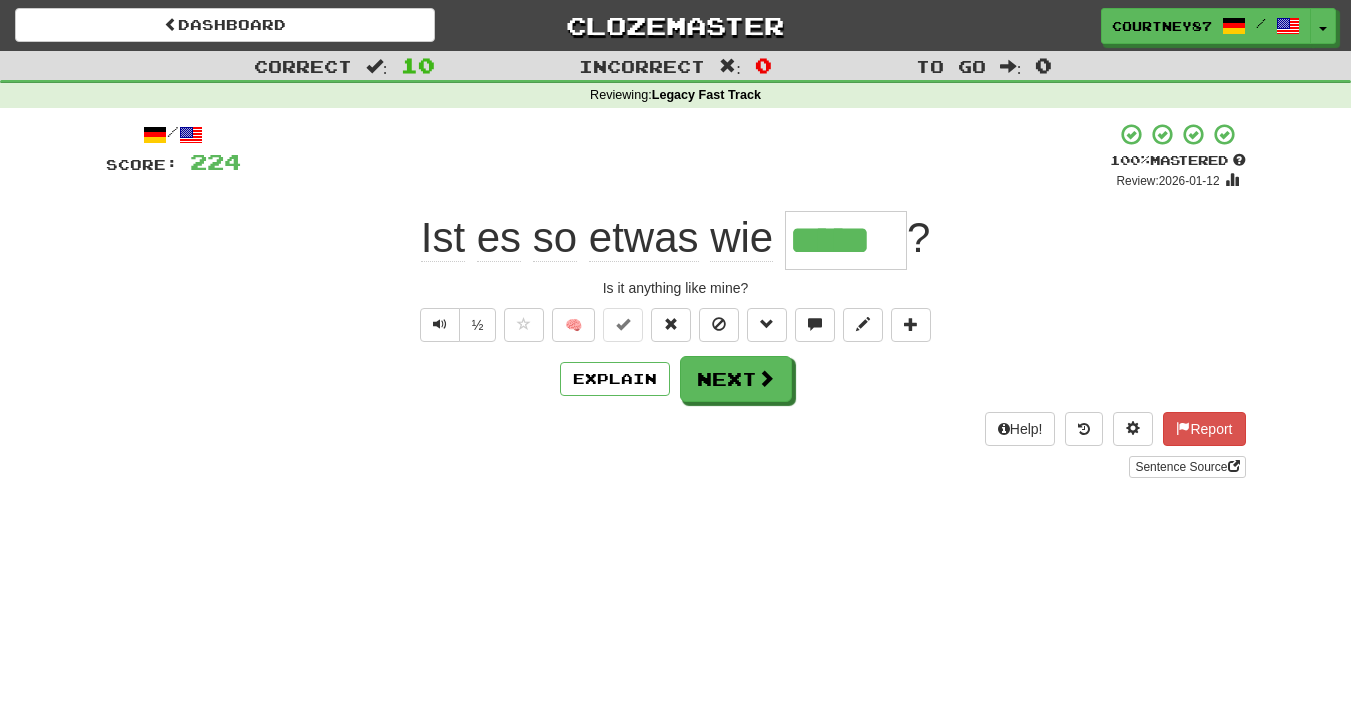 click on "Help!  Report Sentence Source" at bounding box center [676, 445] 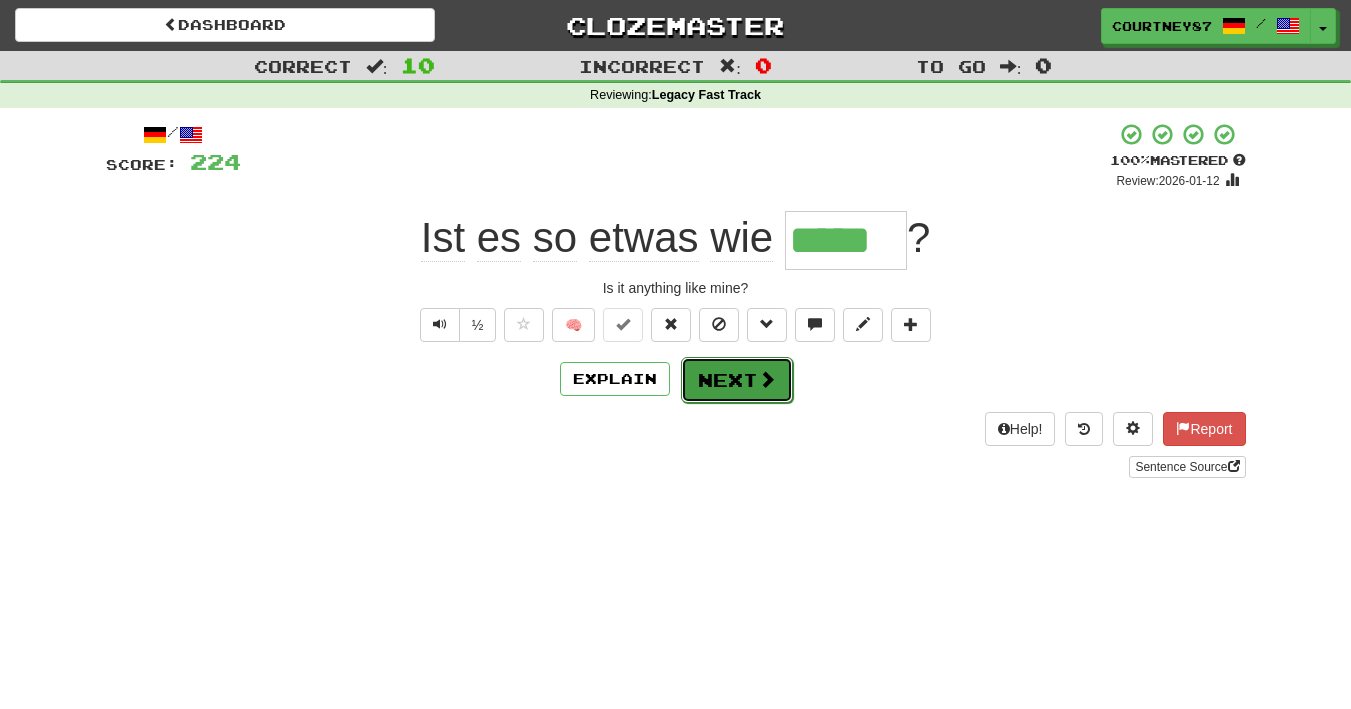 click on "Next" at bounding box center (737, 380) 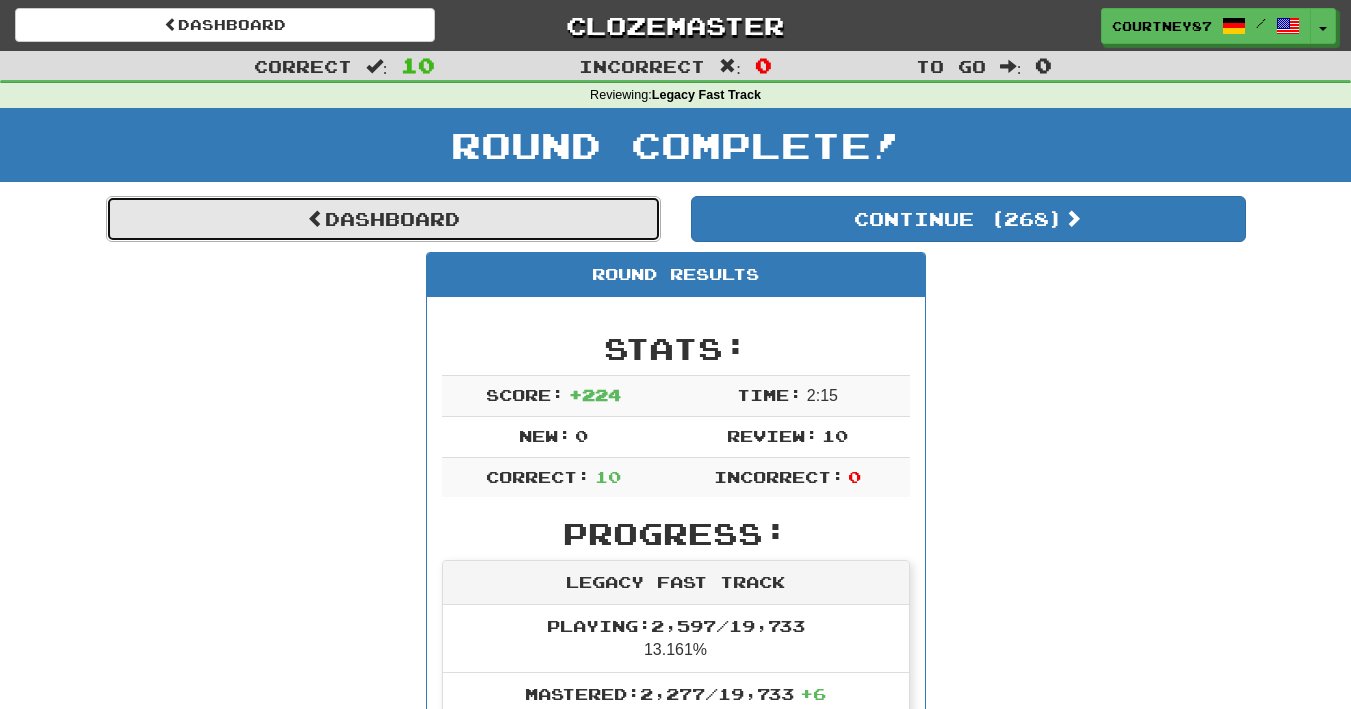 click on "Dashboard" at bounding box center (383, 219) 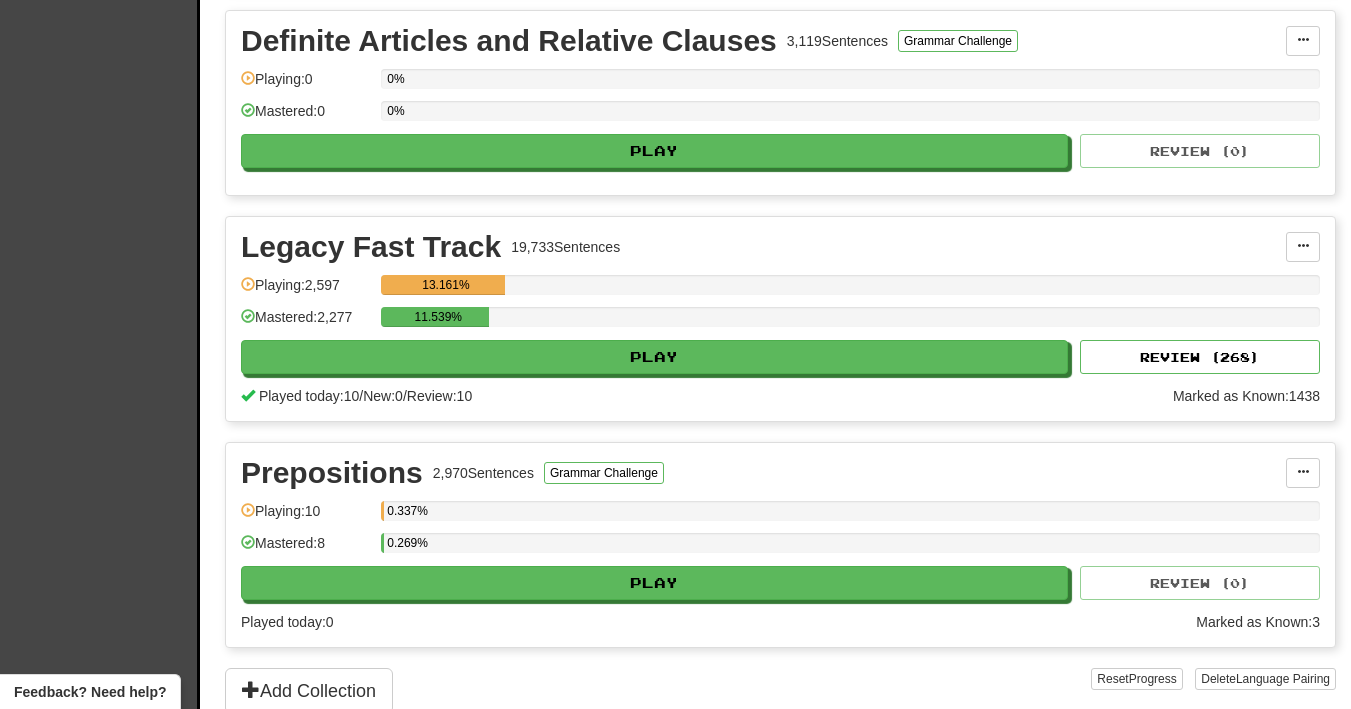 scroll, scrollTop: 2710, scrollLeft: 0, axis: vertical 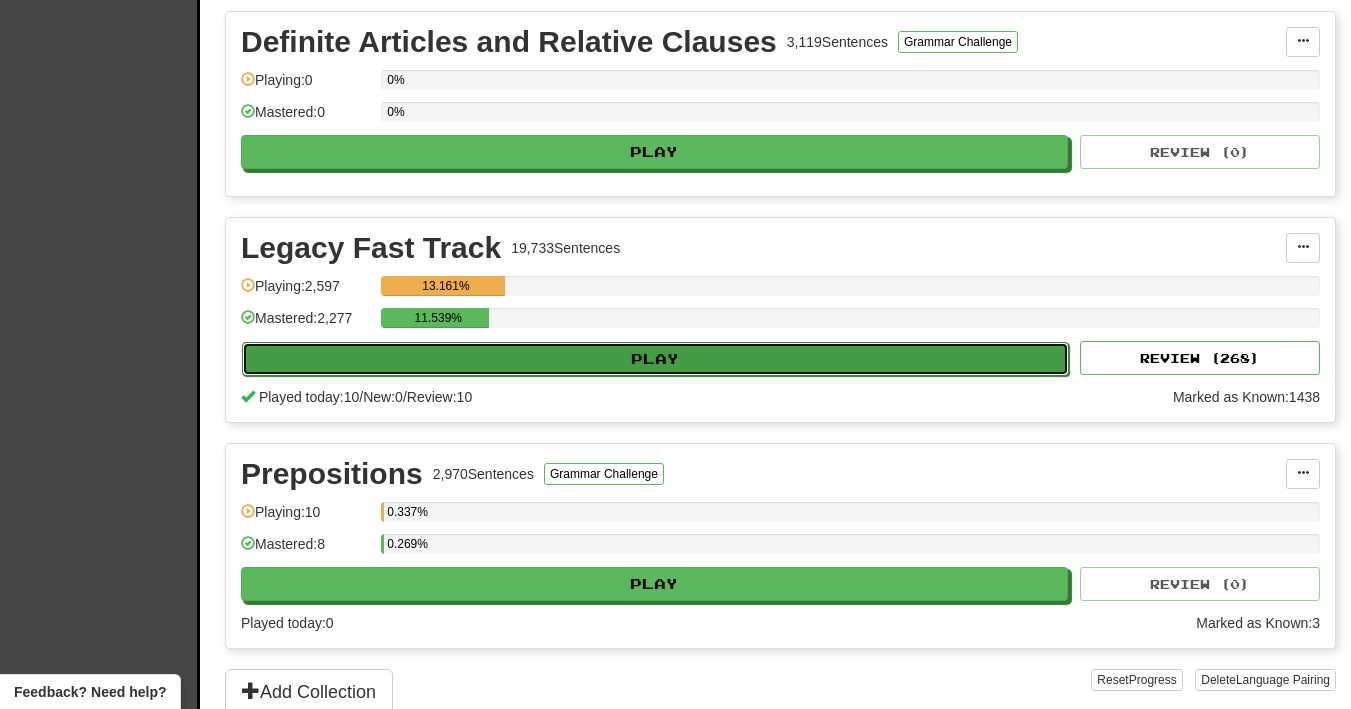 click on "Play" at bounding box center [655, 359] 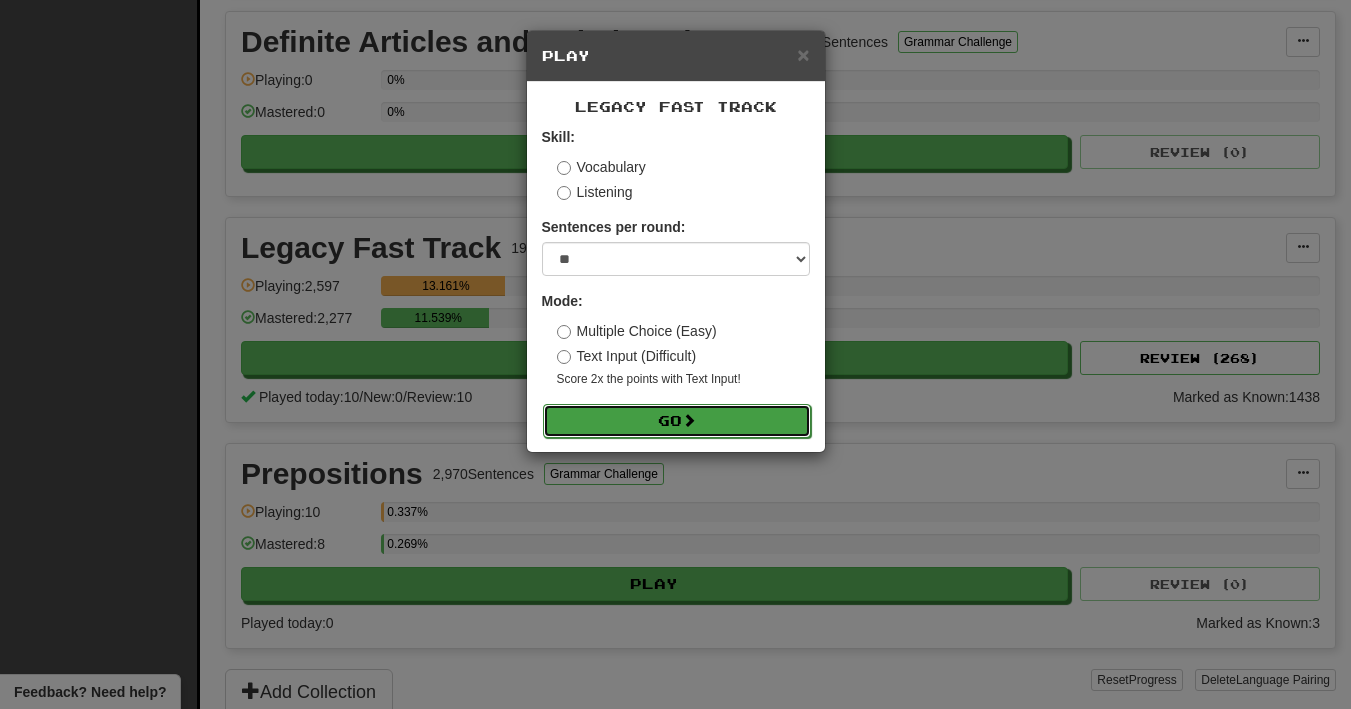 click on "Go" at bounding box center (677, 421) 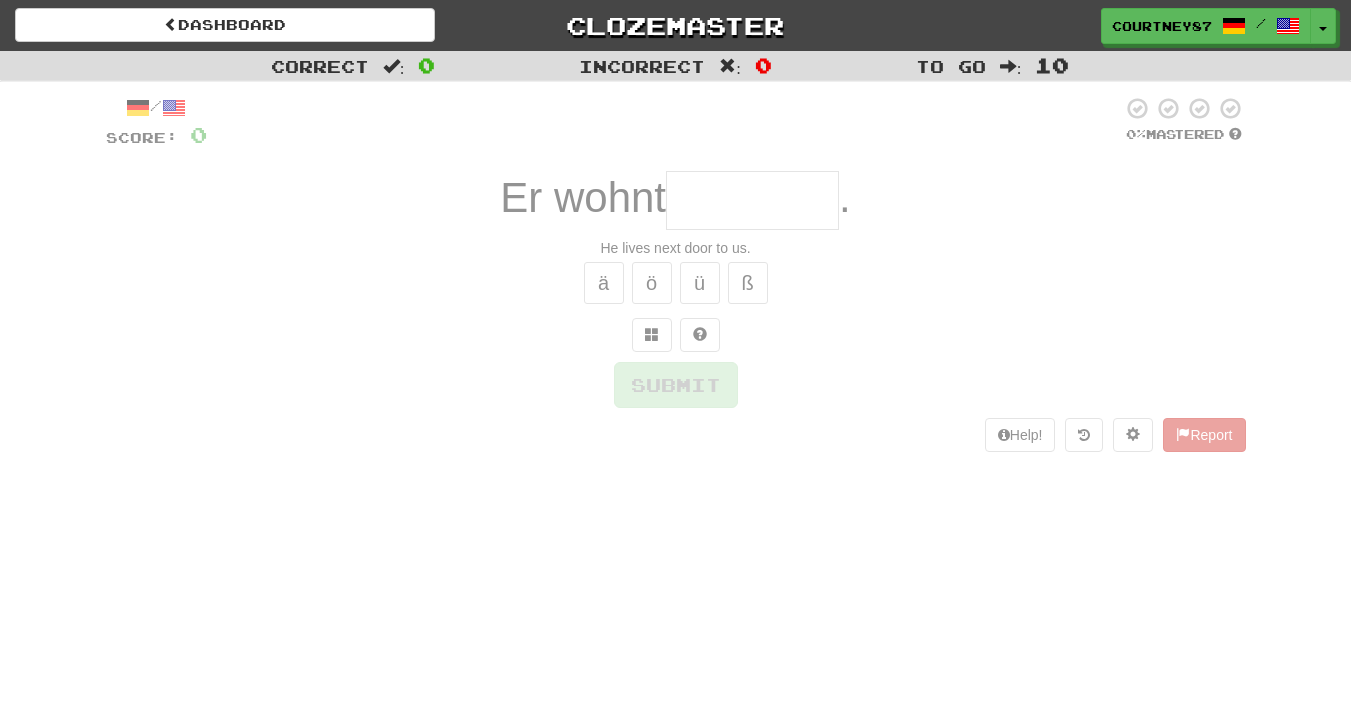 scroll, scrollTop: 0, scrollLeft: 0, axis: both 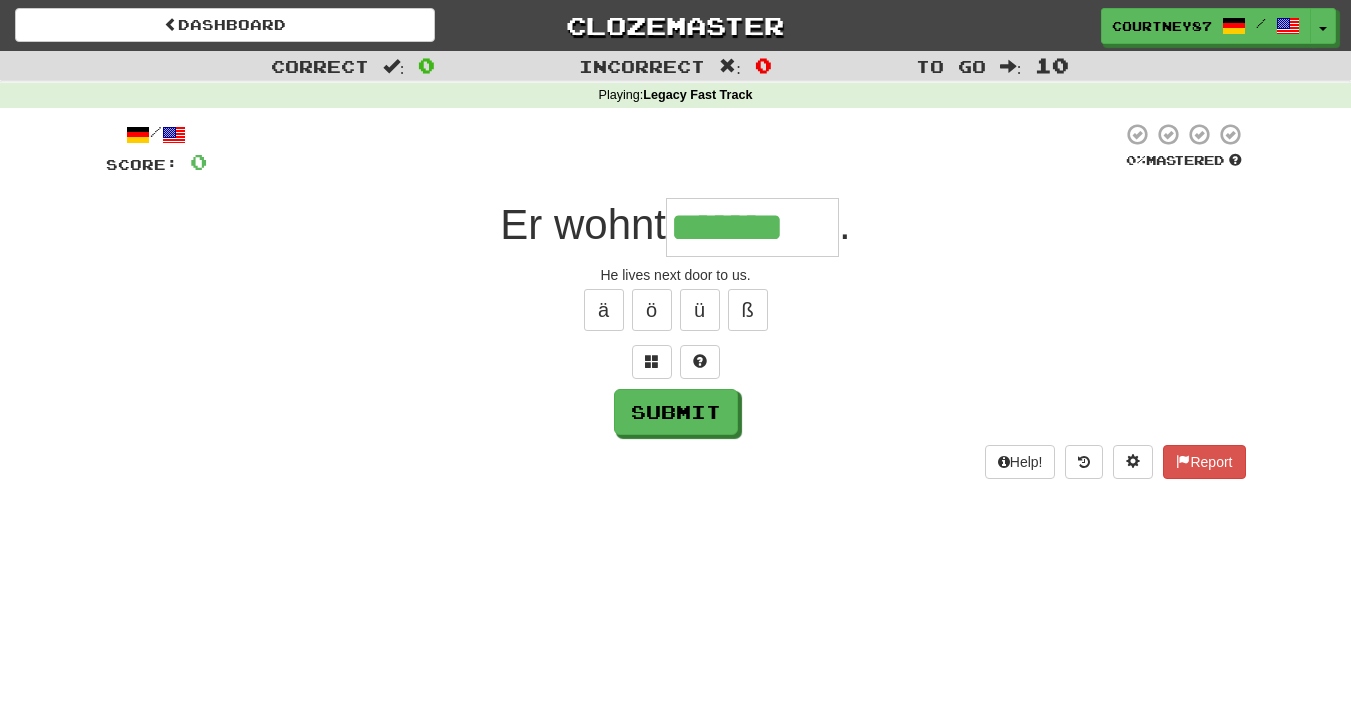 type on "*******" 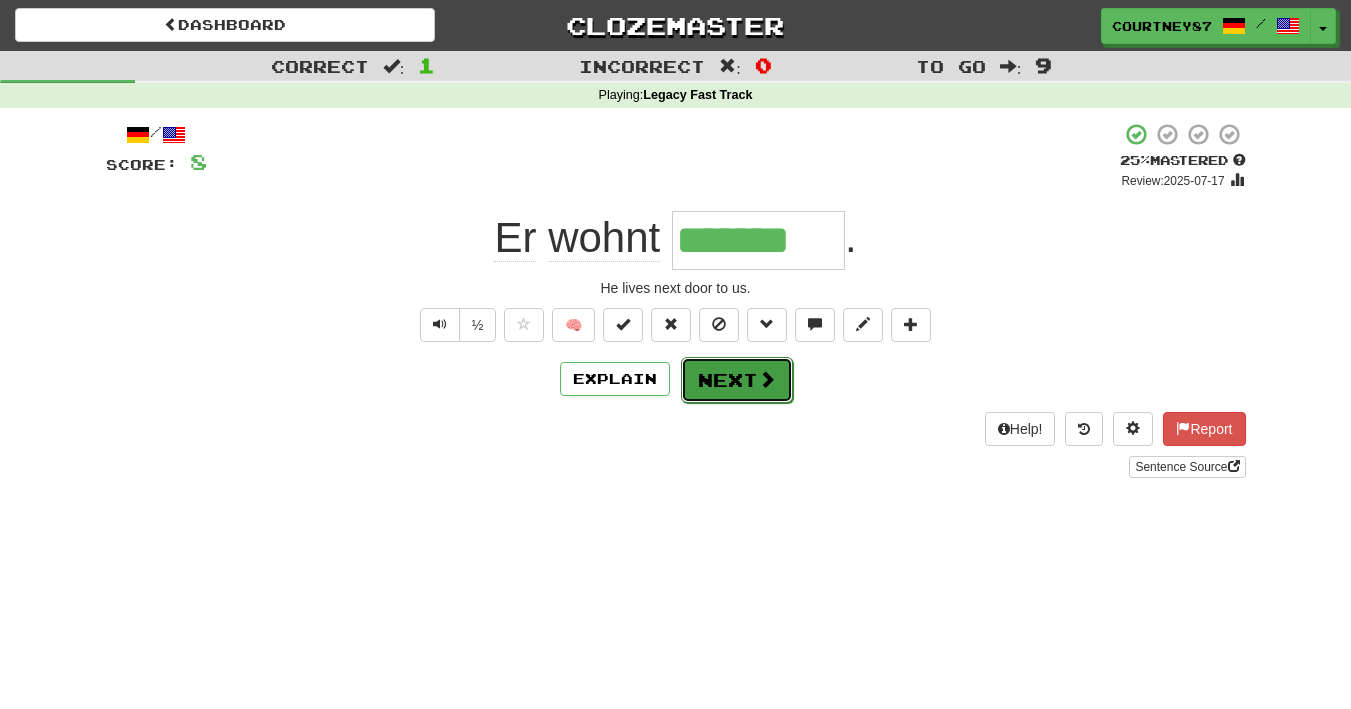 click on "Next" at bounding box center (737, 380) 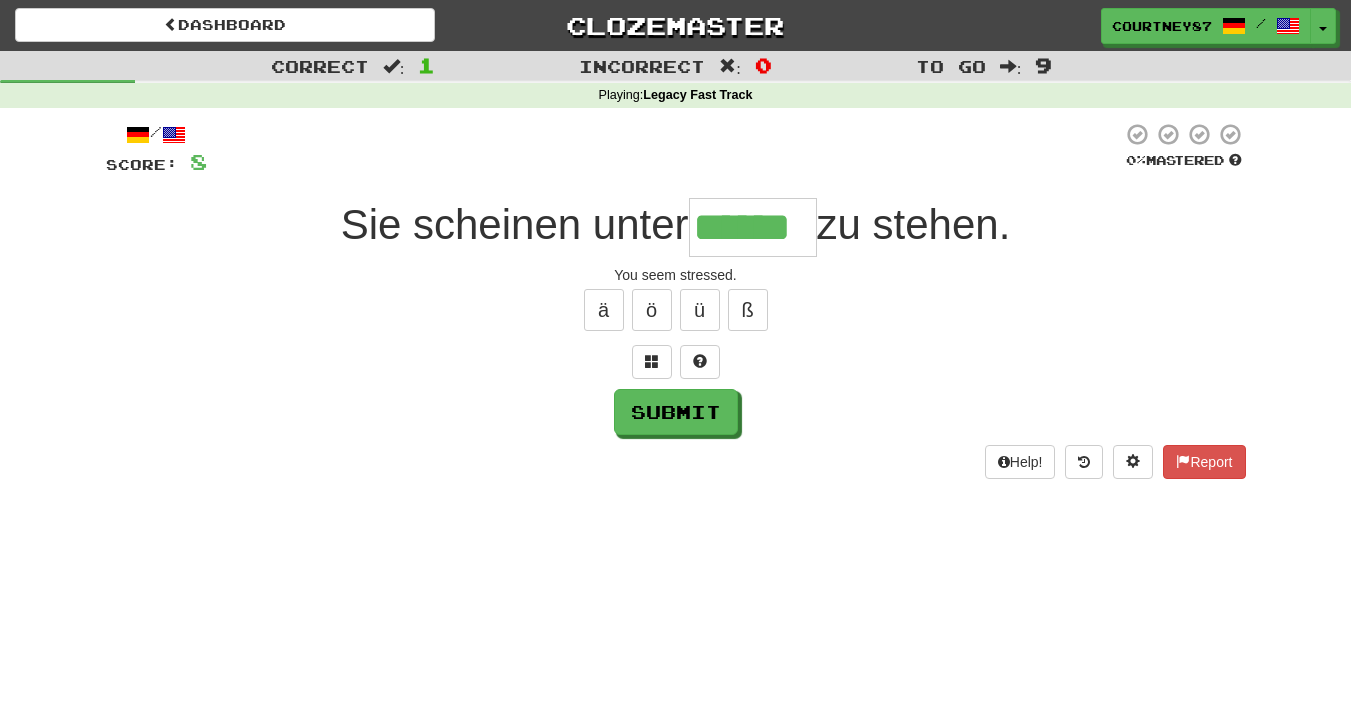 type on "******" 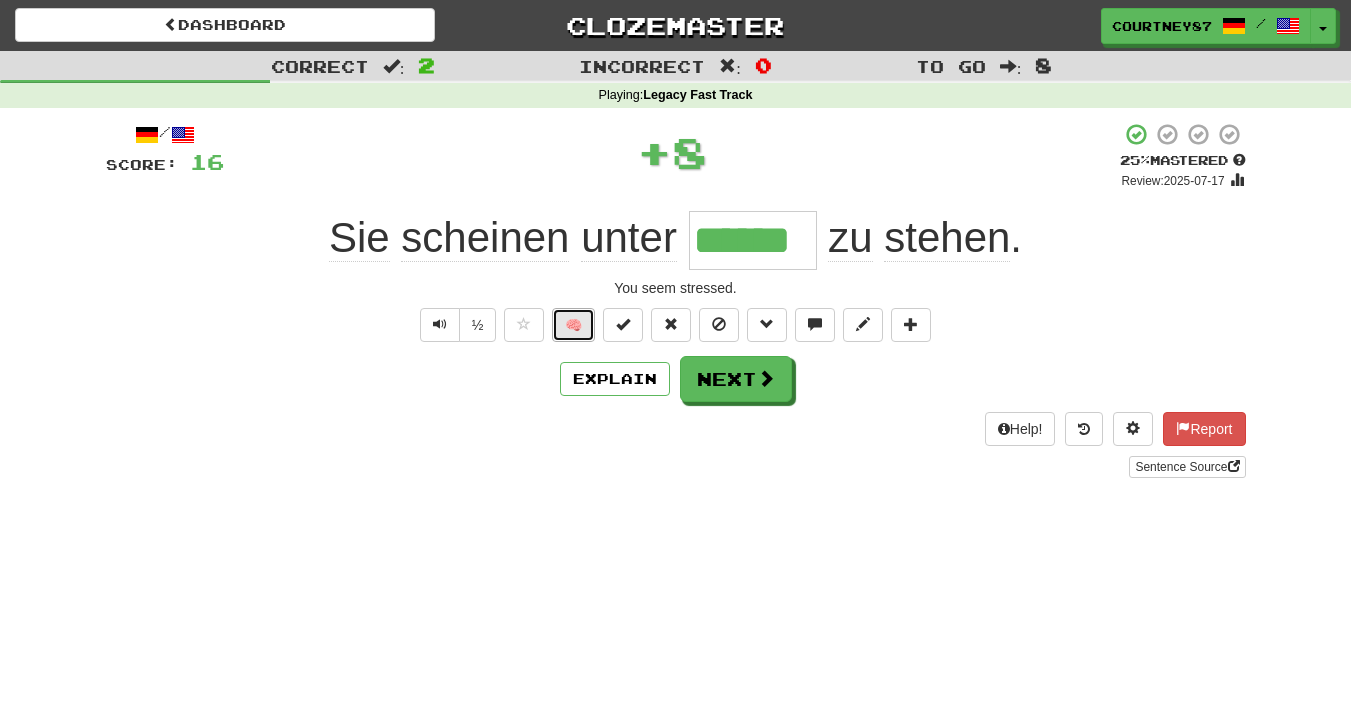 click on "🧠" at bounding box center [573, 325] 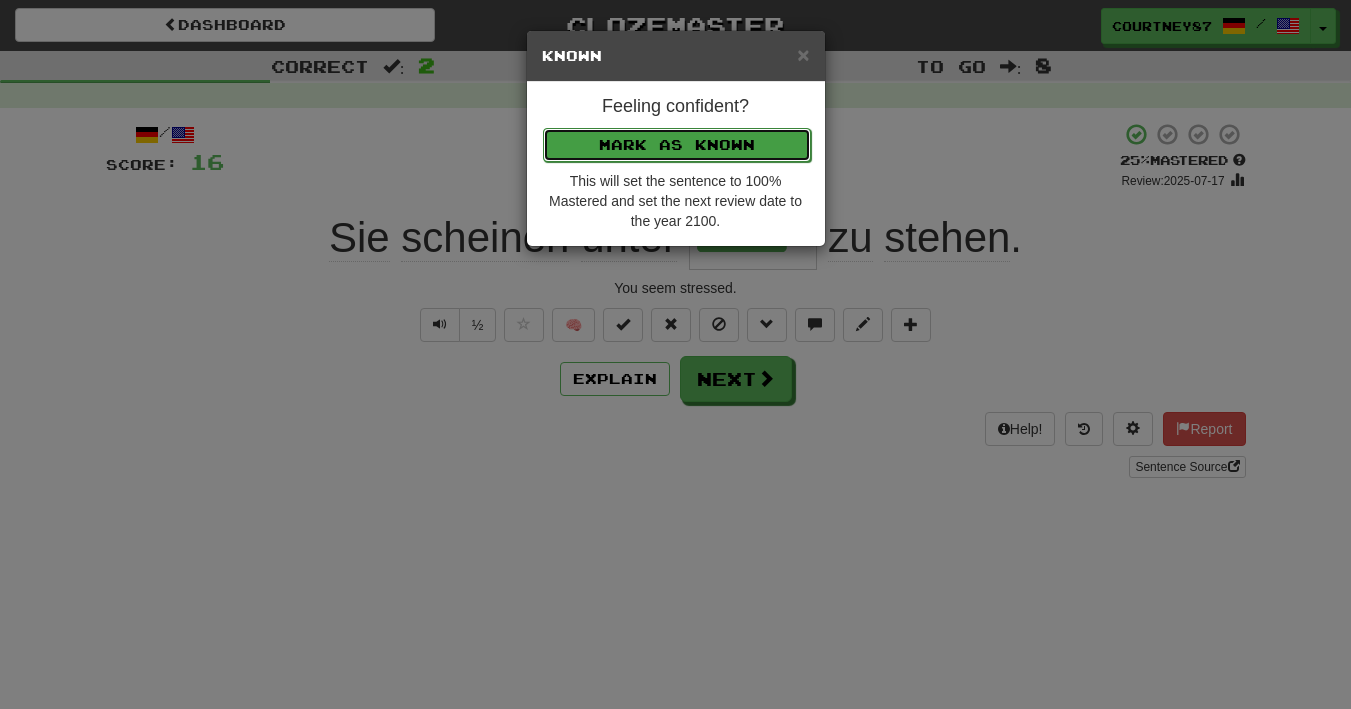 click on "Mark as Known" at bounding box center (677, 145) 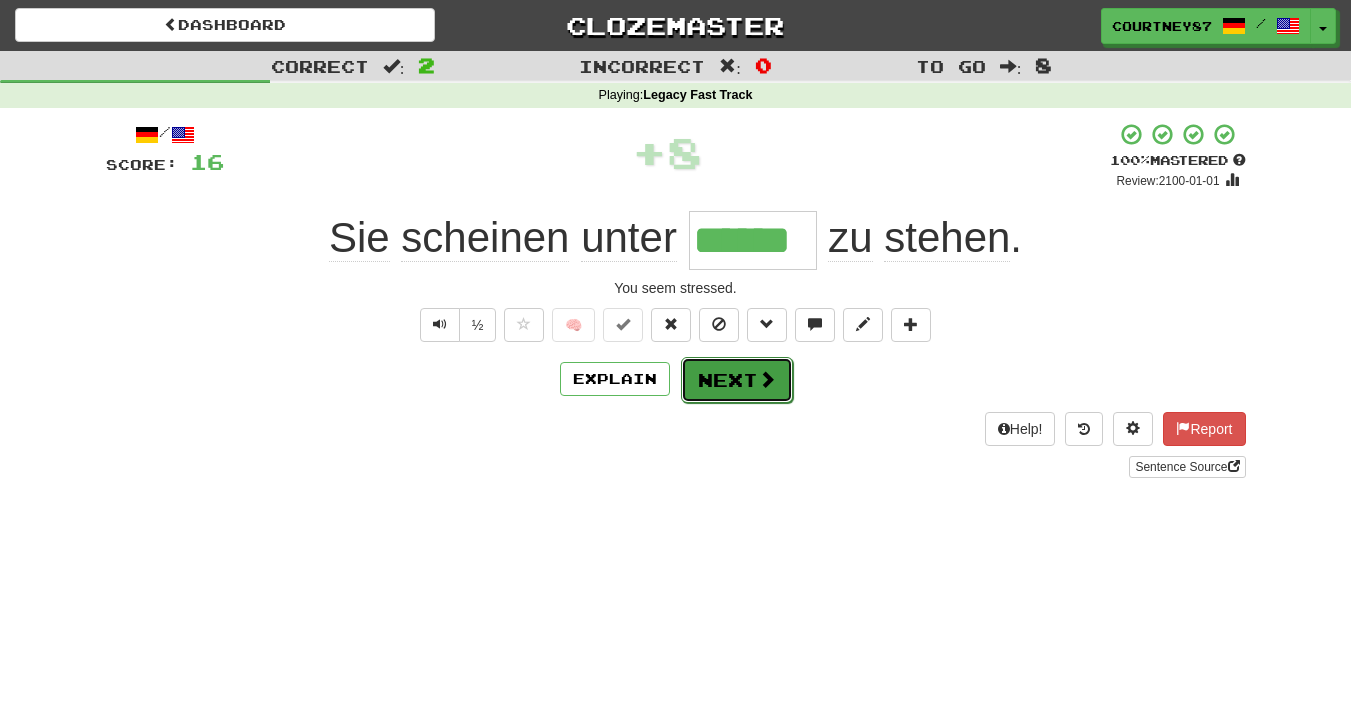 click on "Next" at bounding box center (737, 380) 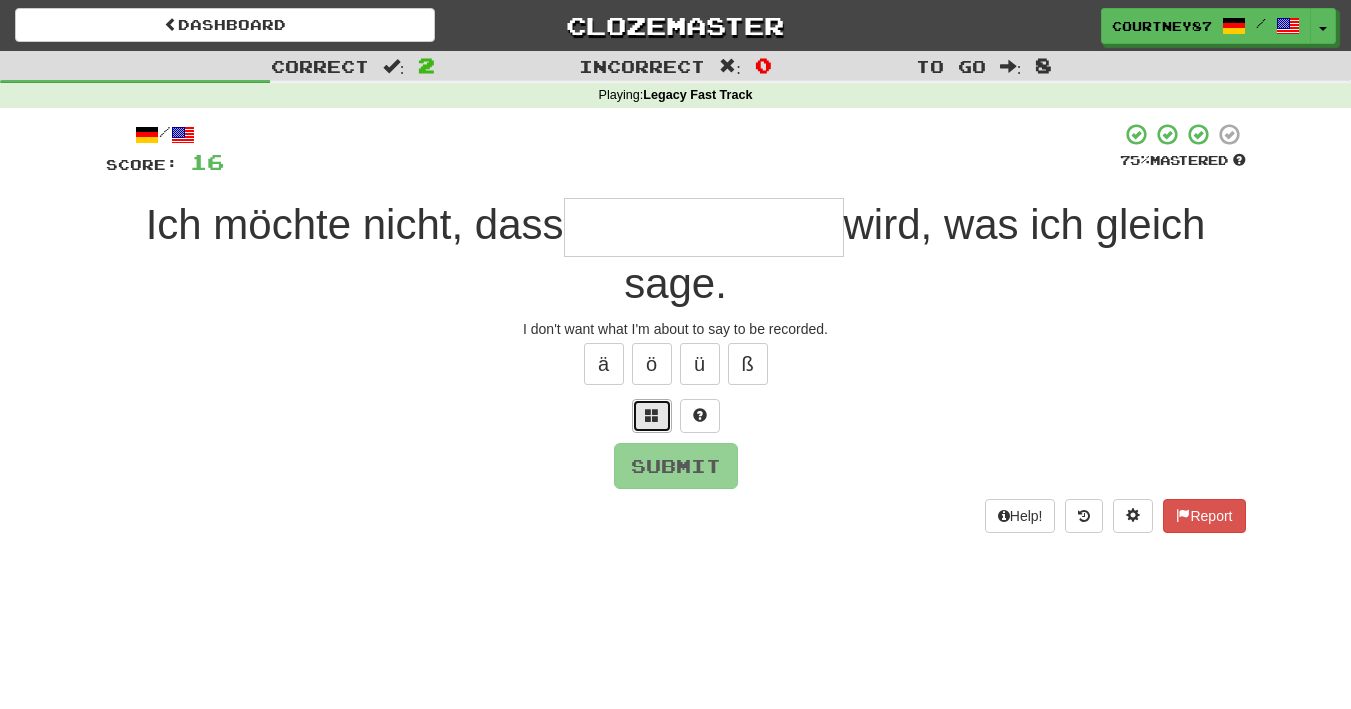 click at bounding box center [652, 415] 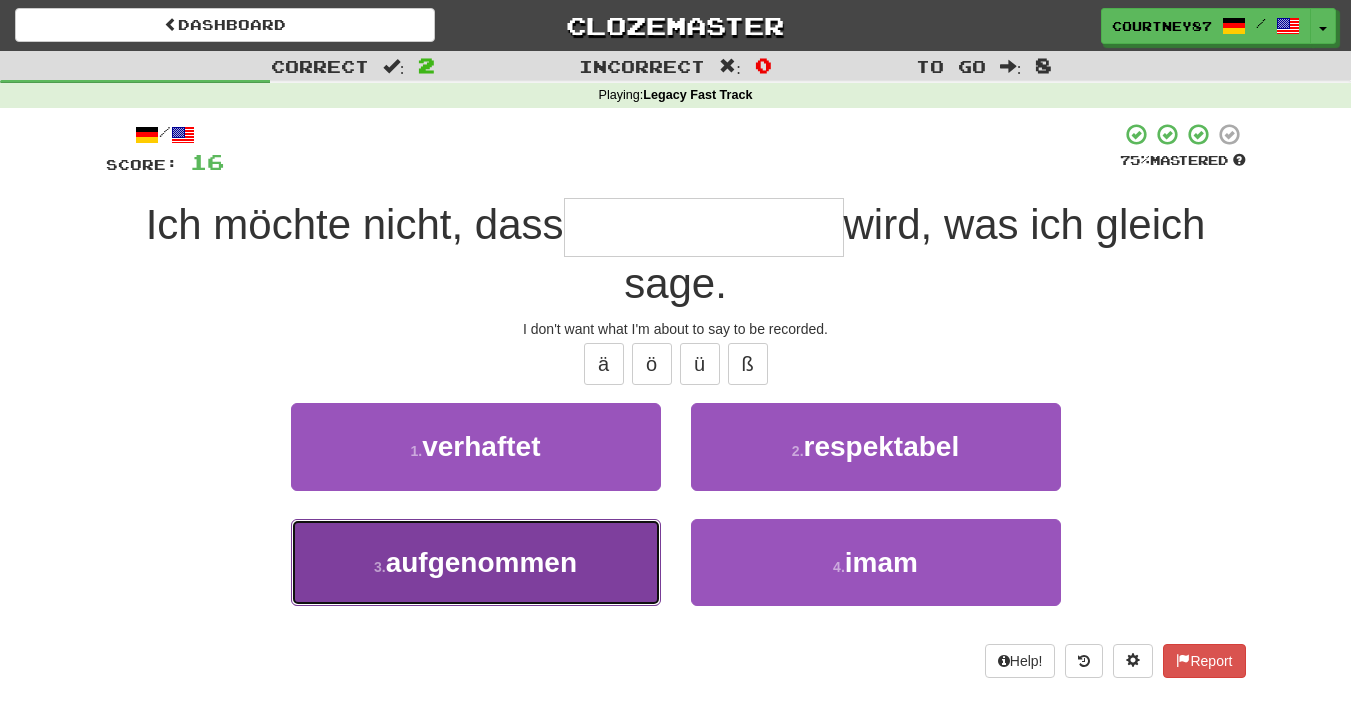 click on "3 .  aufgenommen" at bounding box center (476, 562) 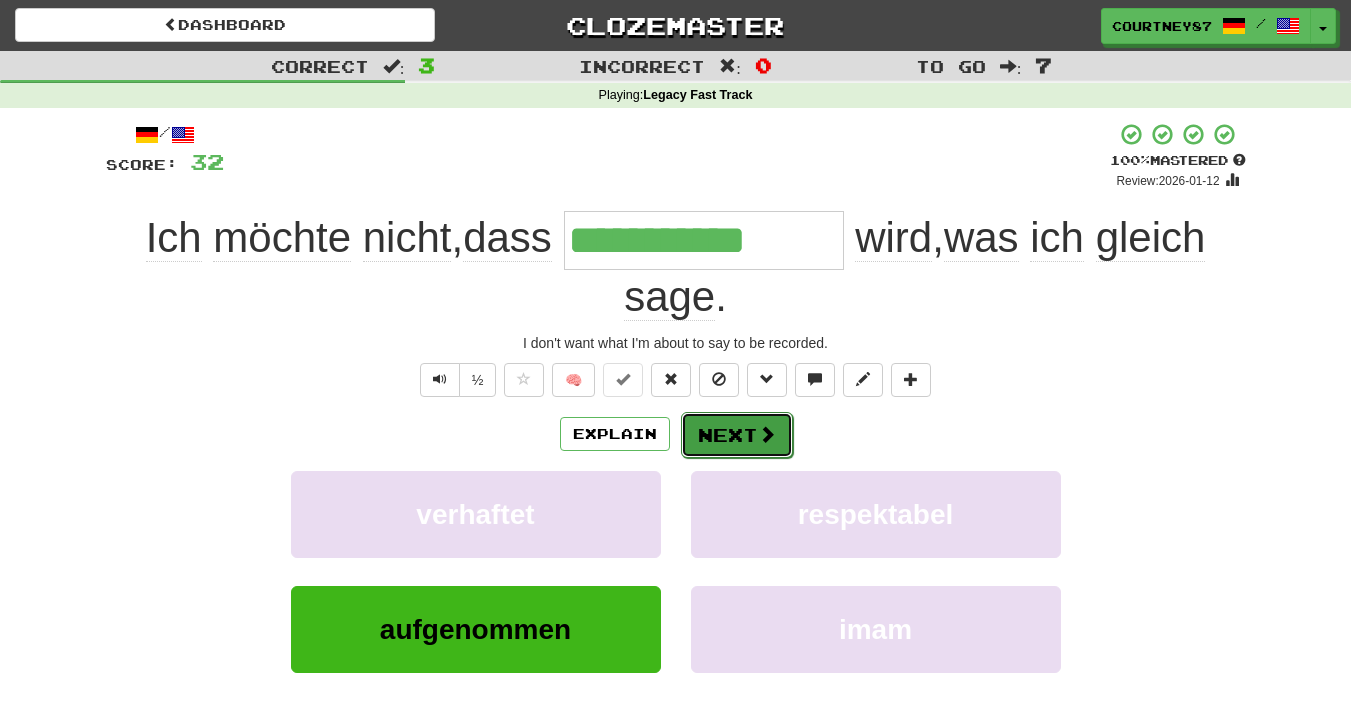 click on "Next" at bounding box center (737, 435) 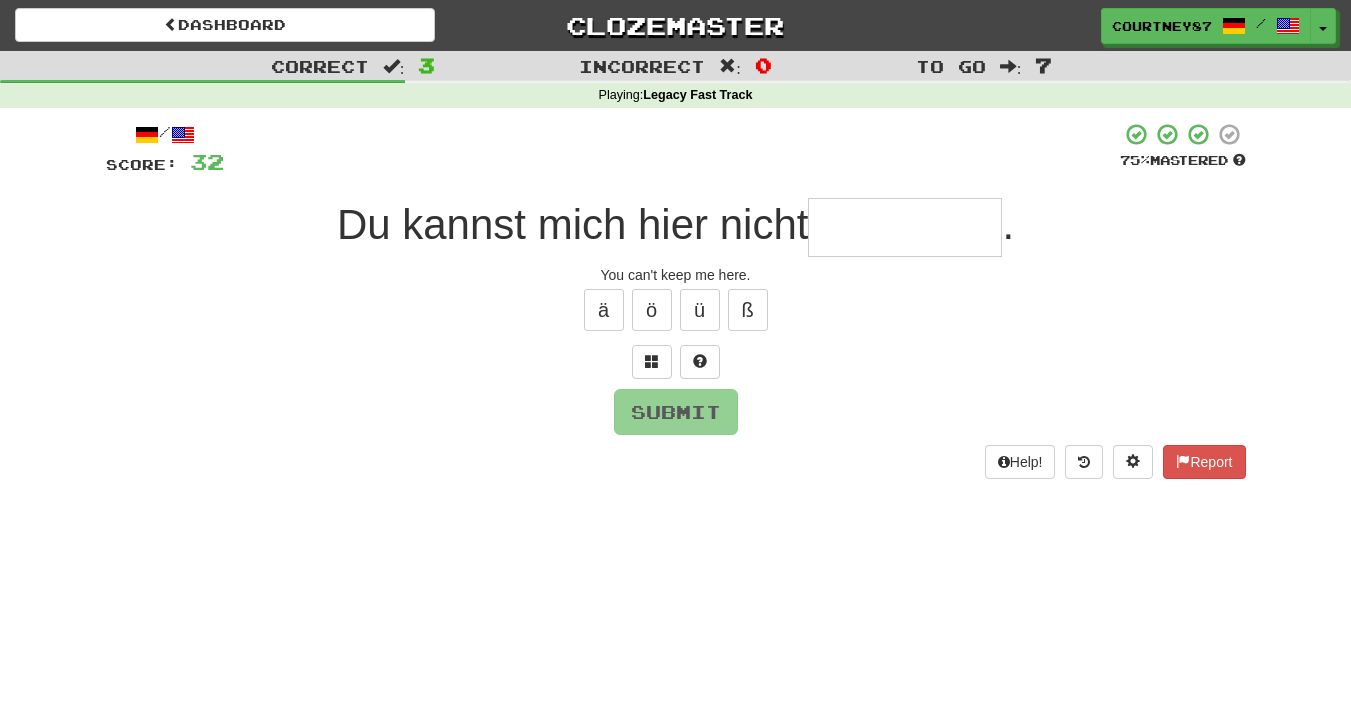 type on "*" 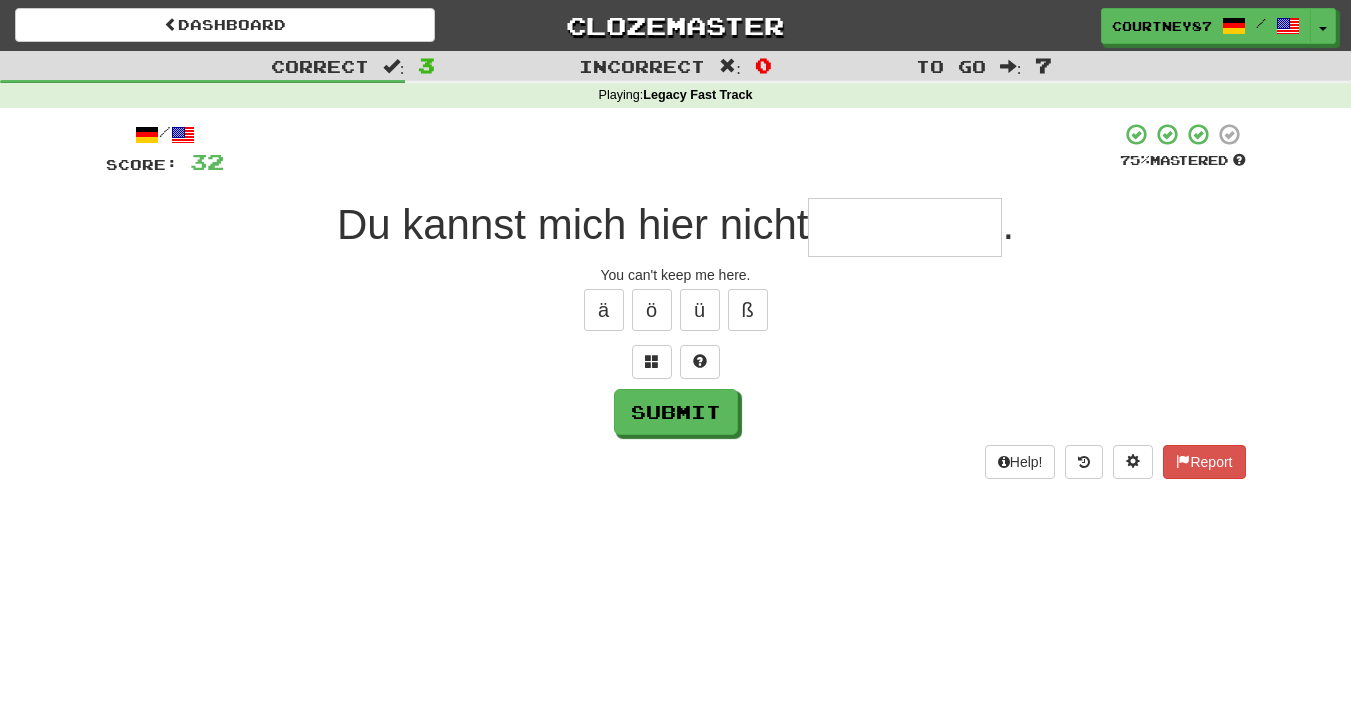 type on "*" 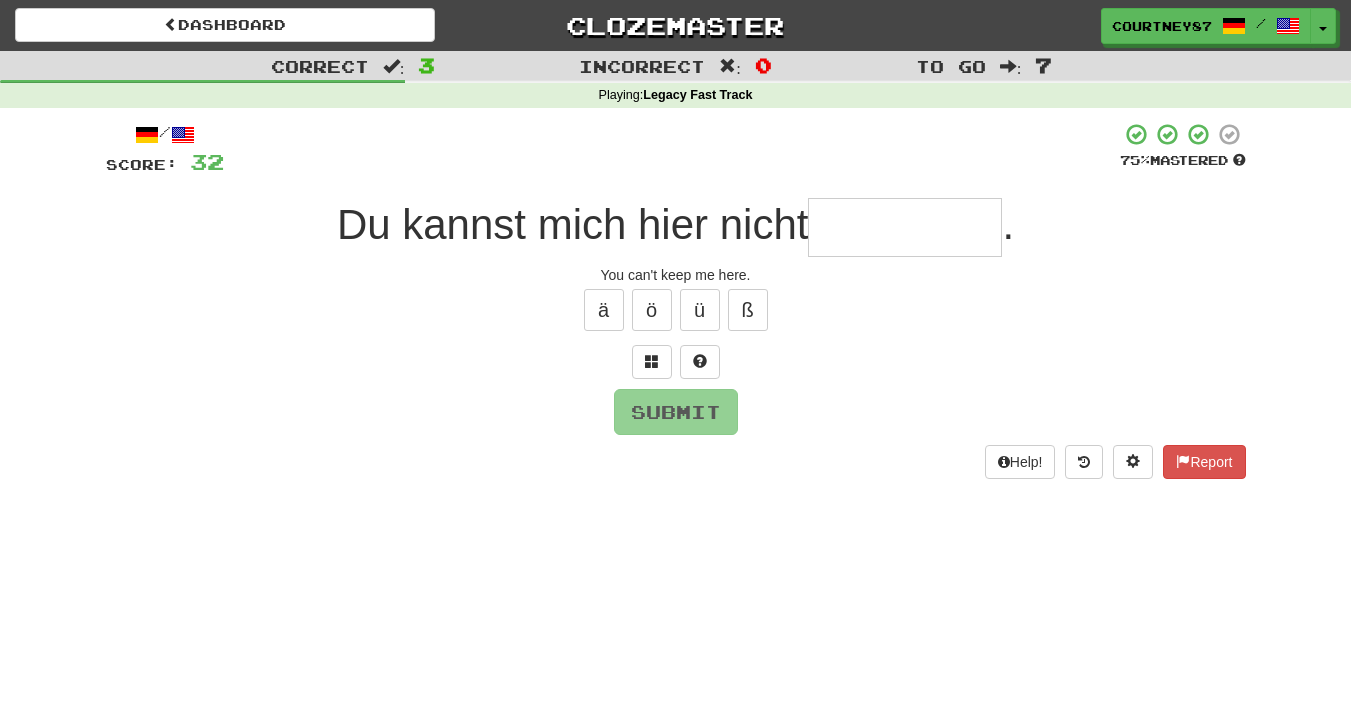 type on "*" 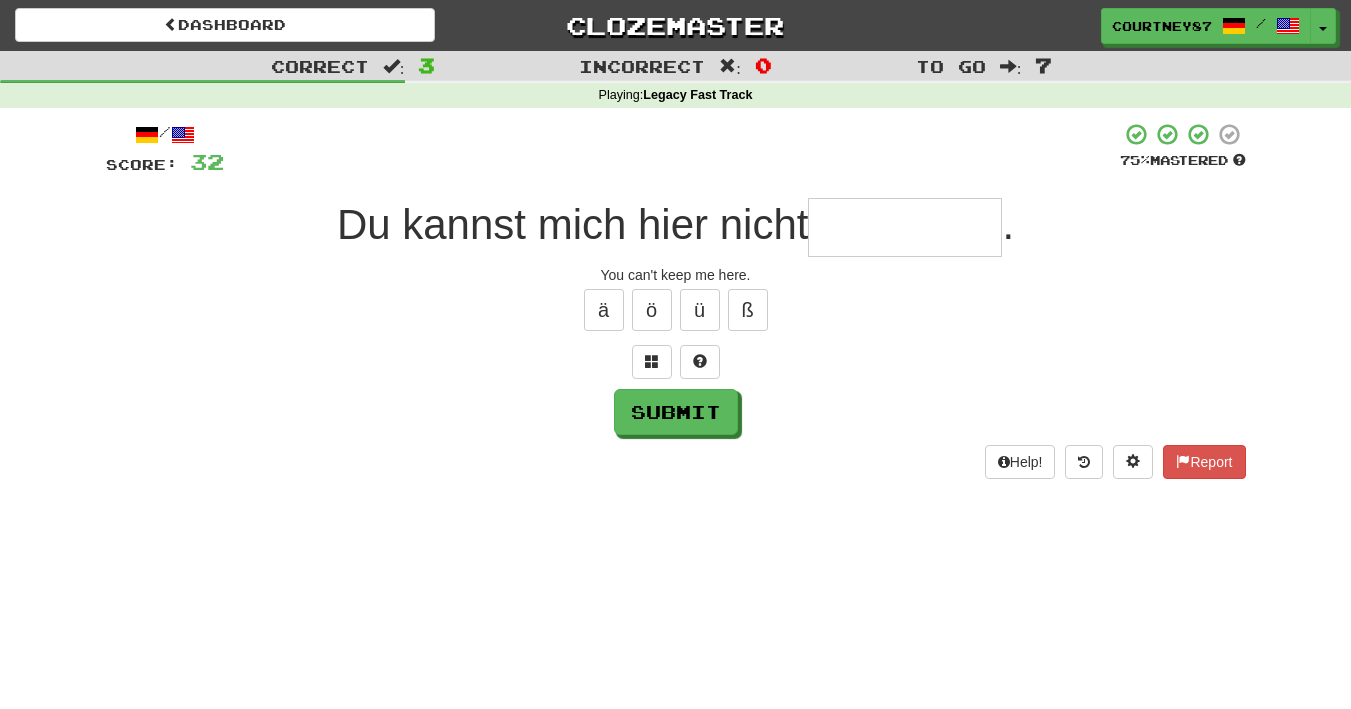 type on "*" 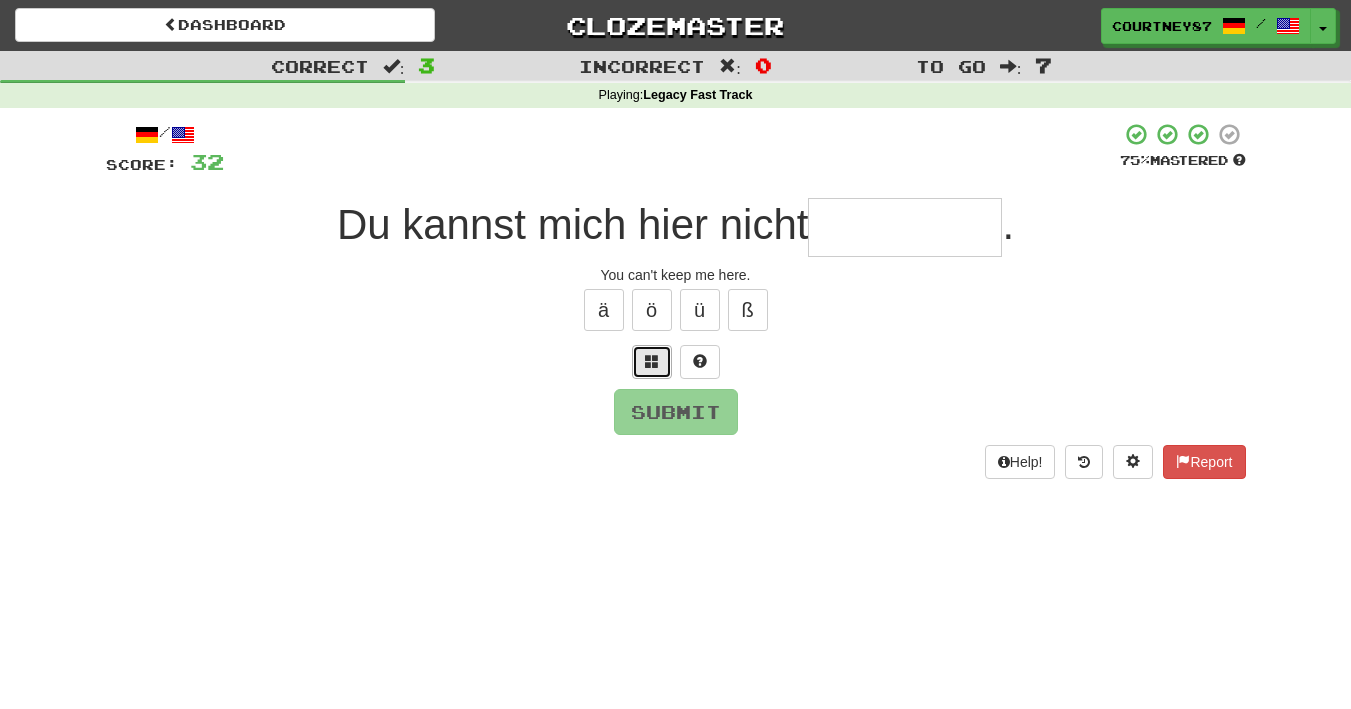 click at bounding box center (652, 361) 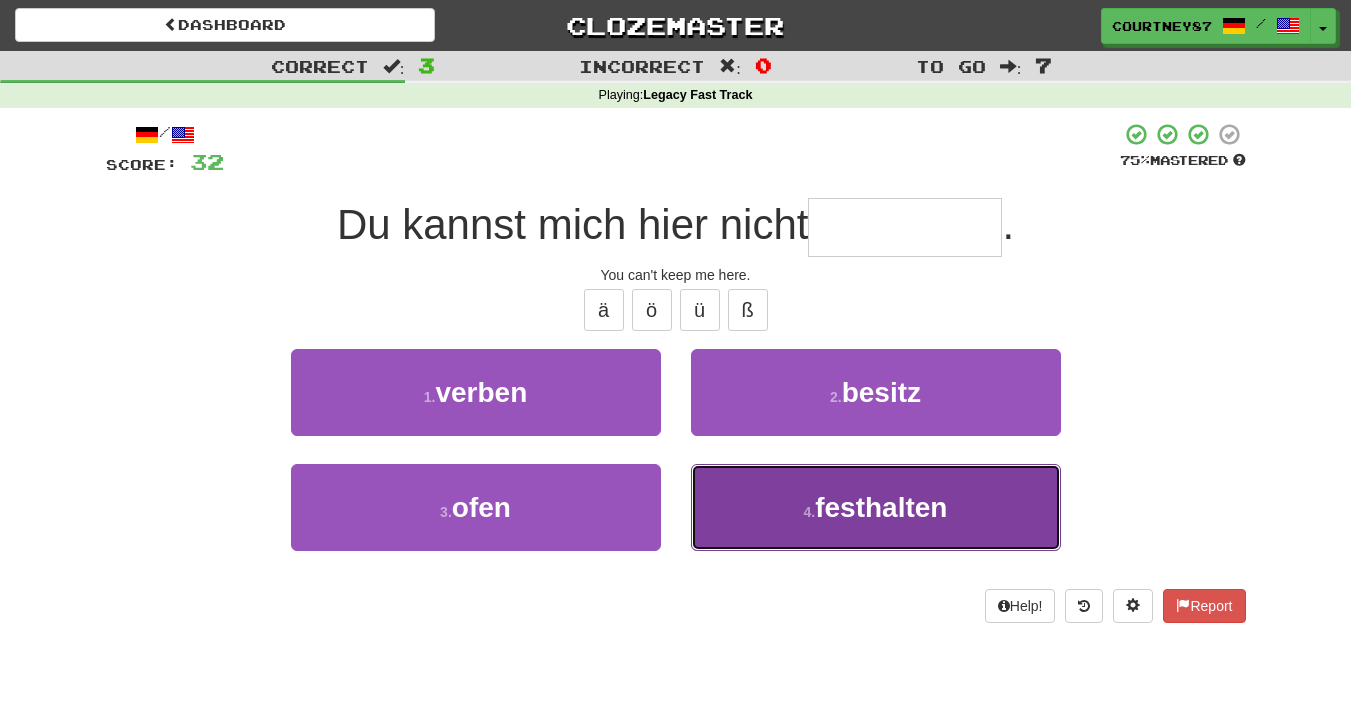 click on "4 .  festhalten" at bounding box center (876, 507) 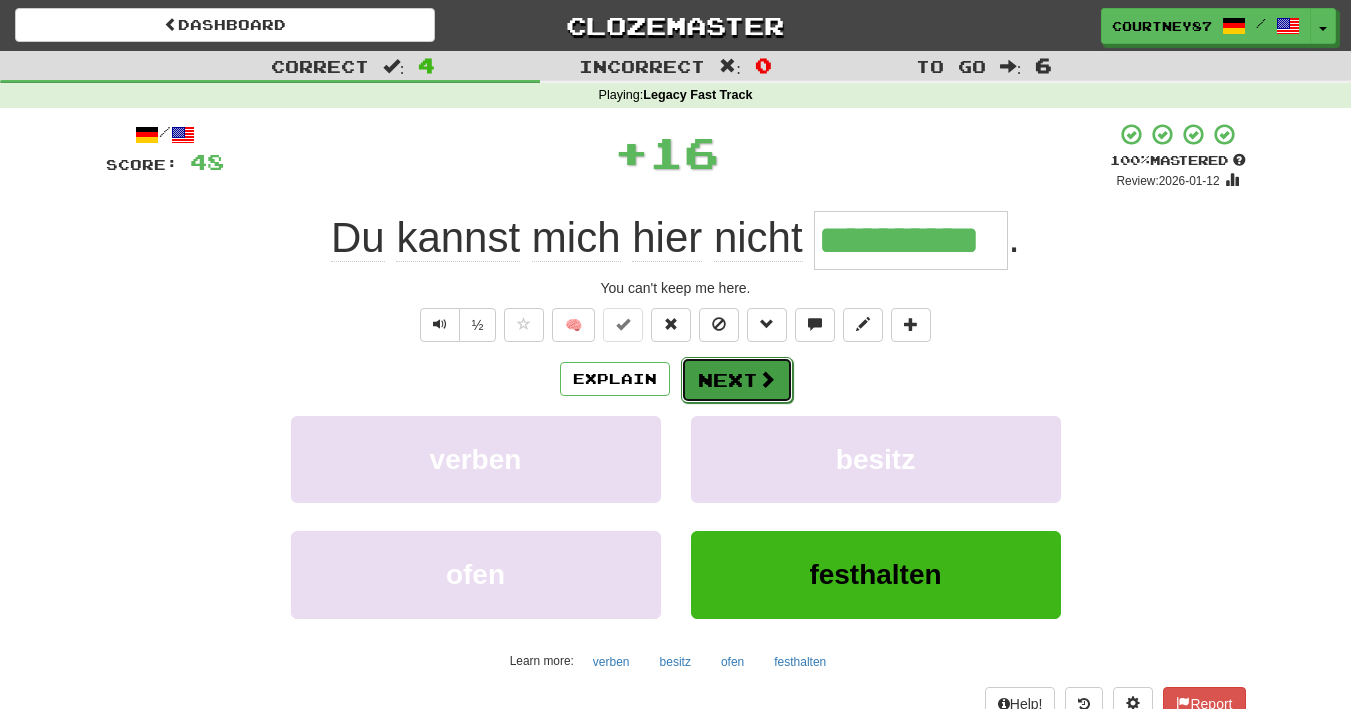 click on "Next" at bounding box center [737, 380] 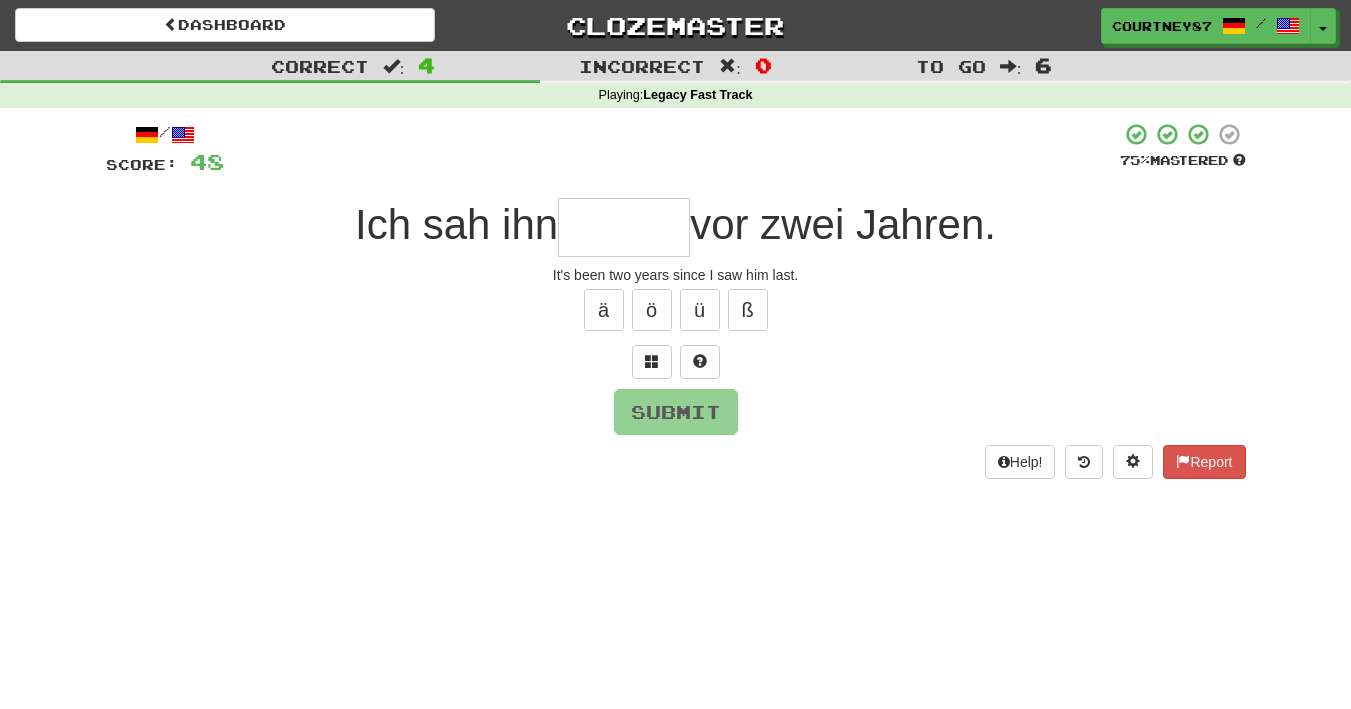 type on "*" 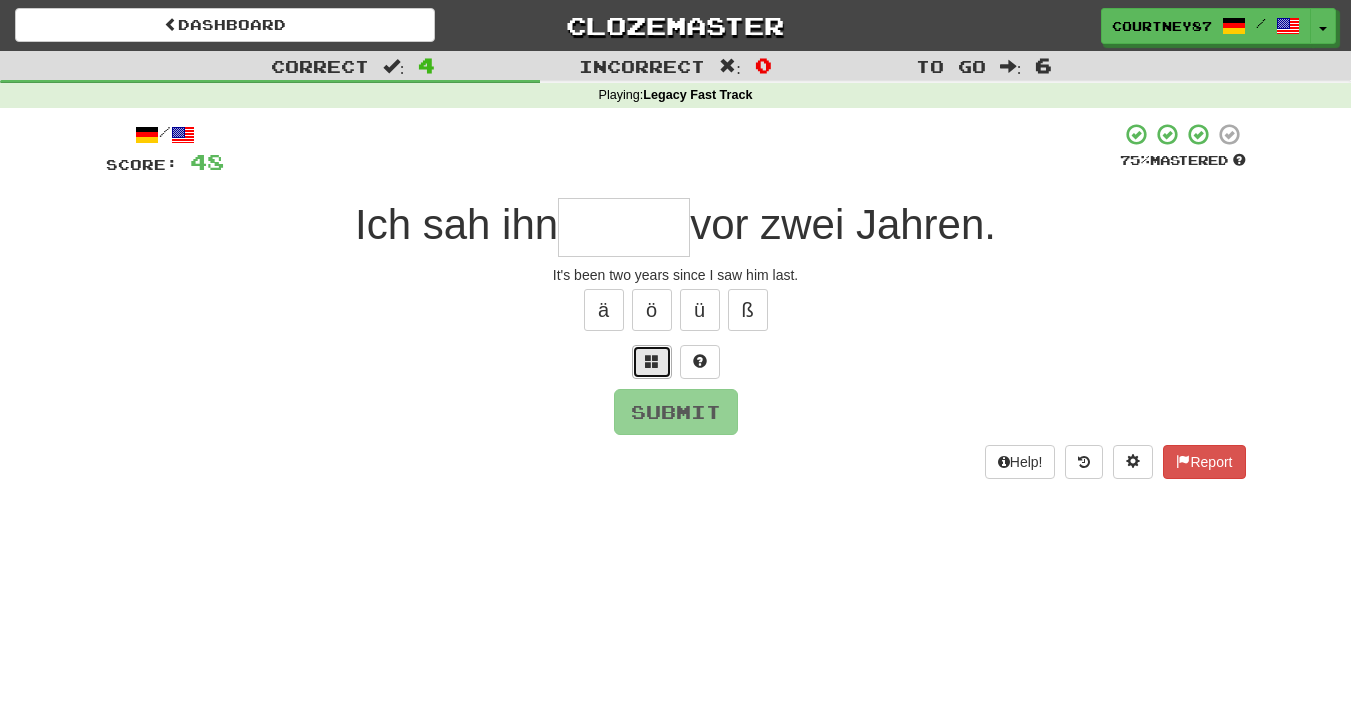 click at bounding box center [652, 361] 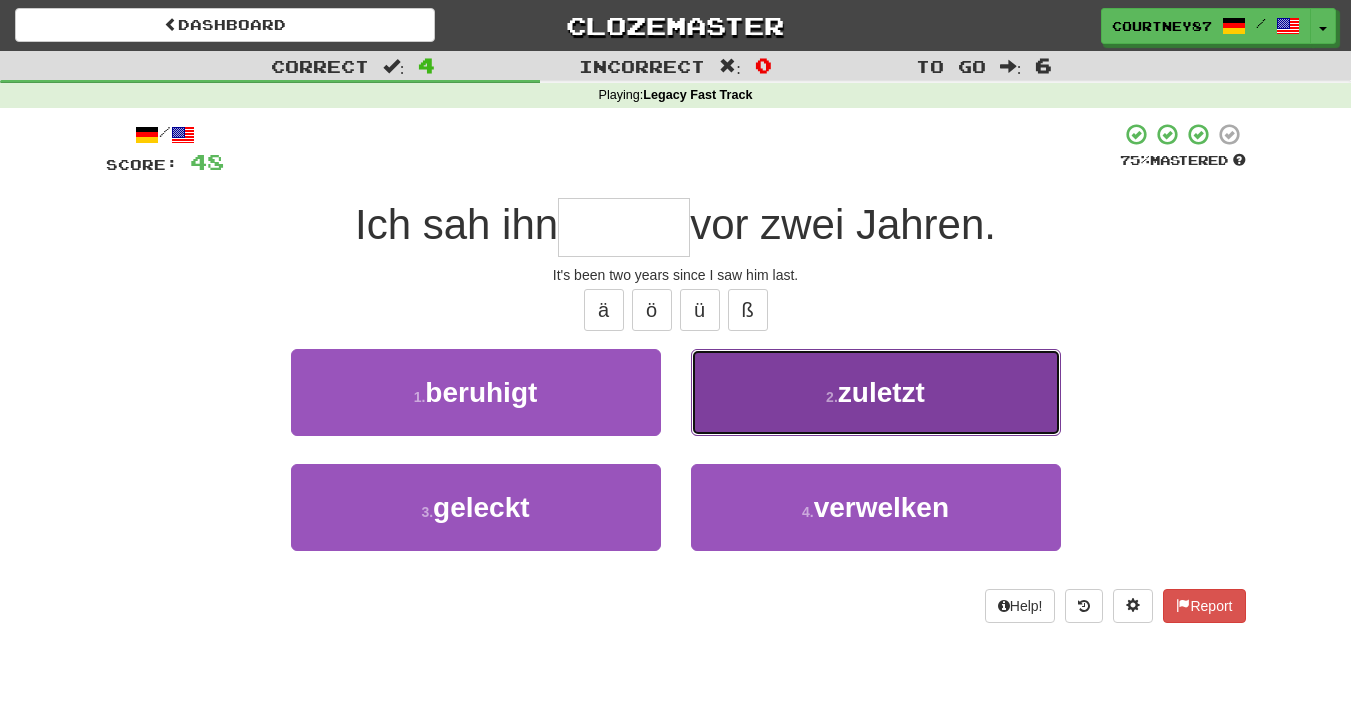 click on "2 .  zuletzt" at bounding box center [876, 392] 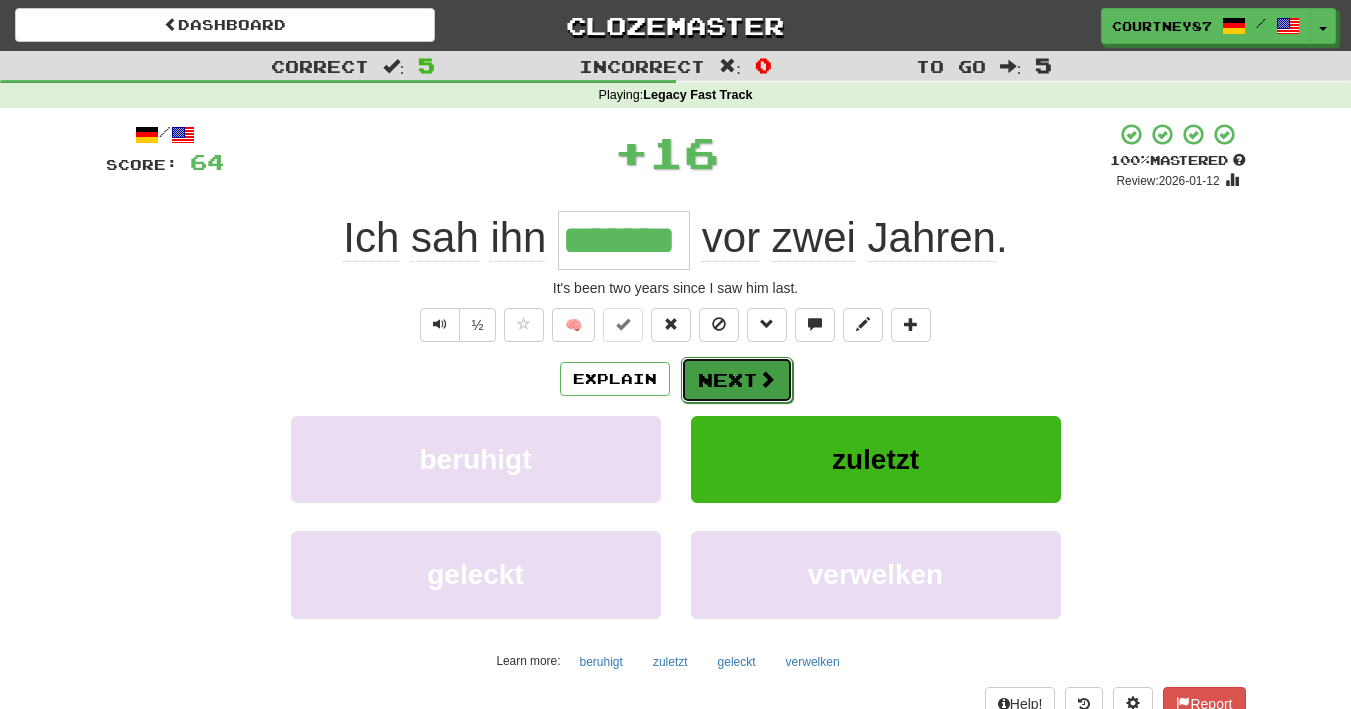 click on "Next" at bounding box center (737, 380) 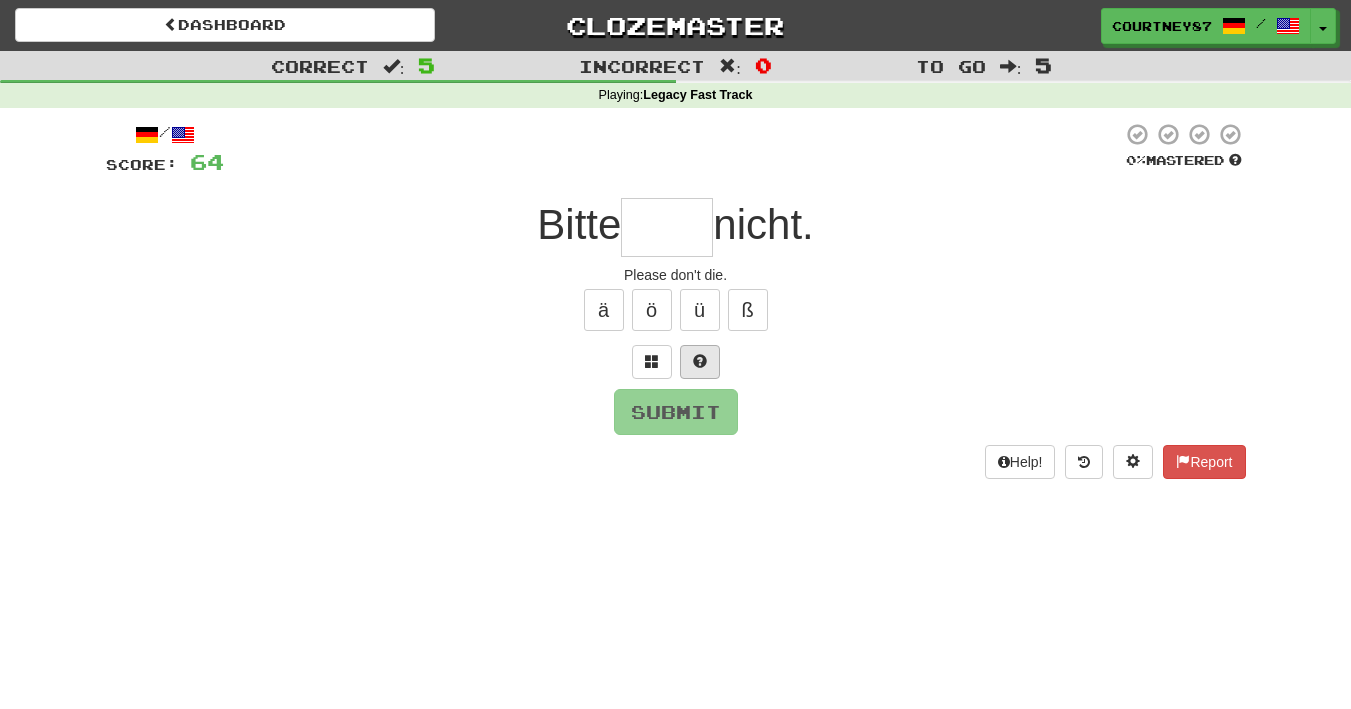 type on "*" 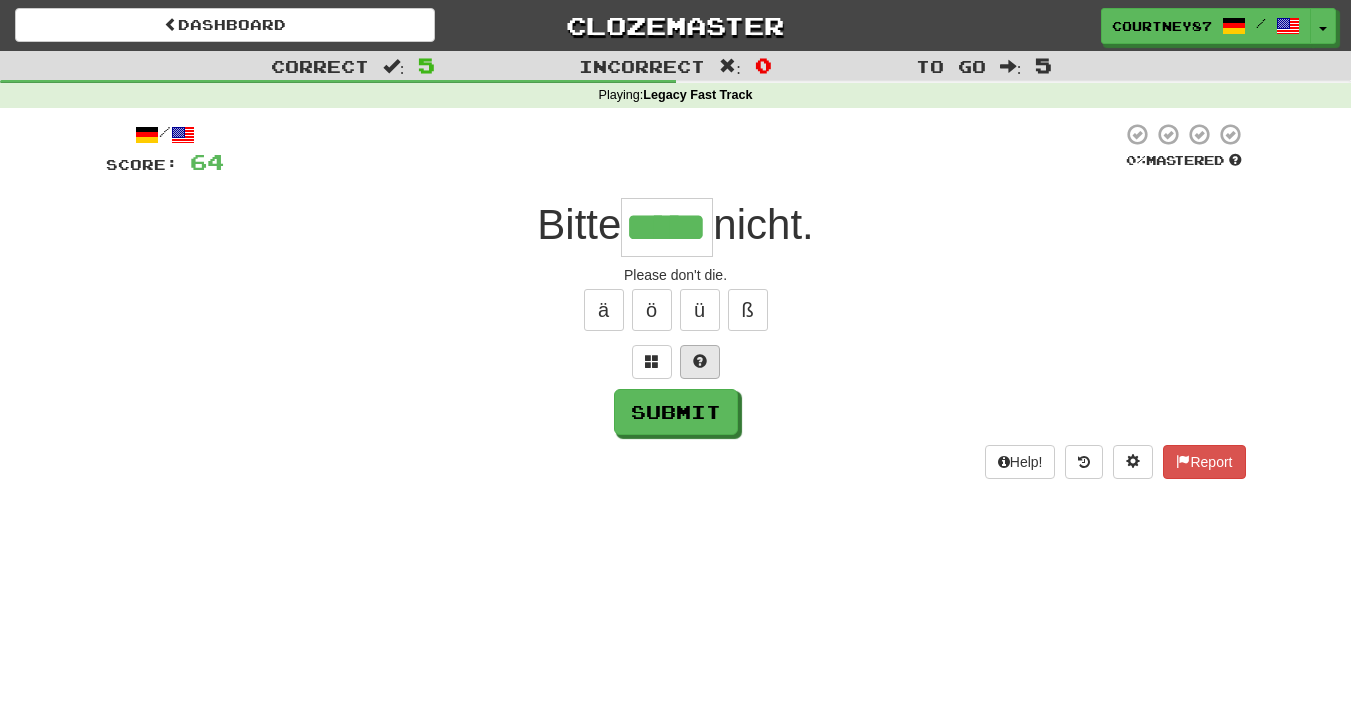 type on "*****" 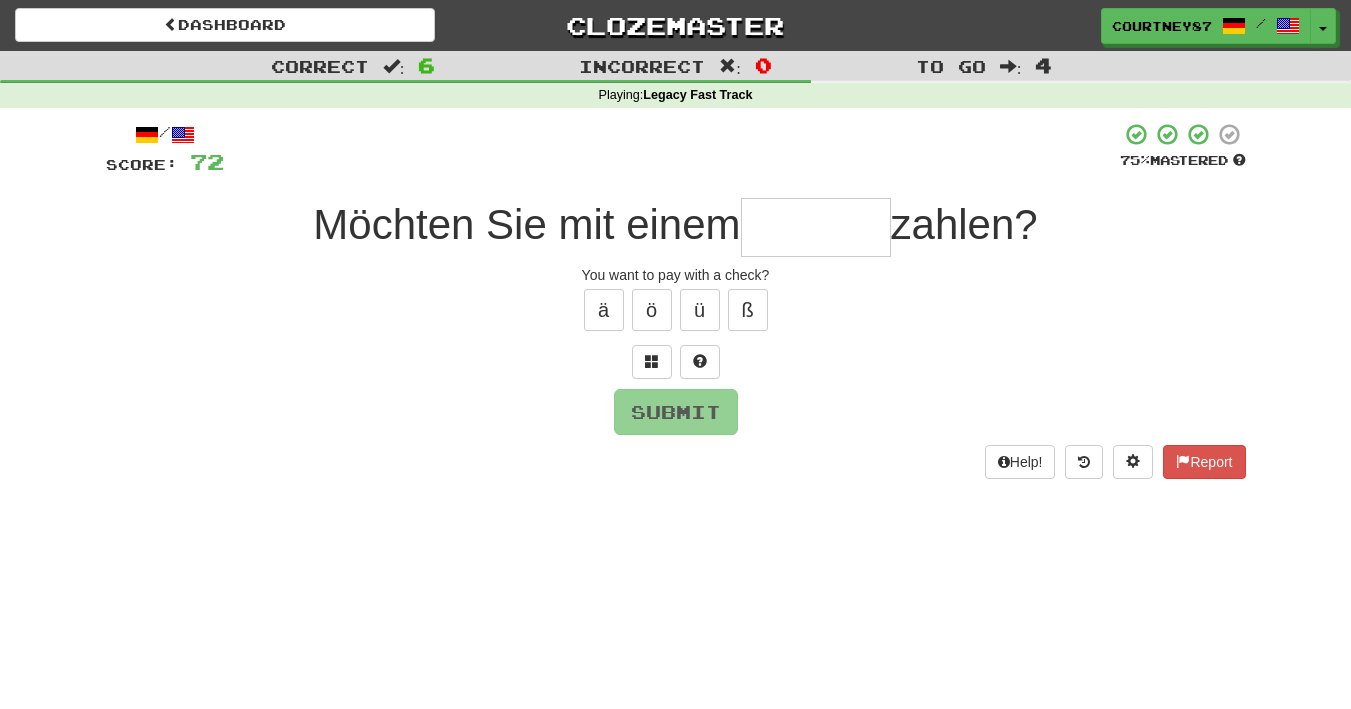 type on "*" 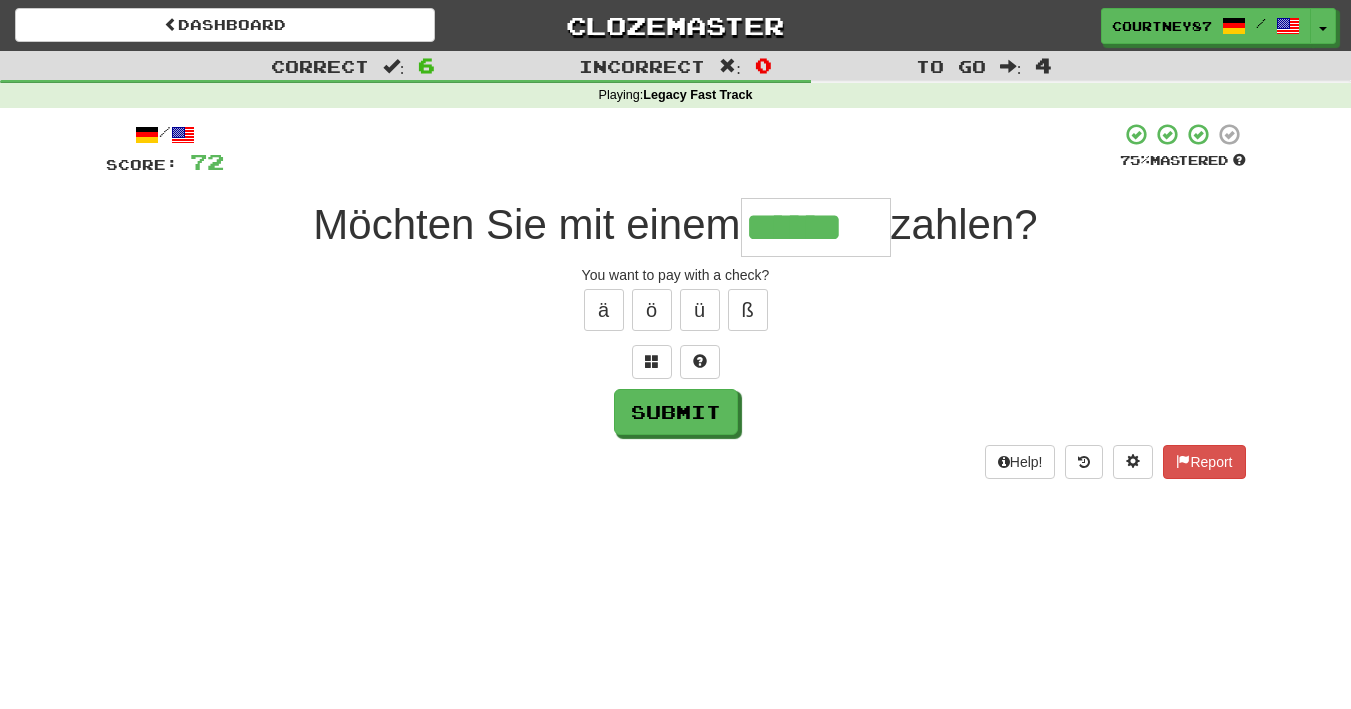 type on "******" 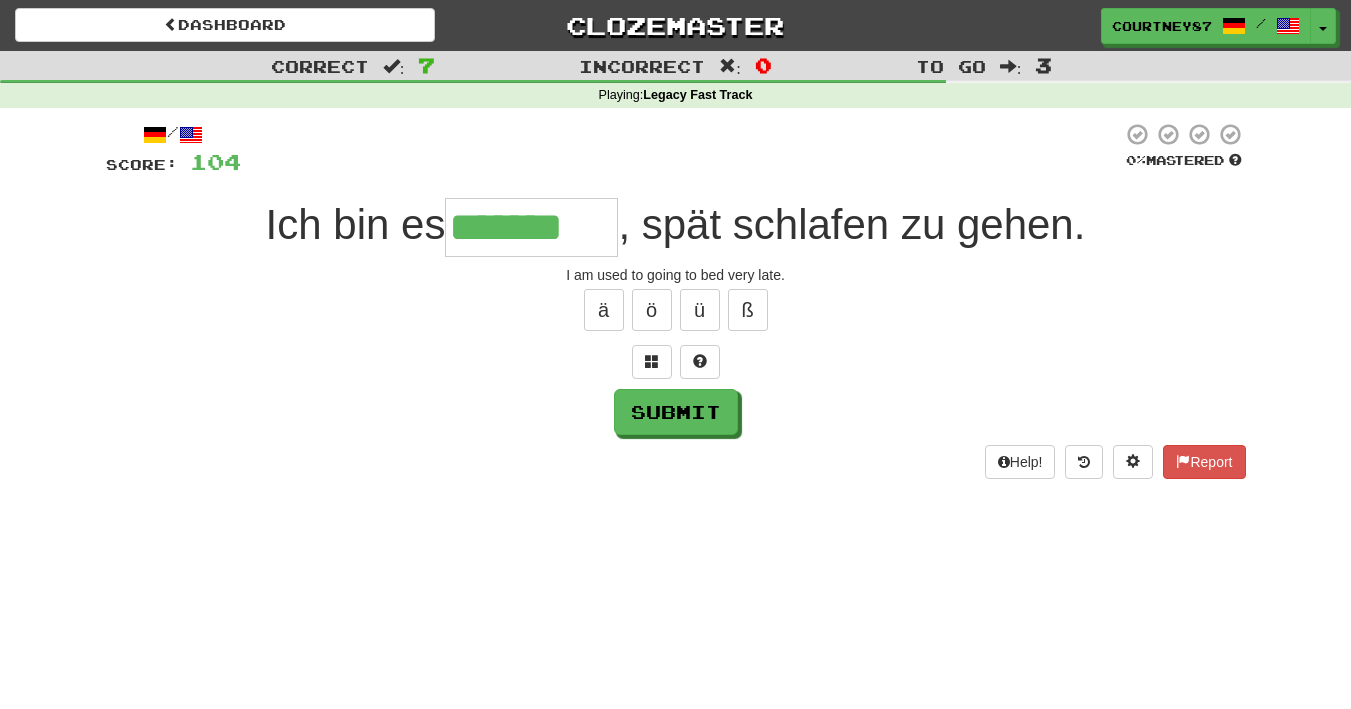 type on "*******" 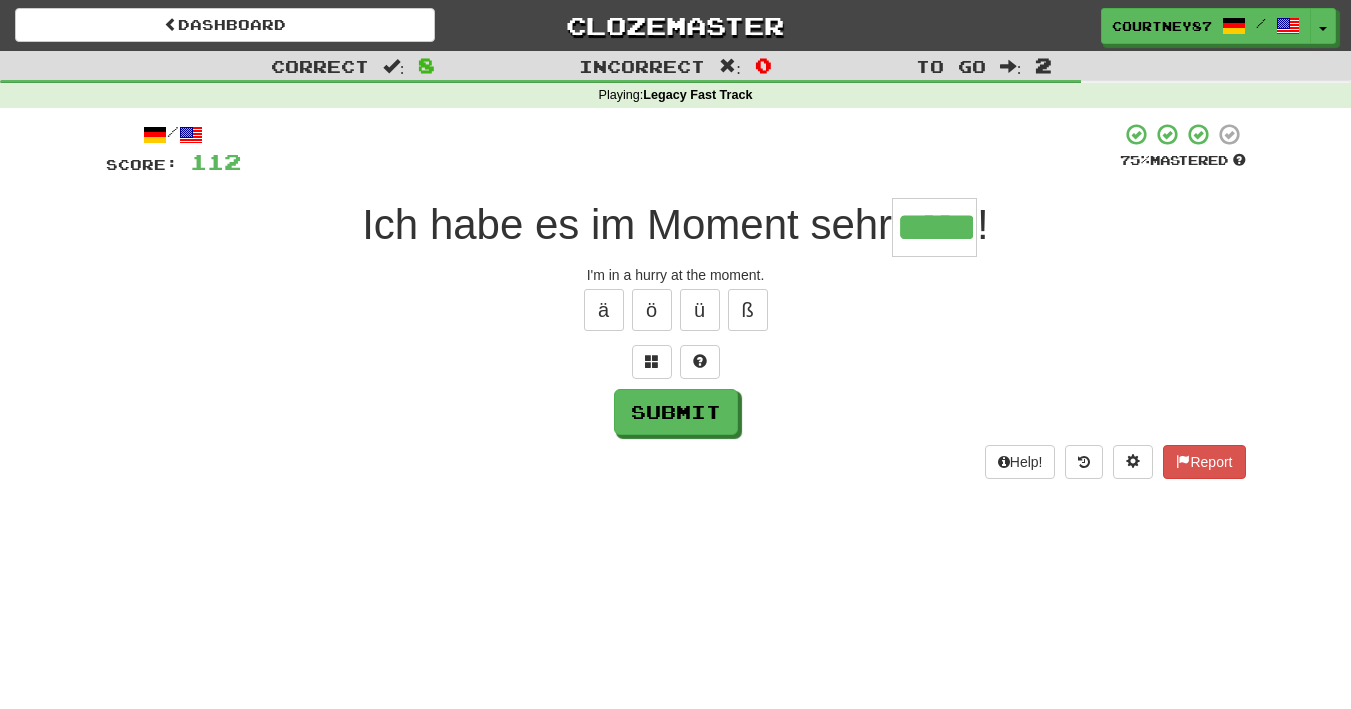 type on "*****" 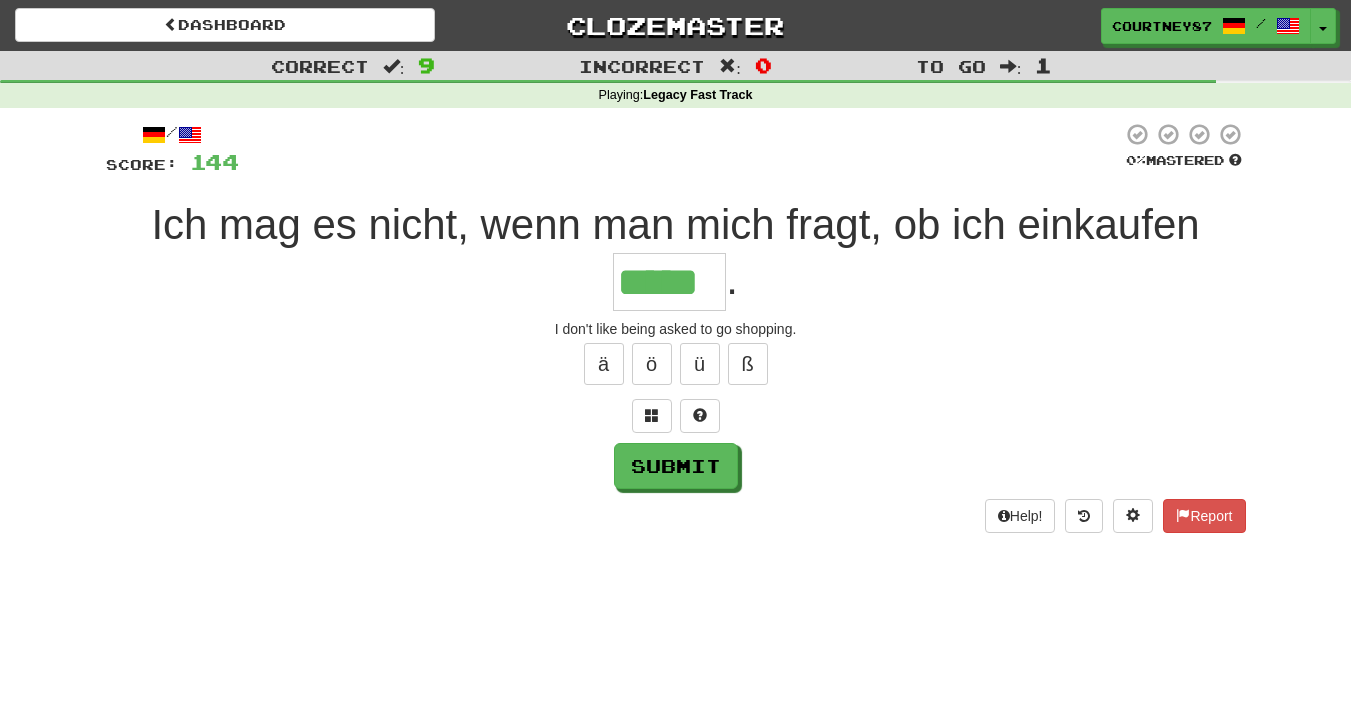 type on "*****" 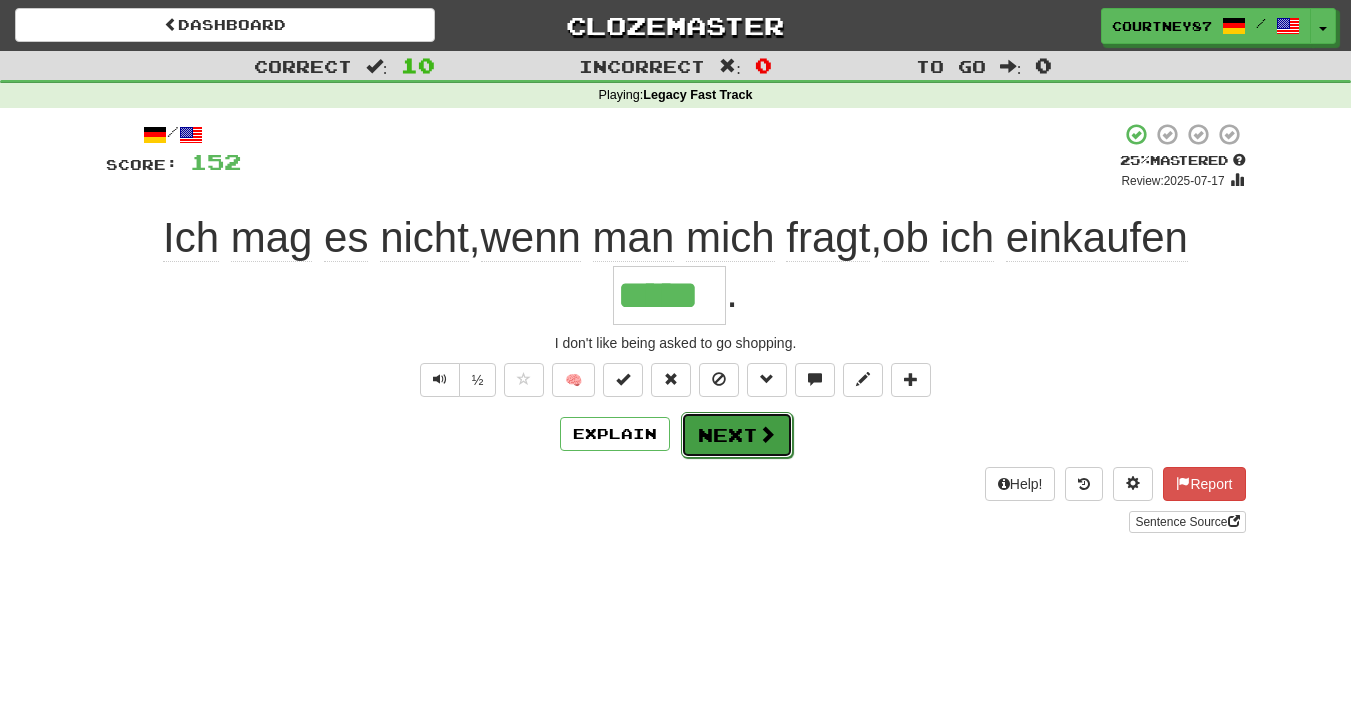click on "Next" at bounding box center (737, 435) 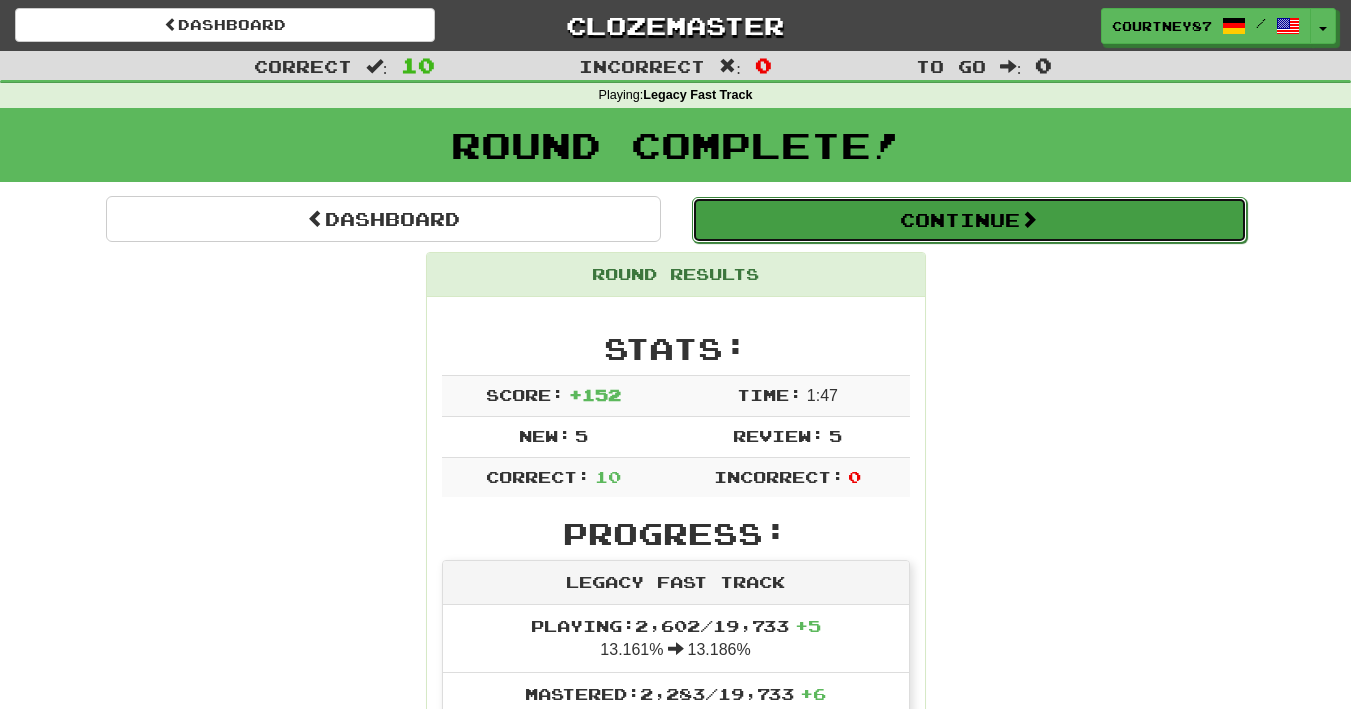 click on "Continue" at bounding box center (969, 220) 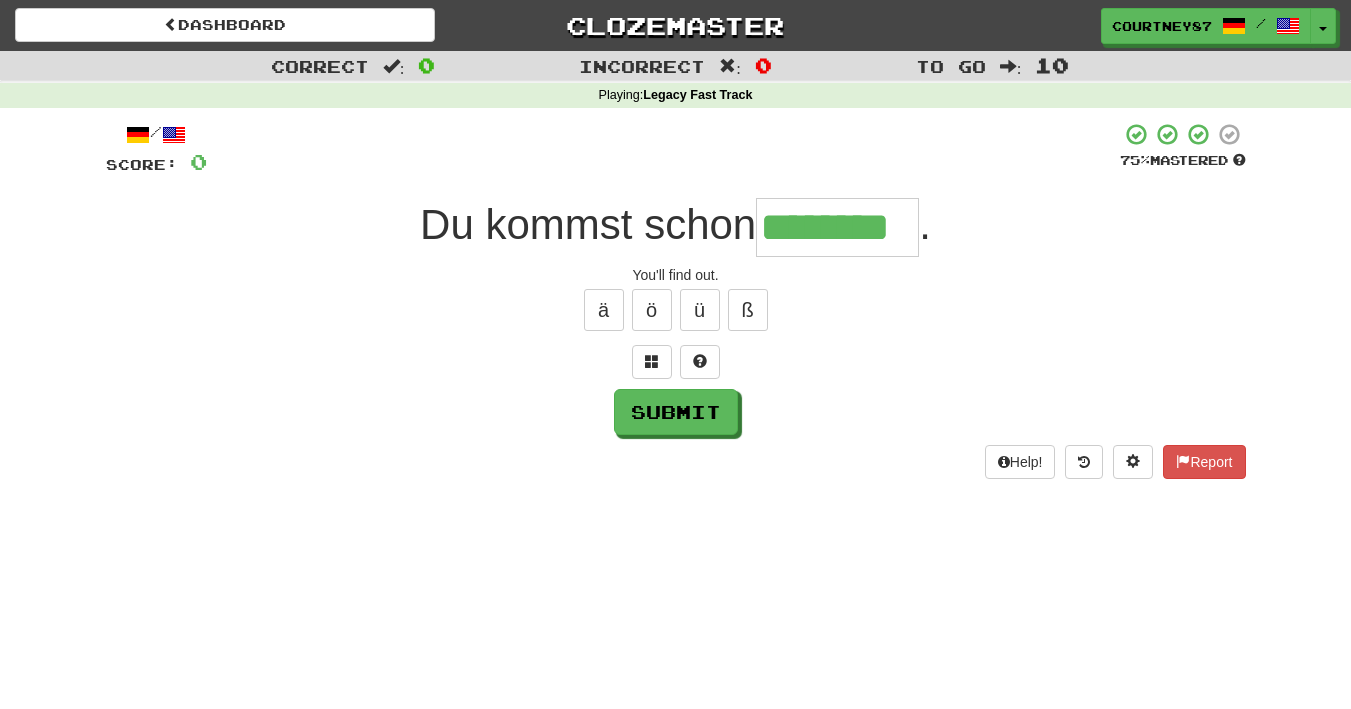 type on "********" 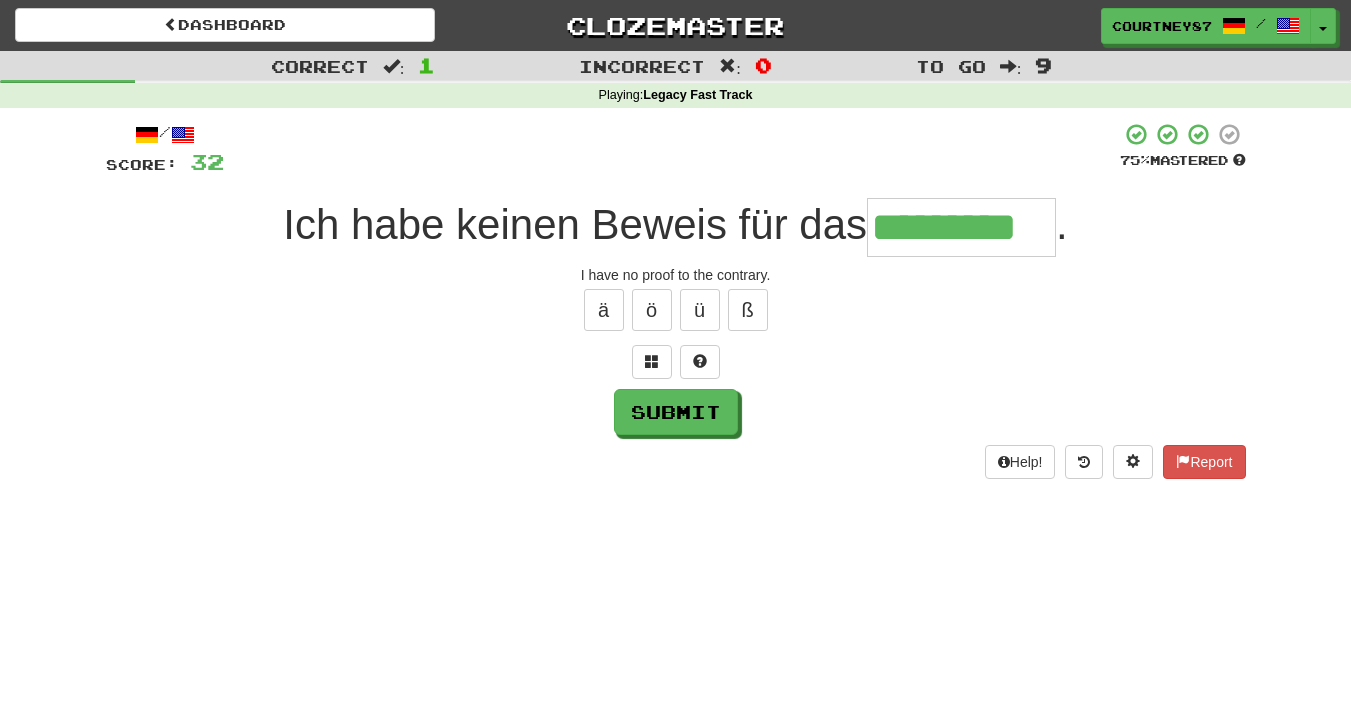 type on "*********" 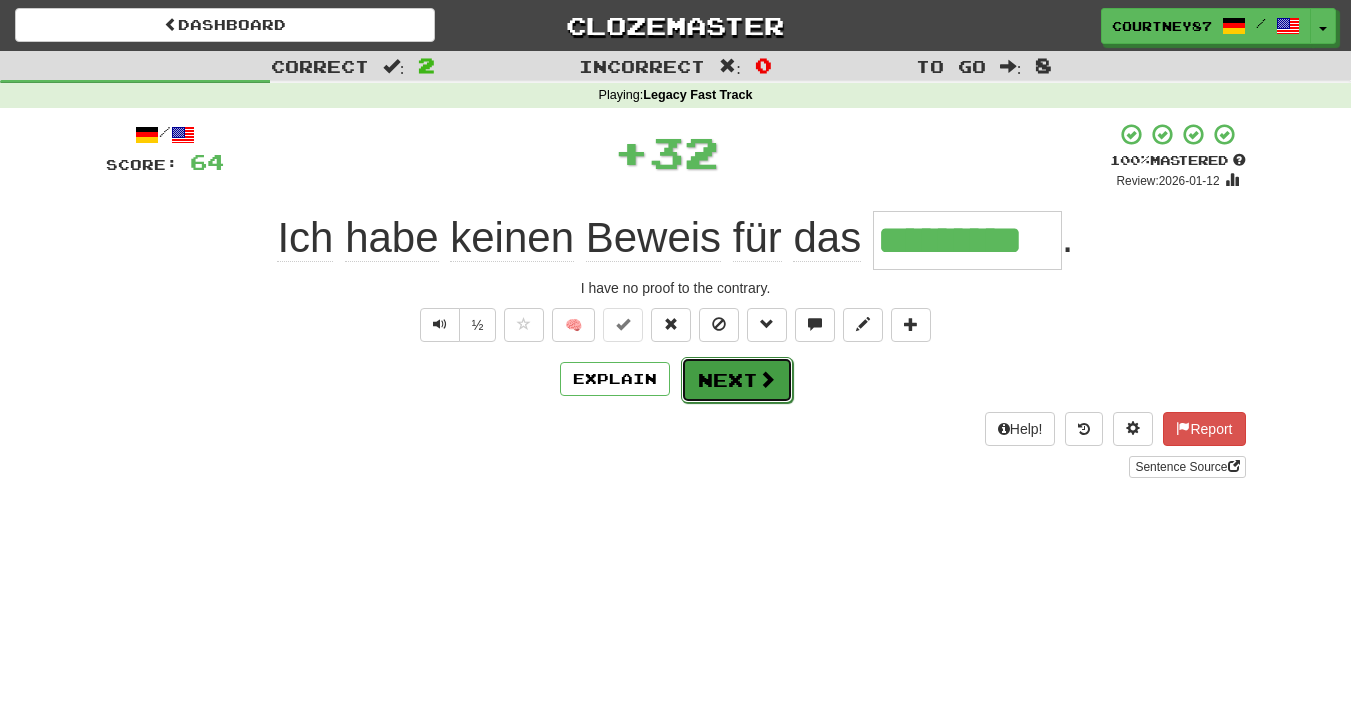 click on "Next" at bounding box center [737, 380] 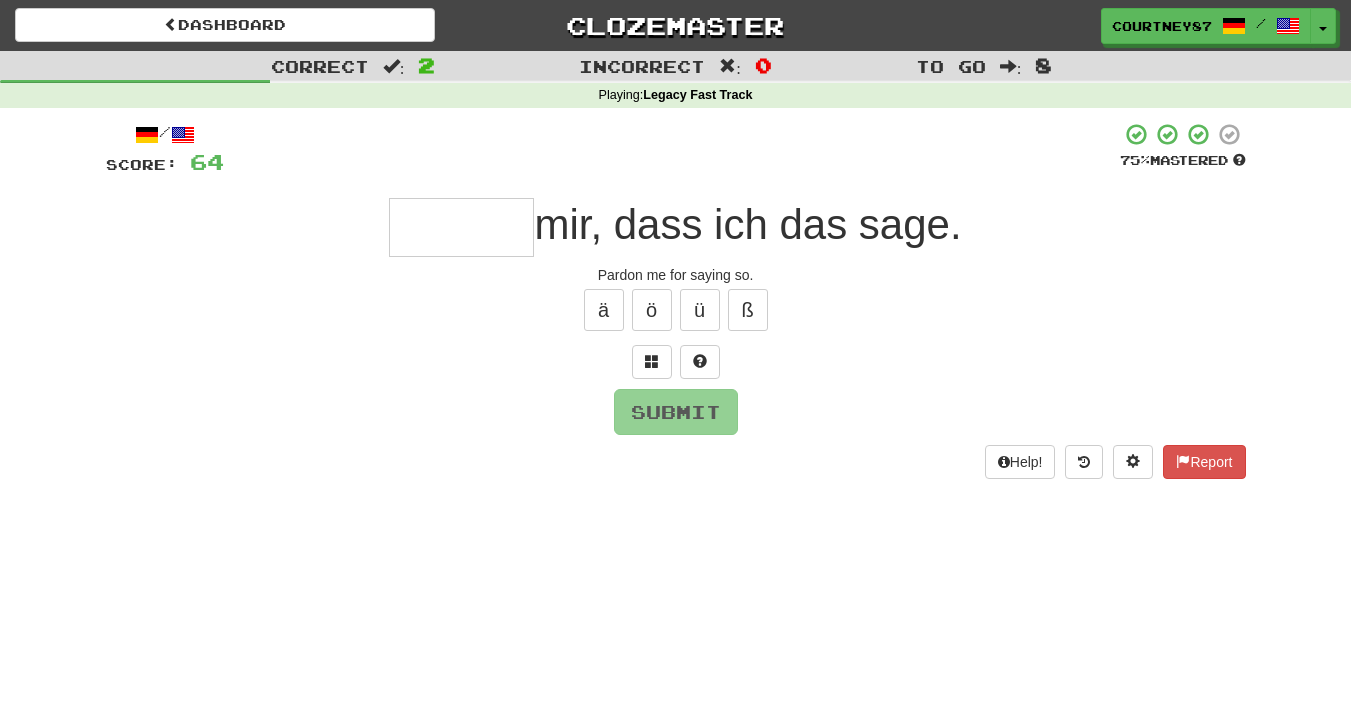 type on "*" 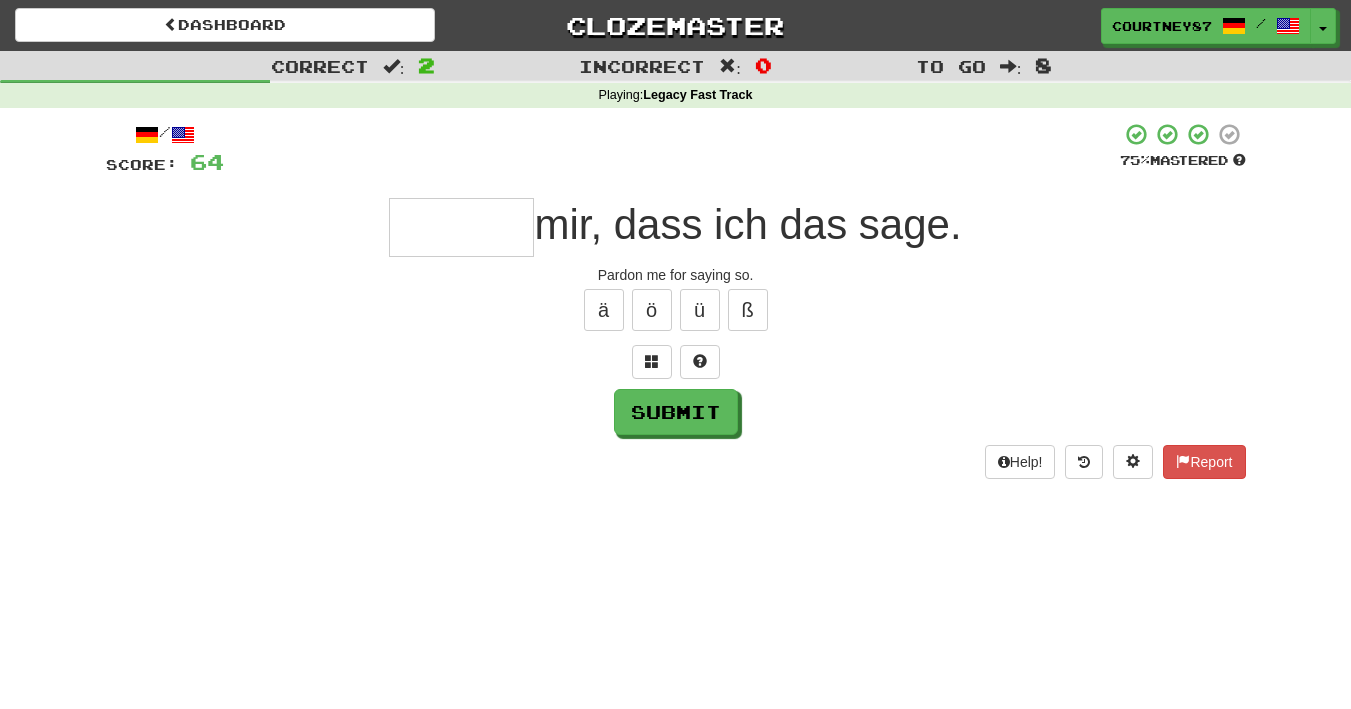 type on "*" 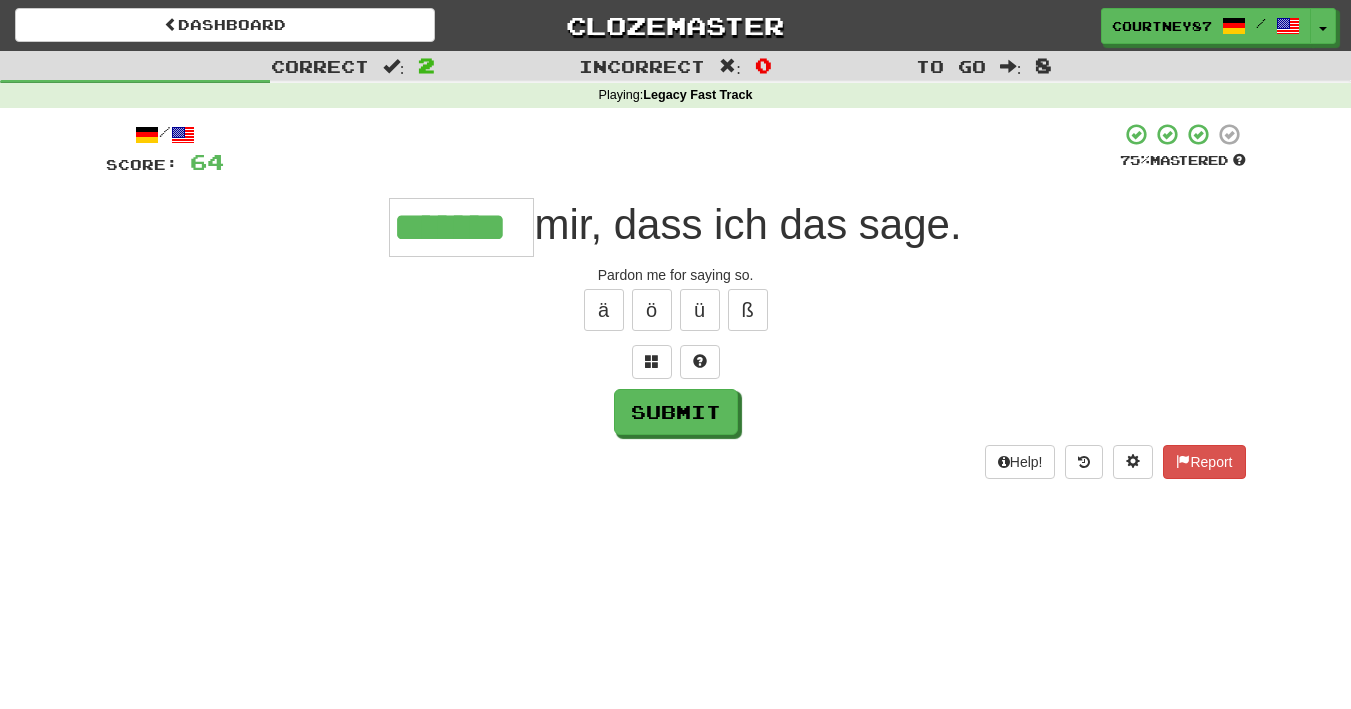type on "*******" 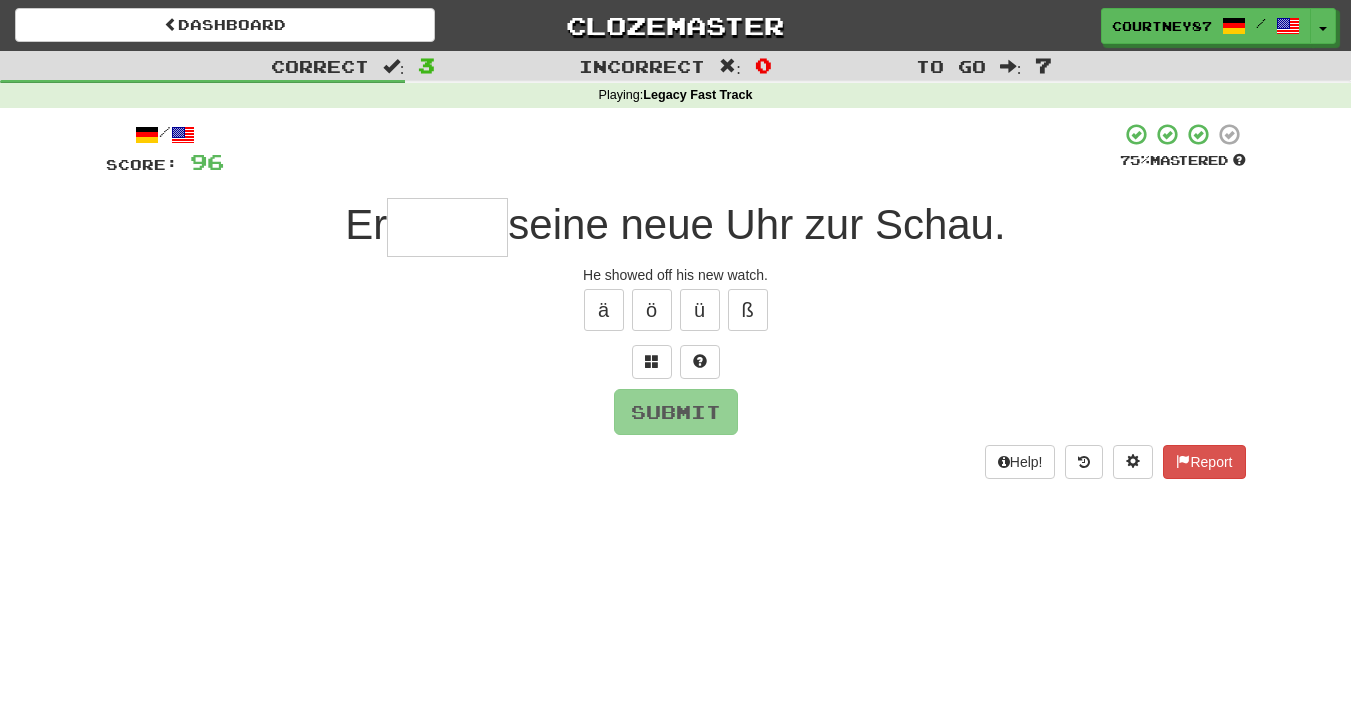 type on "*" 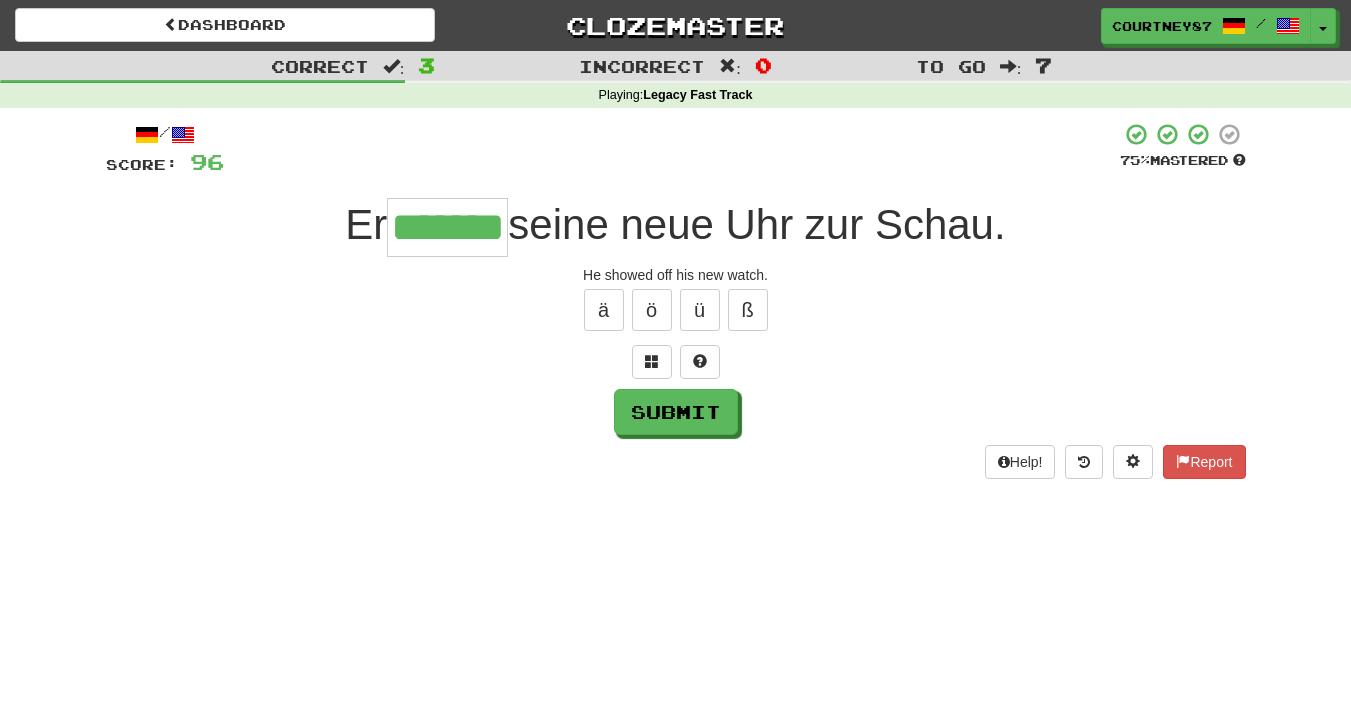 type on "*******" 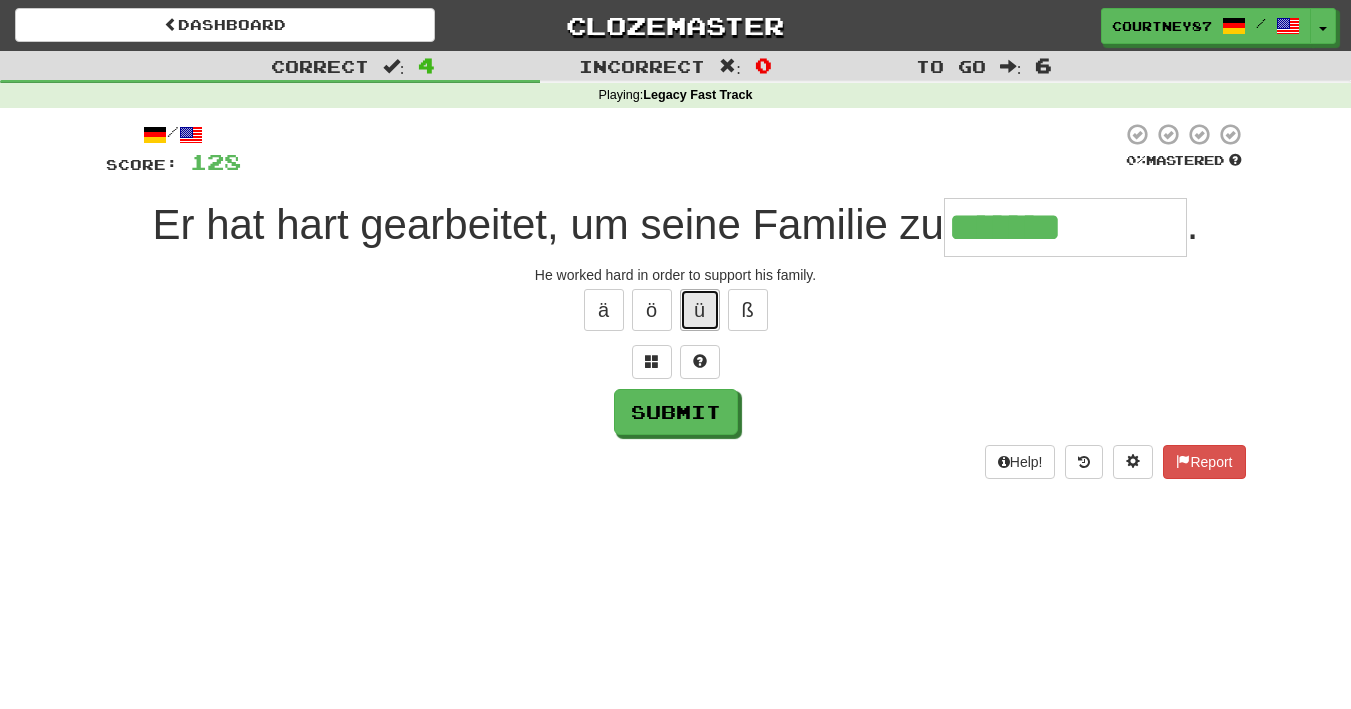 click on "ü" at bounding box center [700, 310] 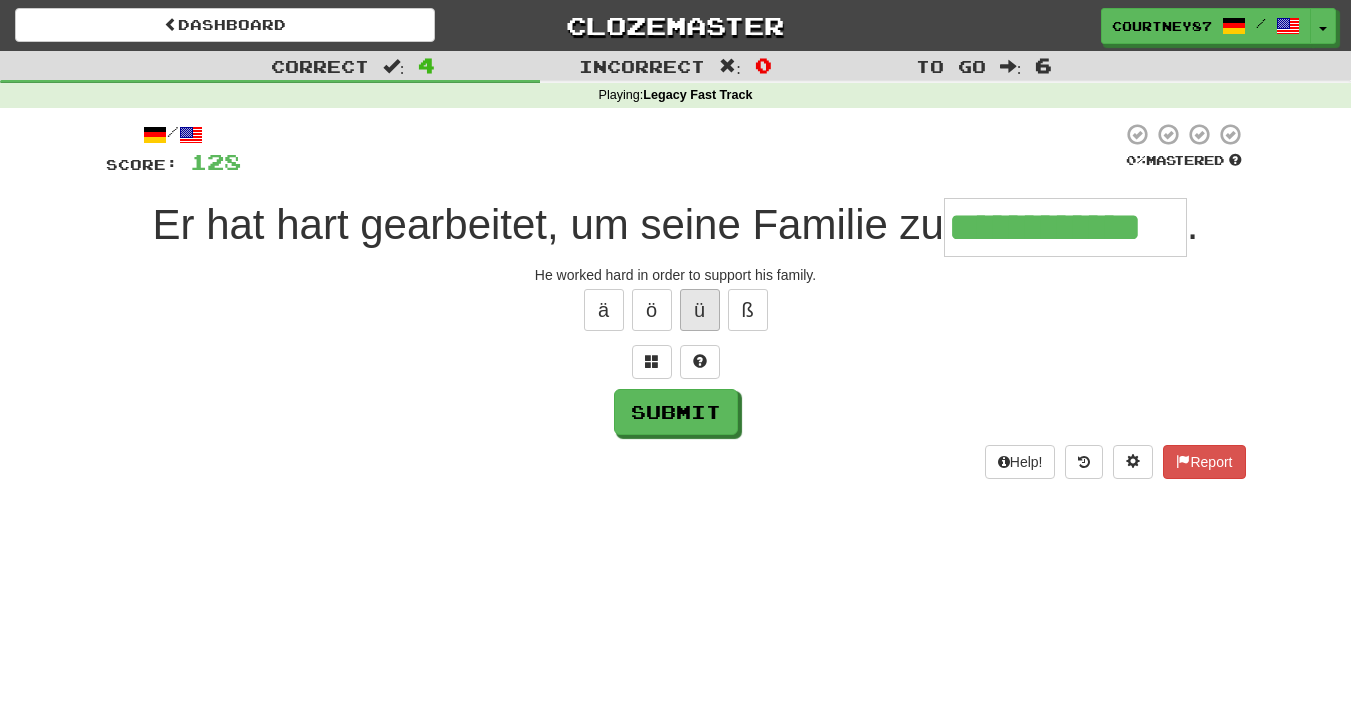 type on "**********" 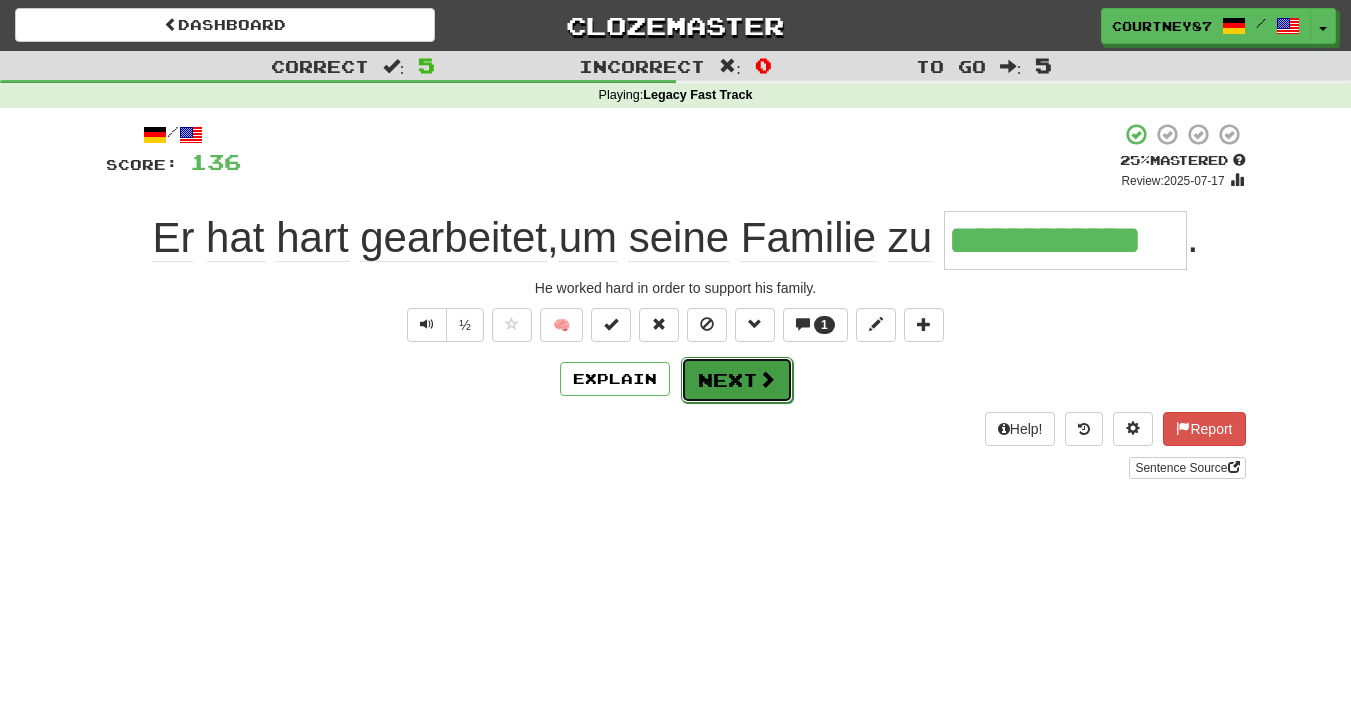 click on "Next" at bounding box center (737, 380) 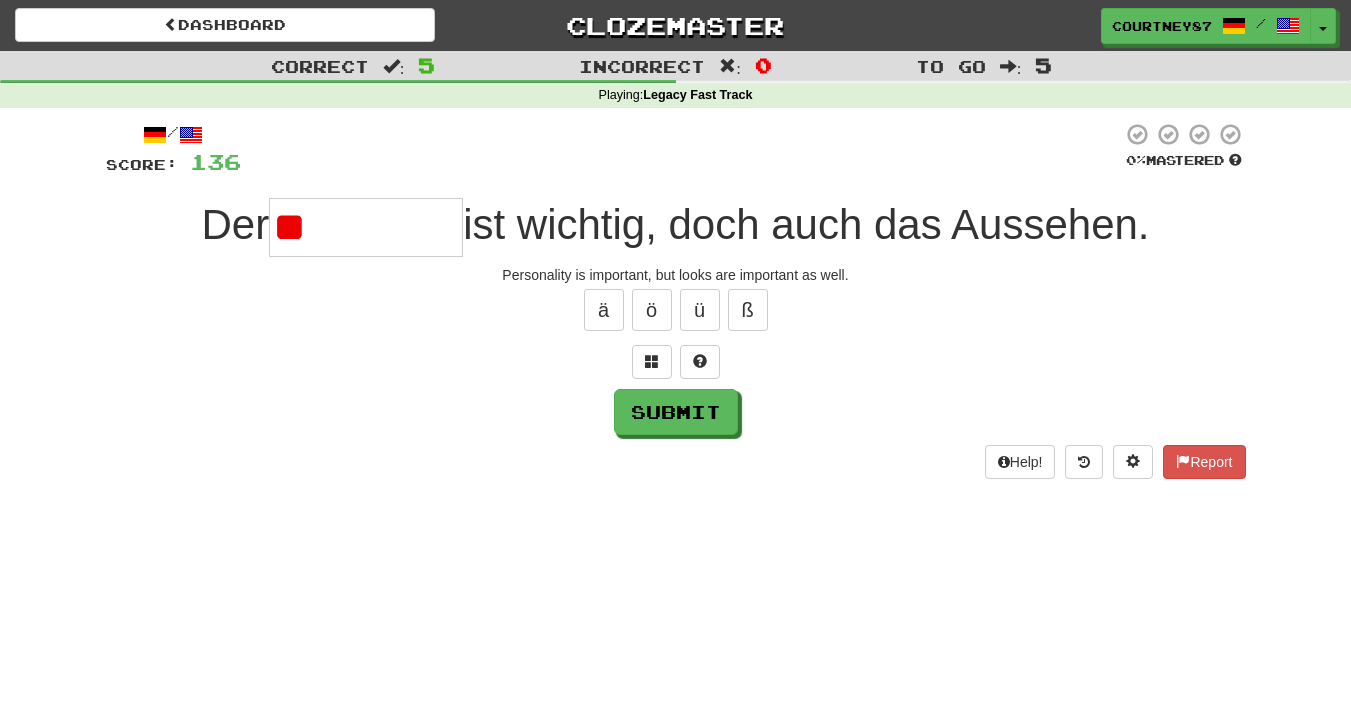 type on "*" 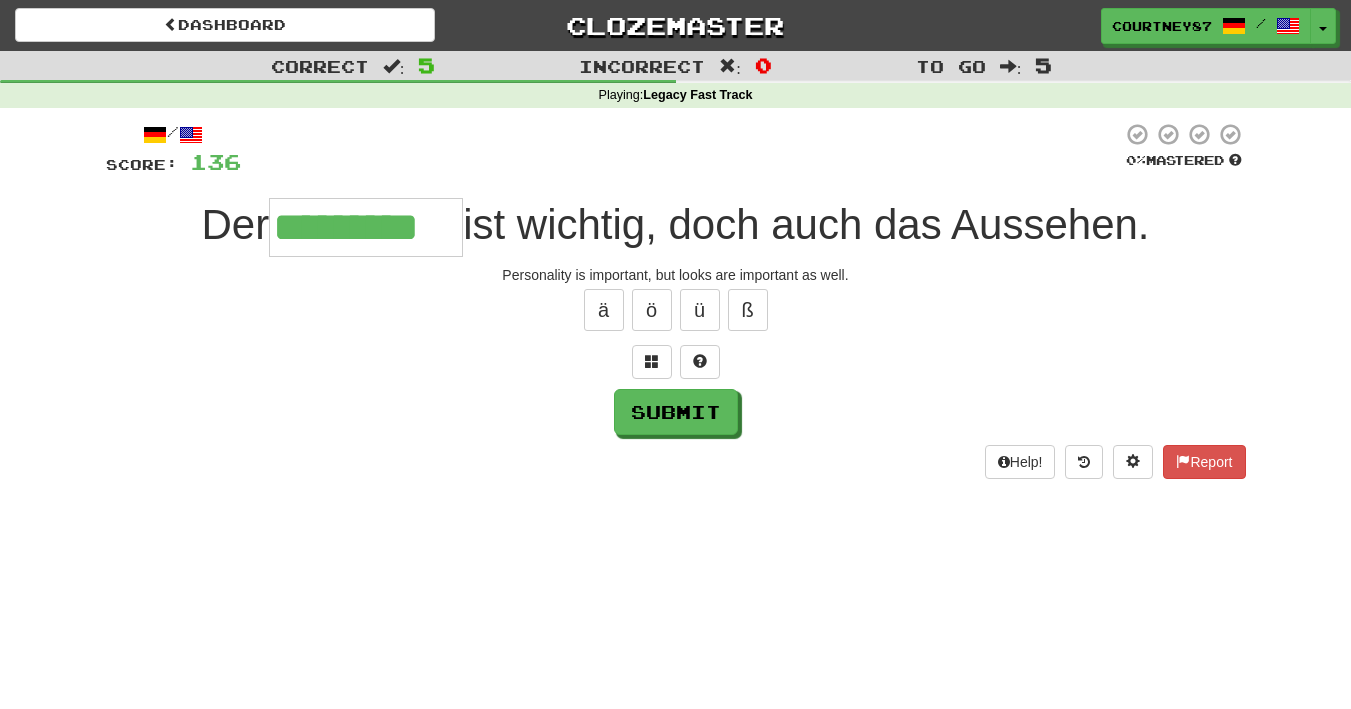 type on "*********" 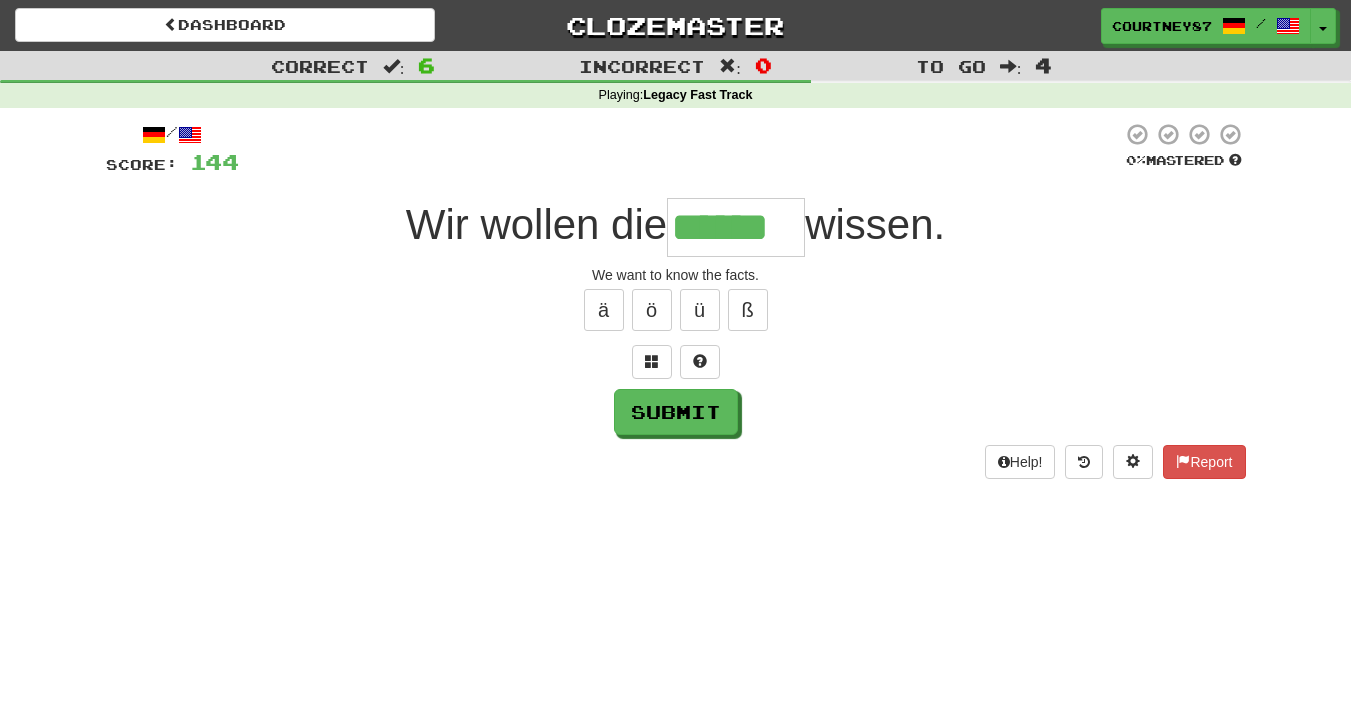 type on "******" 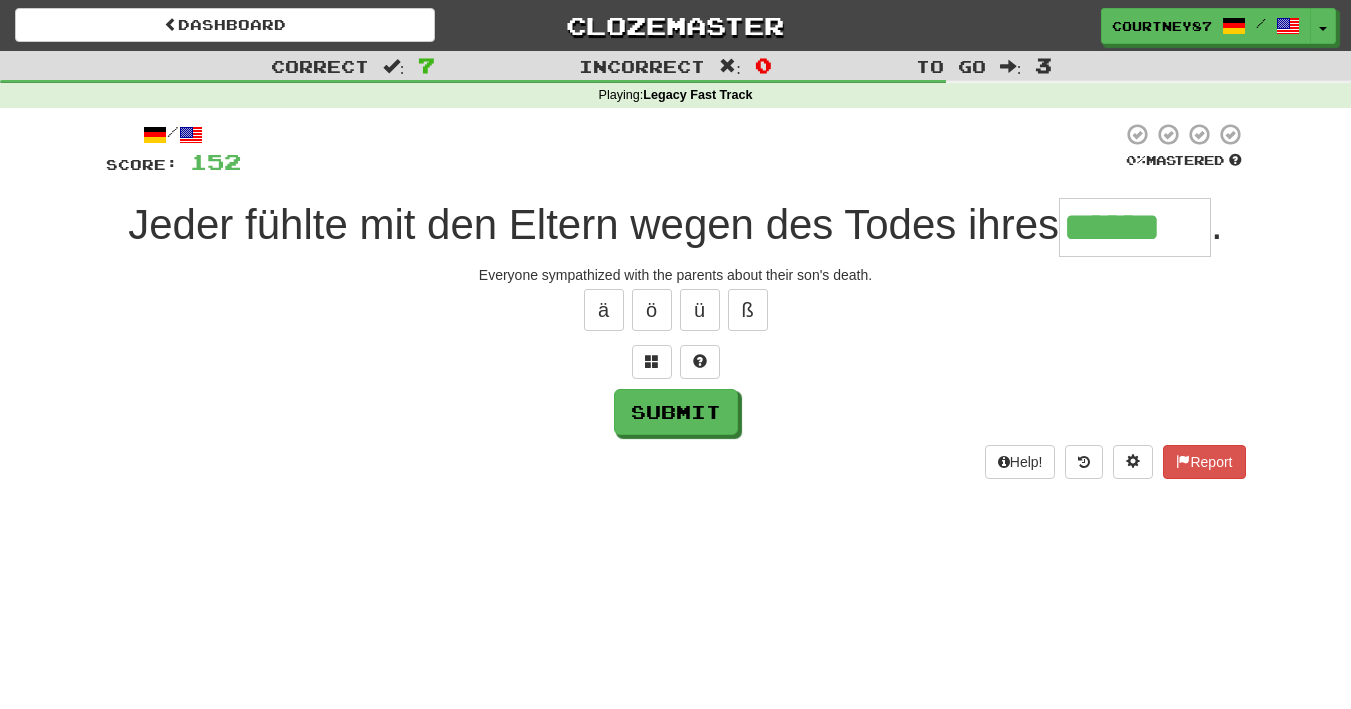 type on "******" 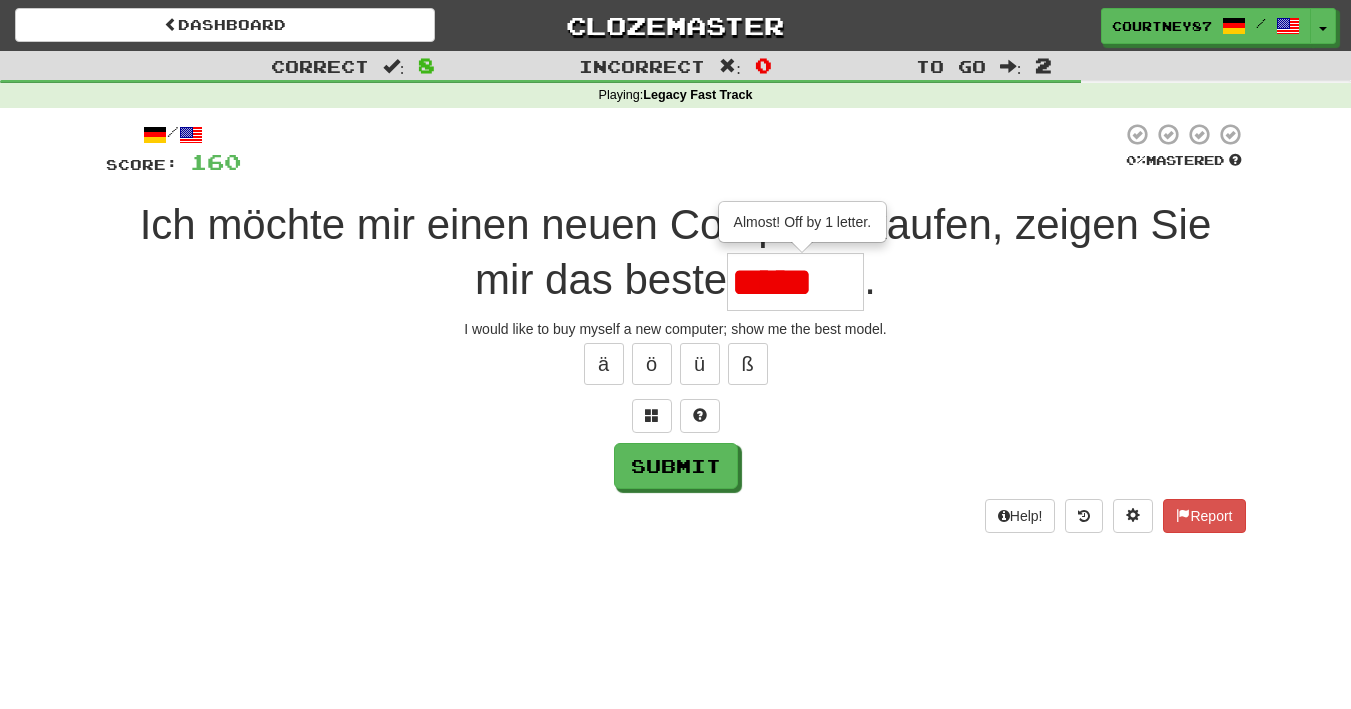 scroll, scrollTop: 0, scrollLeft: 0, axis: both 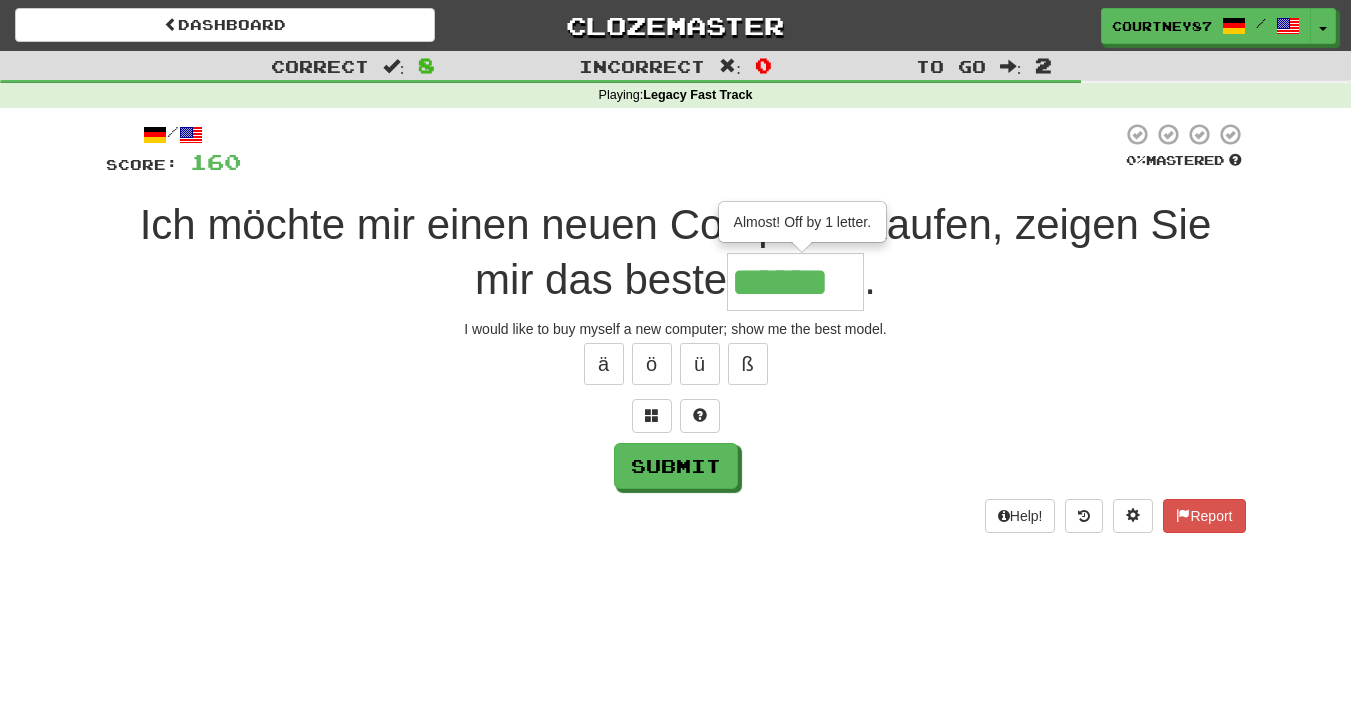 type on "******" 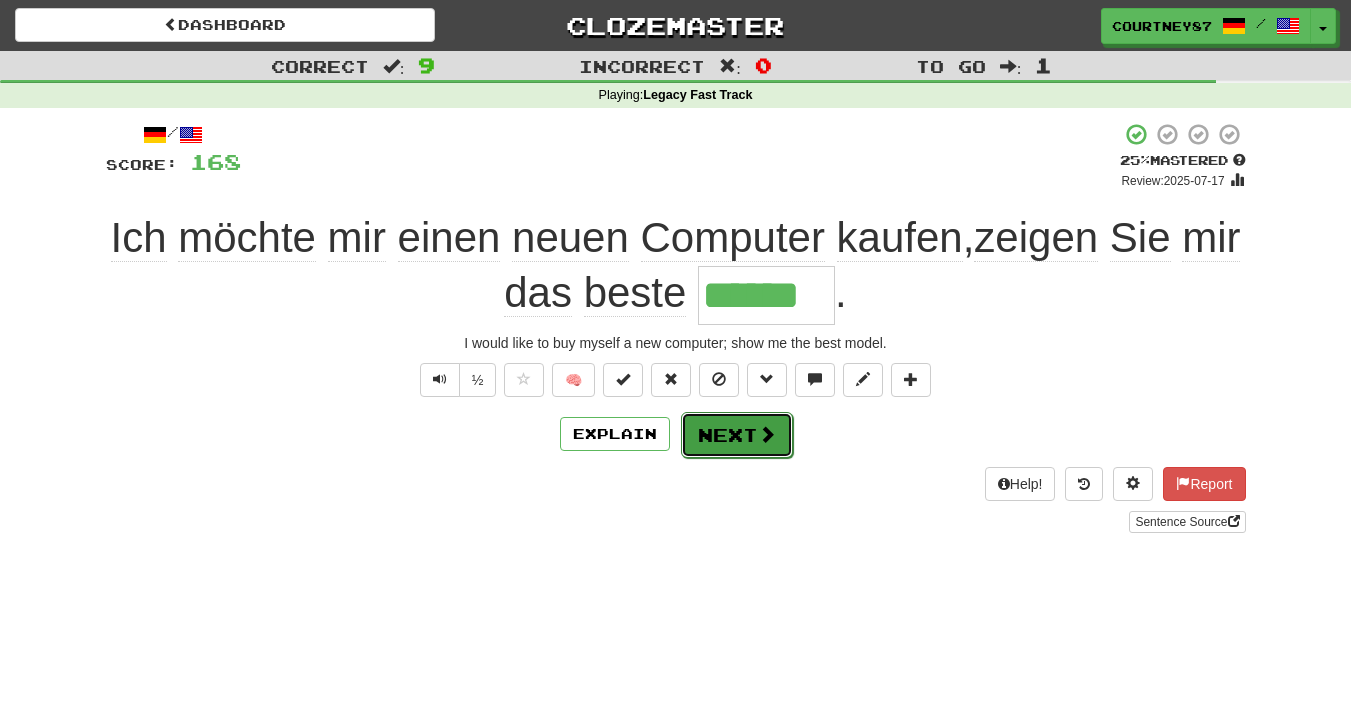 click on "Next" at bounding box center (737, 435) 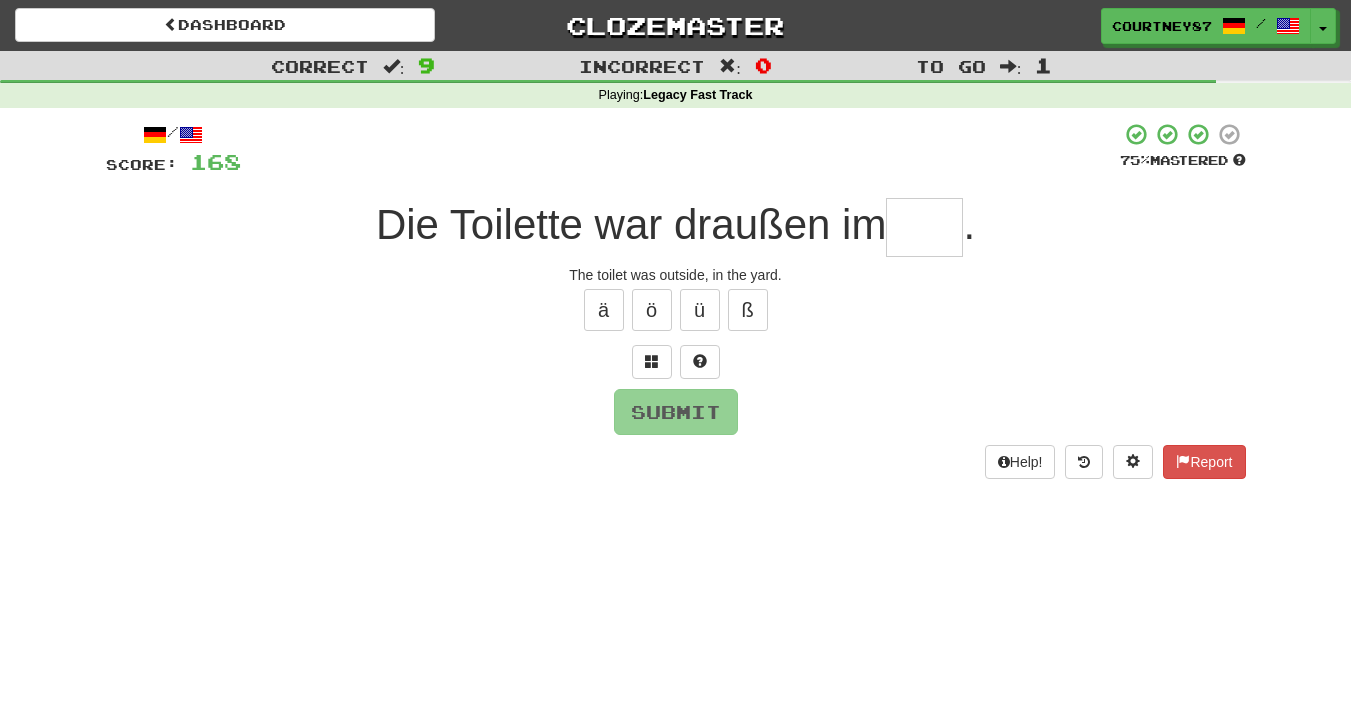 type on "*" 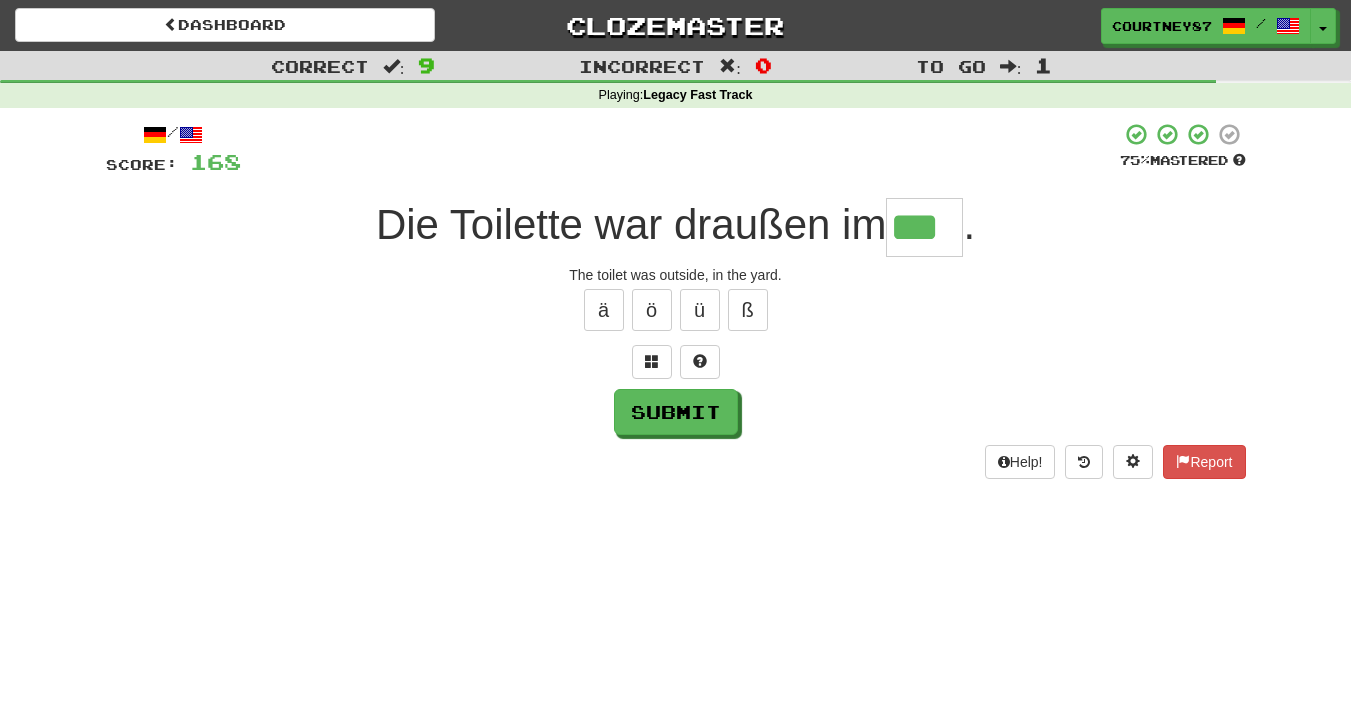 type on "***" 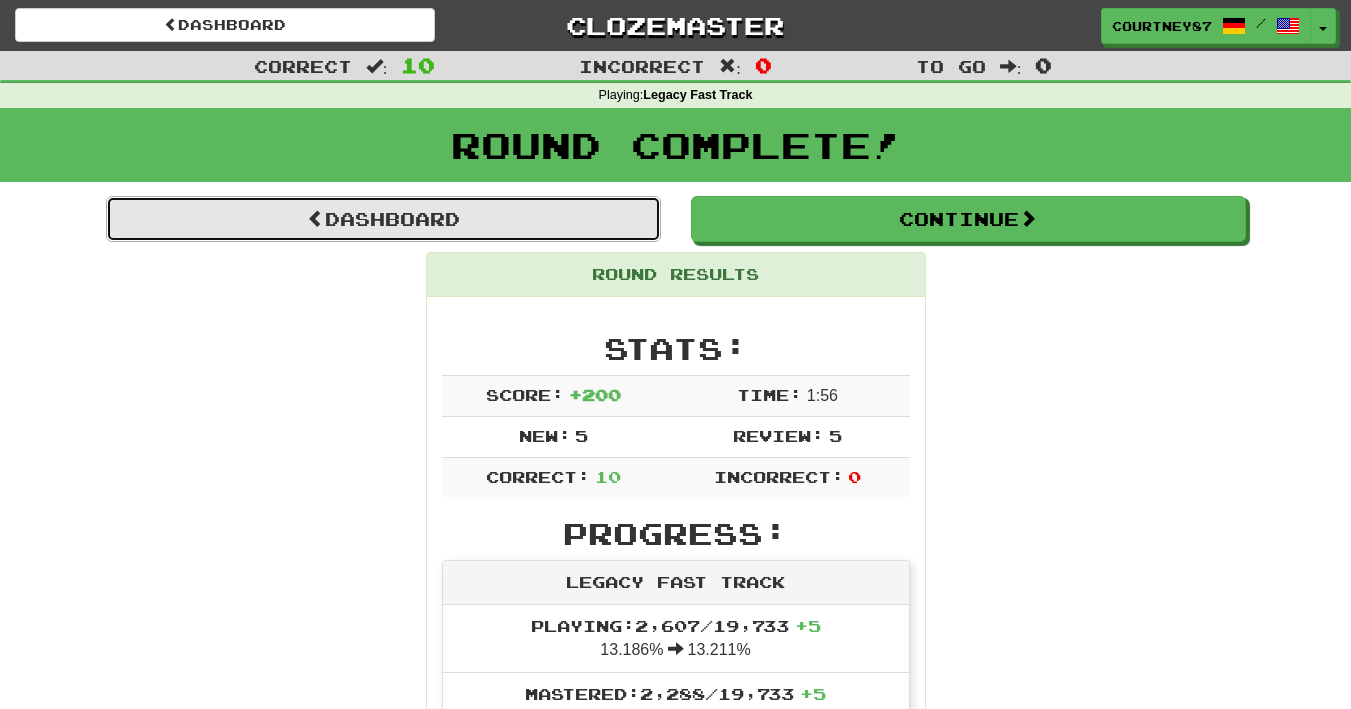 click on "Dashboard" at bounding box center [383, 219] 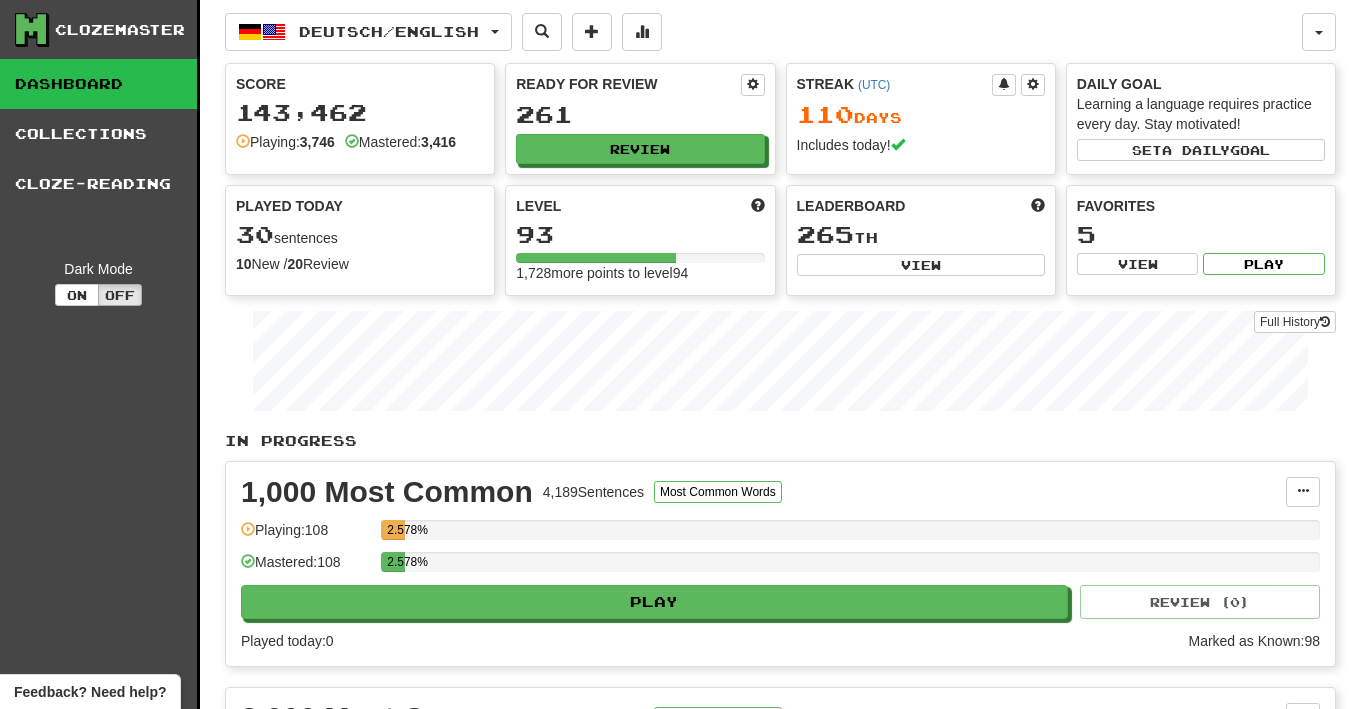 scroll, scrollTop: 0, scrollLeft: 0, axis: both 